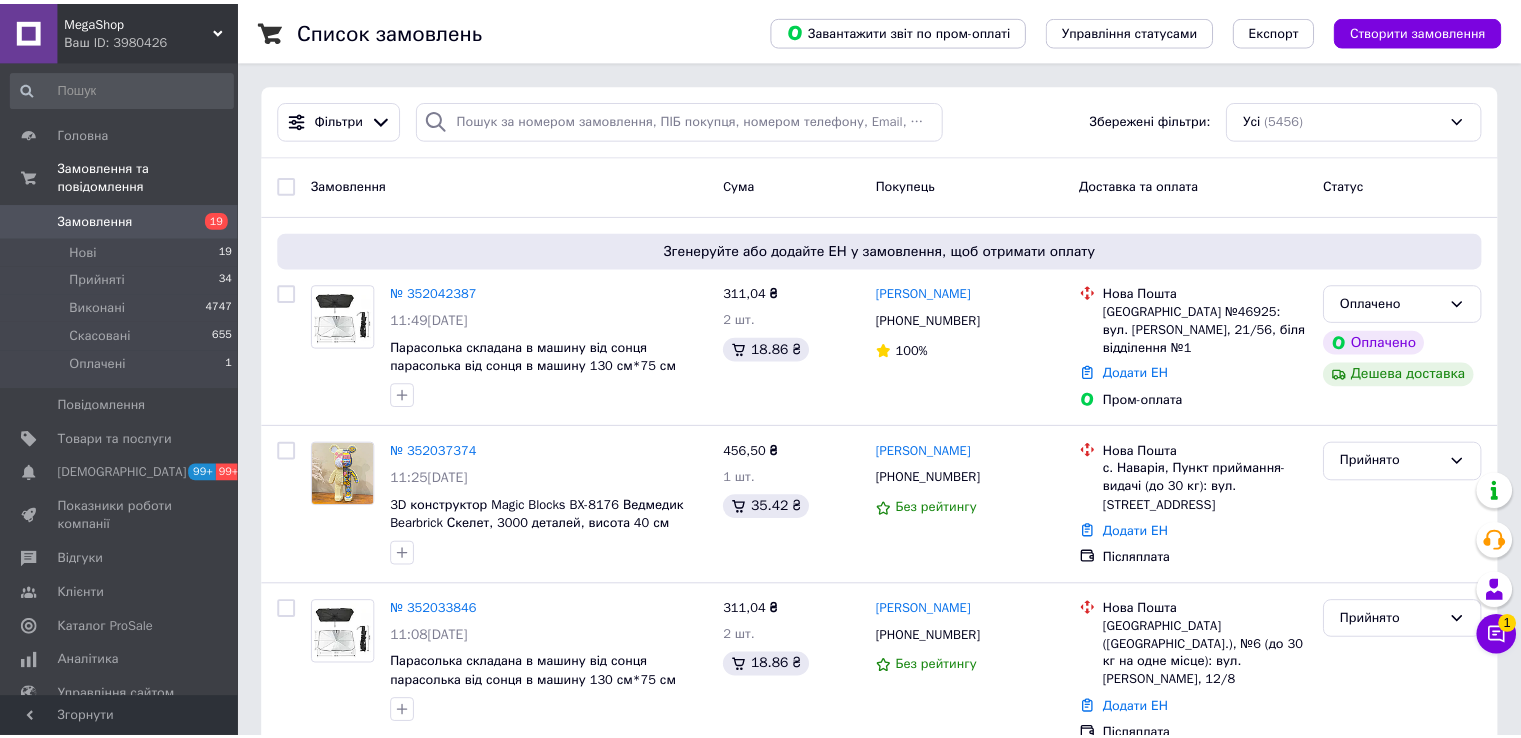 scroll, scrollTop: 0, scrollLeft: 0, axis: both 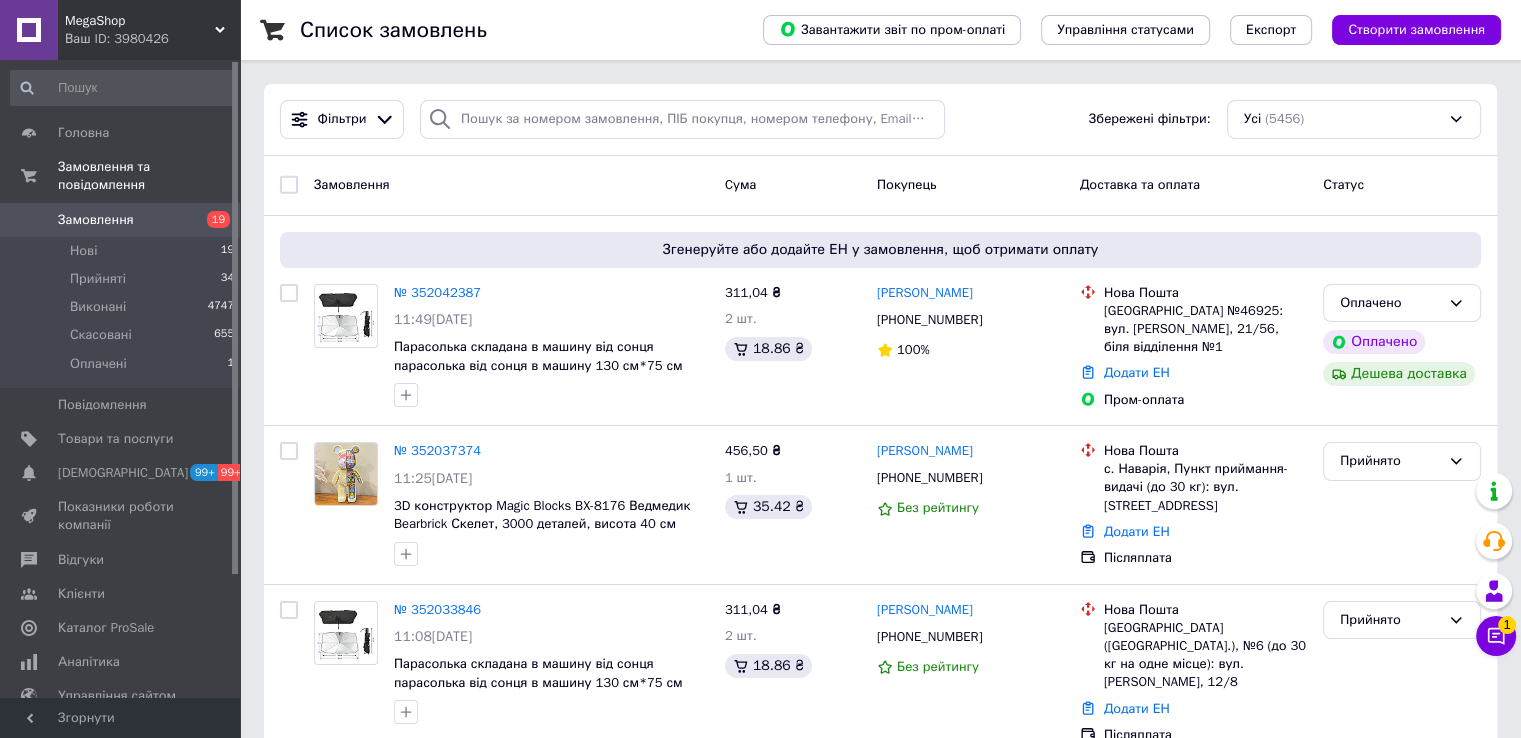 click on "Замовлення 19" at bounding box center [123, 220] 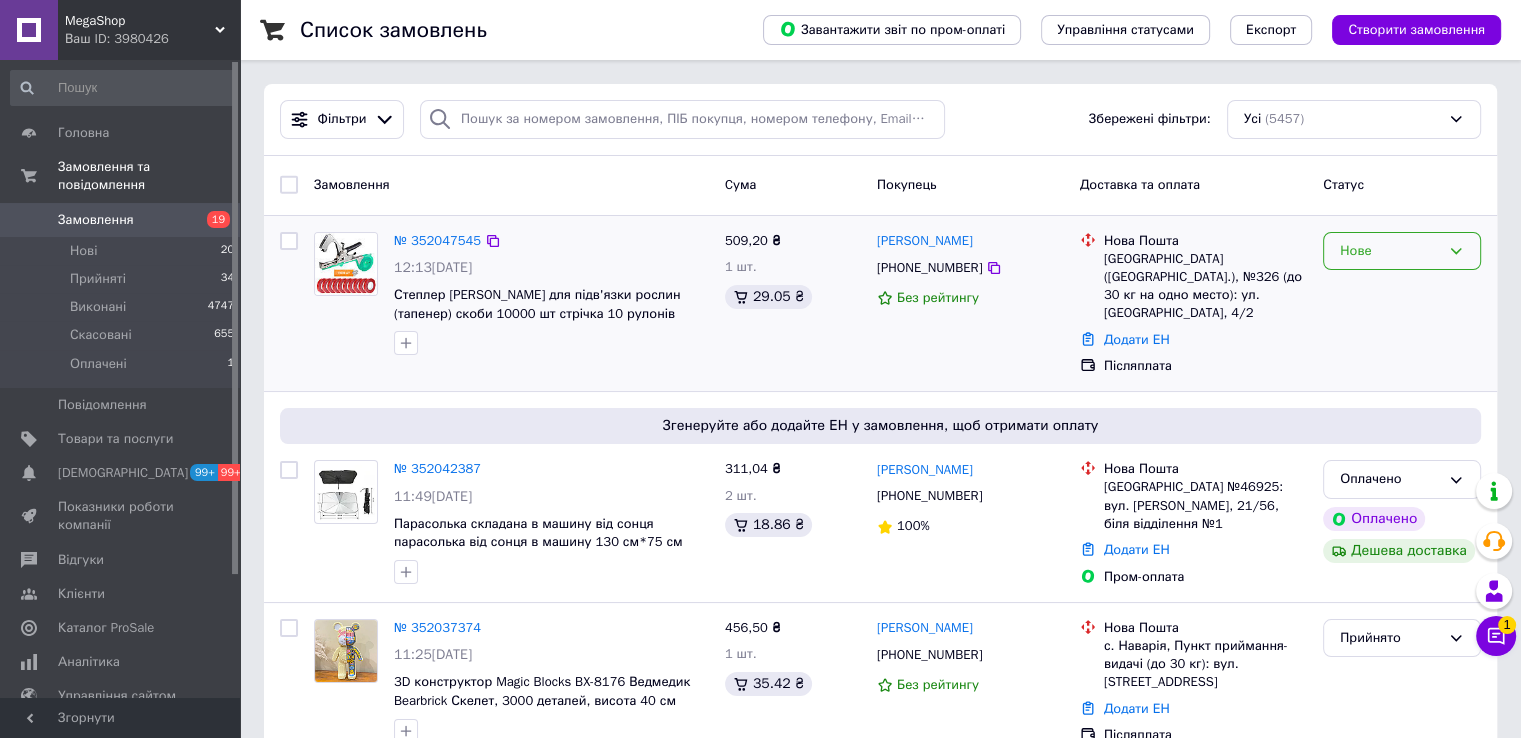 click on "Нове" at bounding box center [1402, 251] 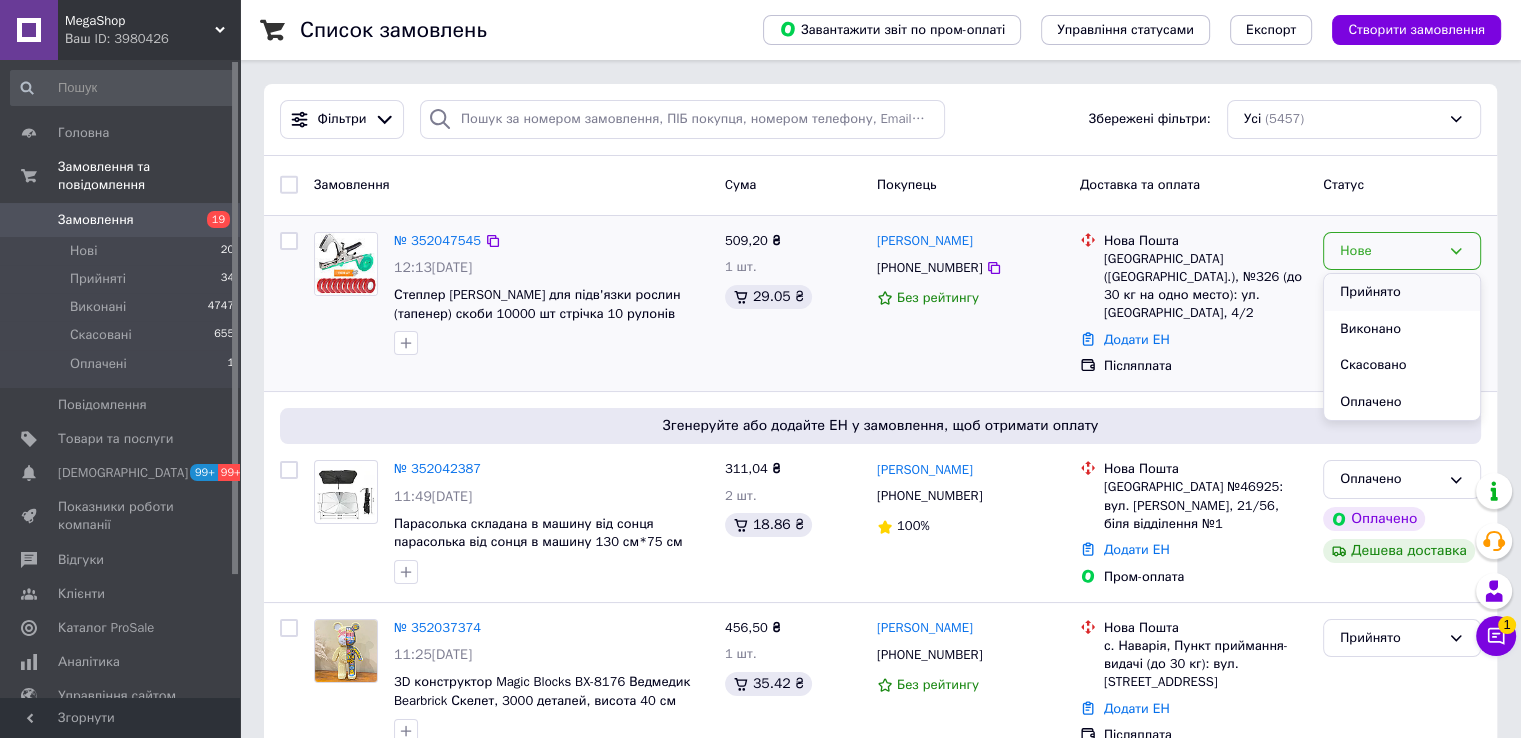 click on "Прийнято" at bounding box center (1402, 292) 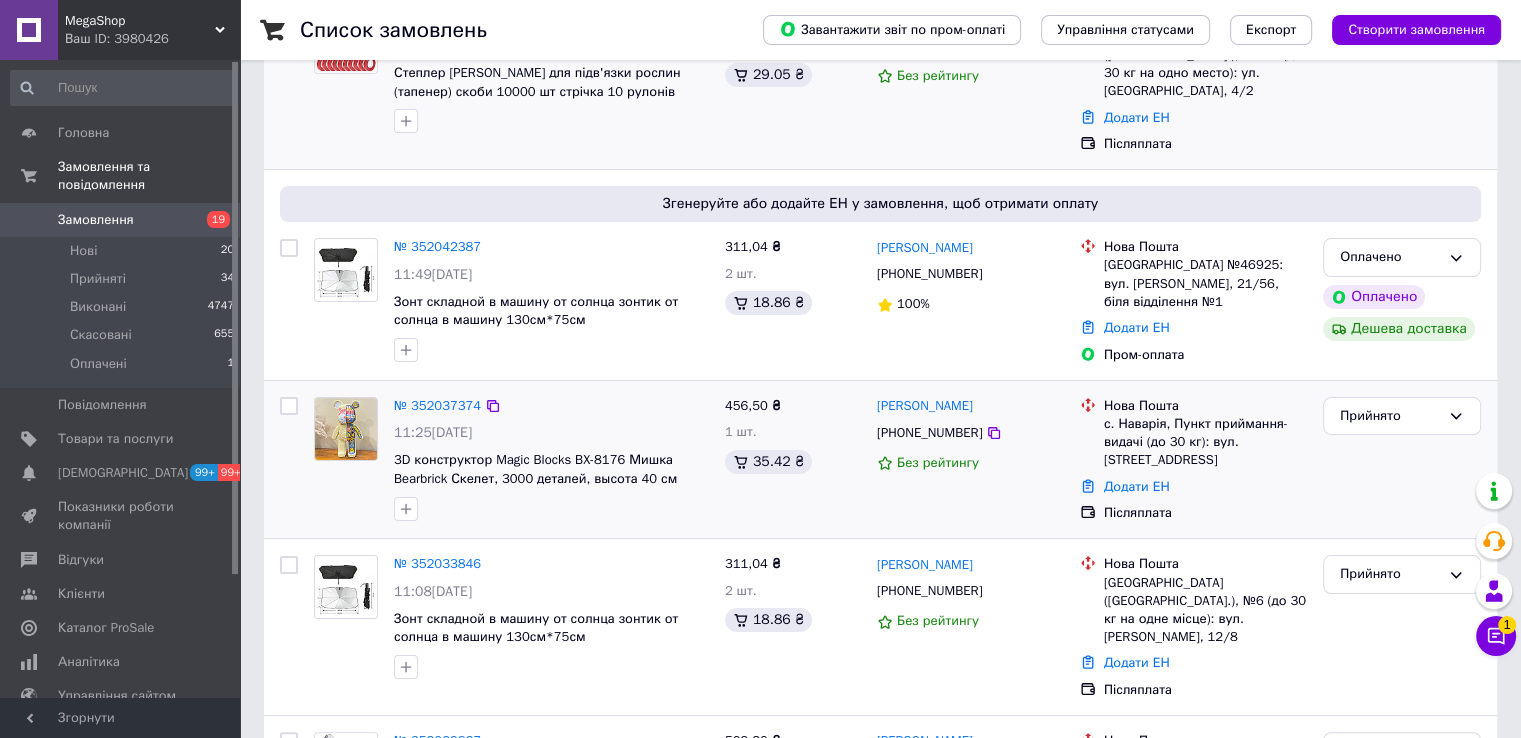 scroll, scrollTop: 400, scrollLeft: 0, axis: vertical 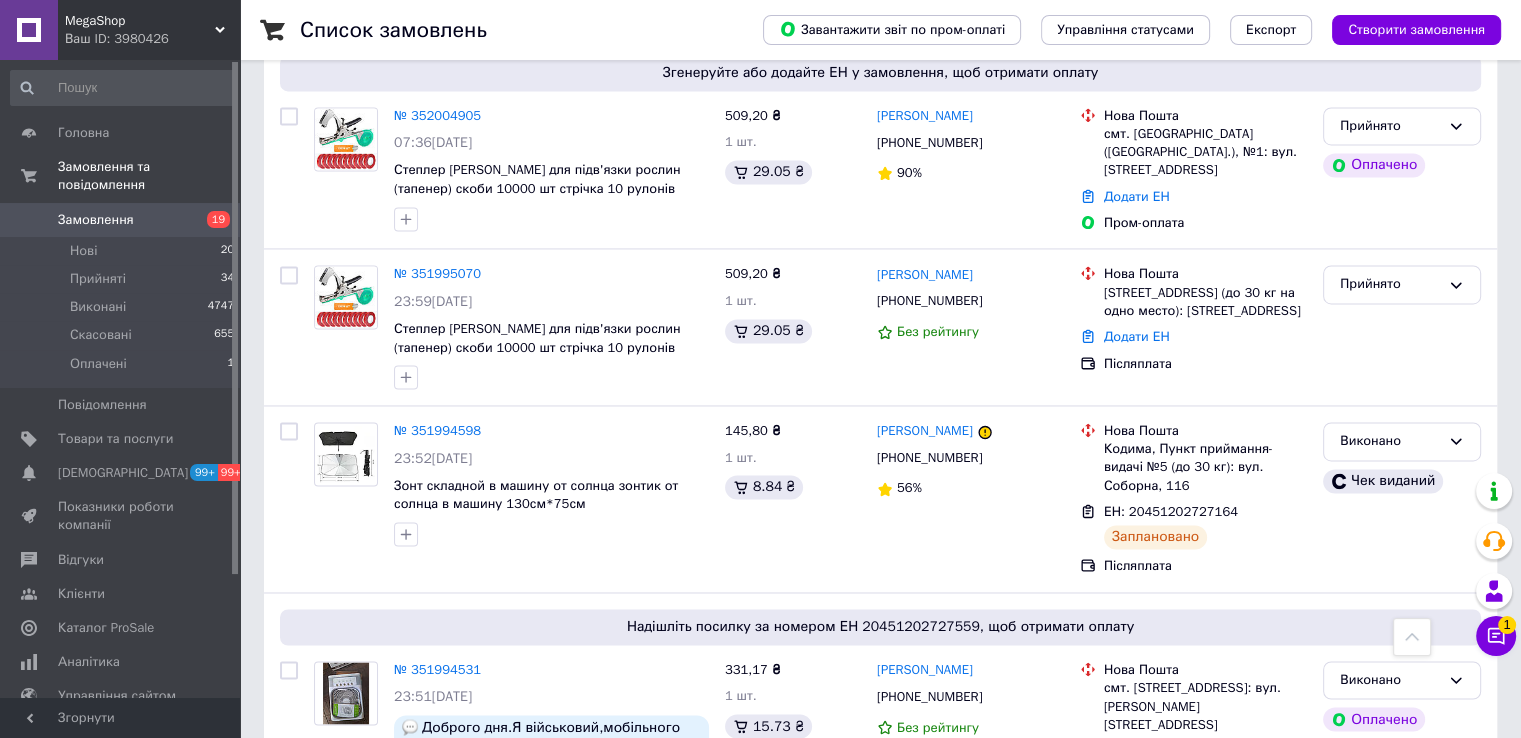 click on "Замовлення" at bounding box center (121, 220) 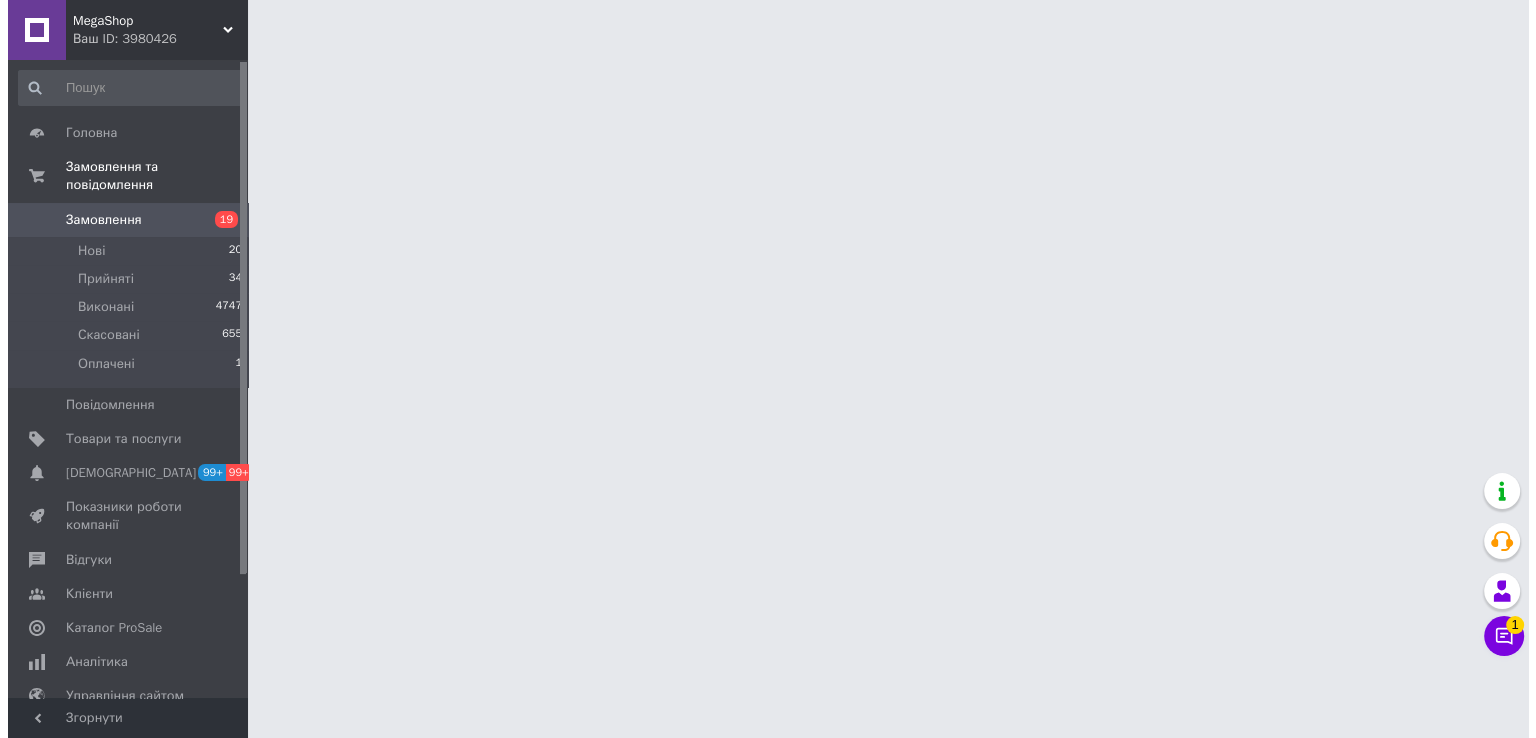 scroll, scrollTop: 0, scrollLeft: 0, axis: both 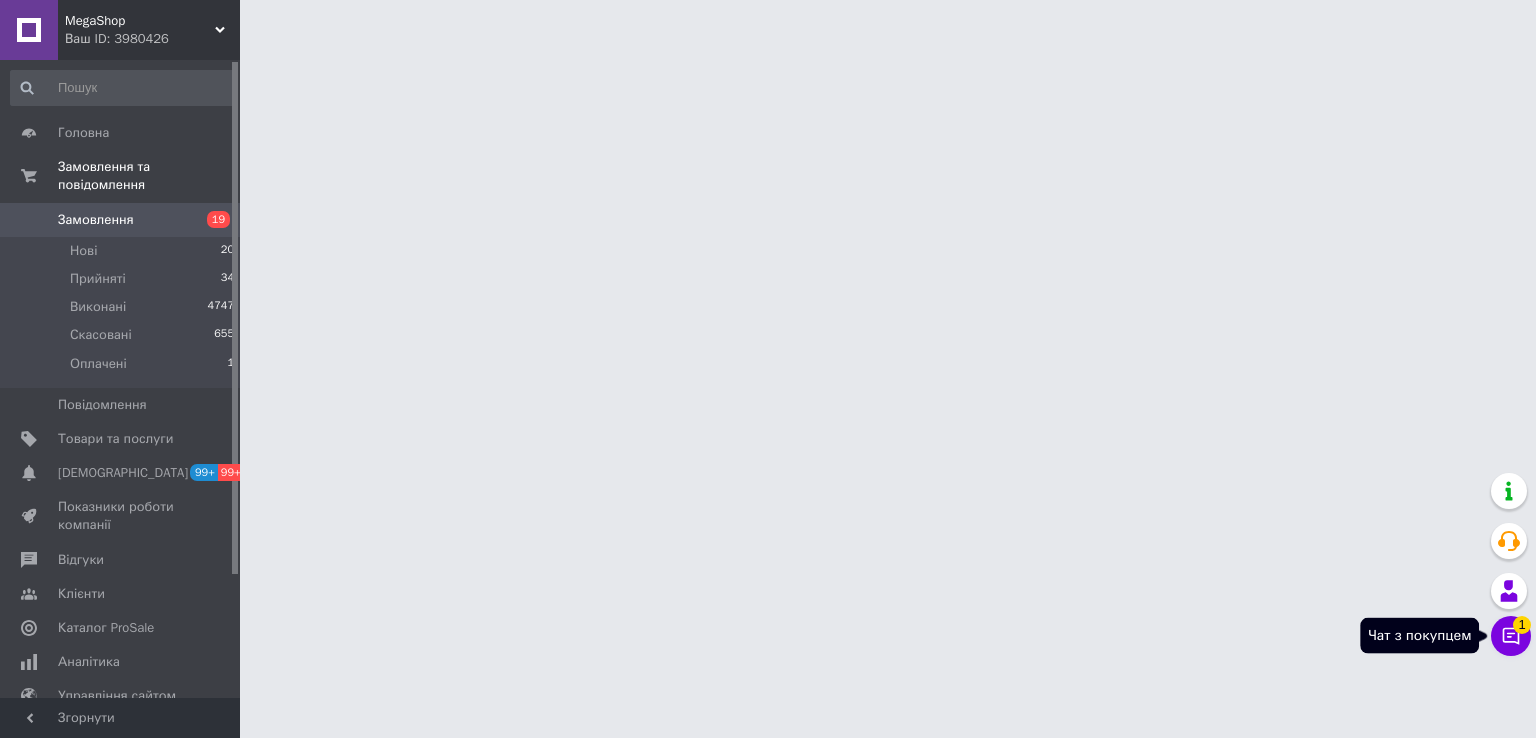 drag, startPoint x: 1535, startPoint y: 623, endPoint x: 1508, endPoint y: 635, distance: 29.546574 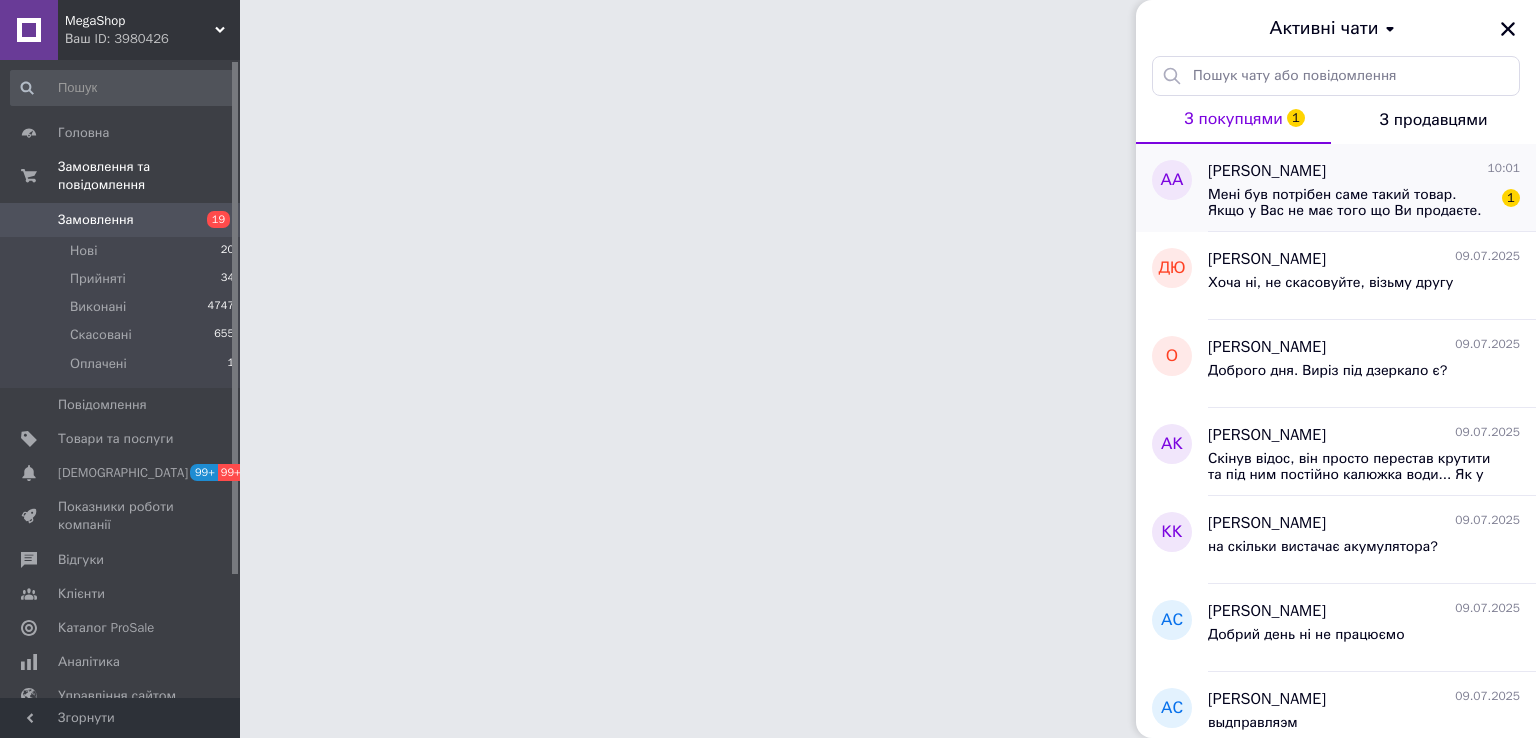 click on "Андрей Андрей" at bounding box center [1267, 171] 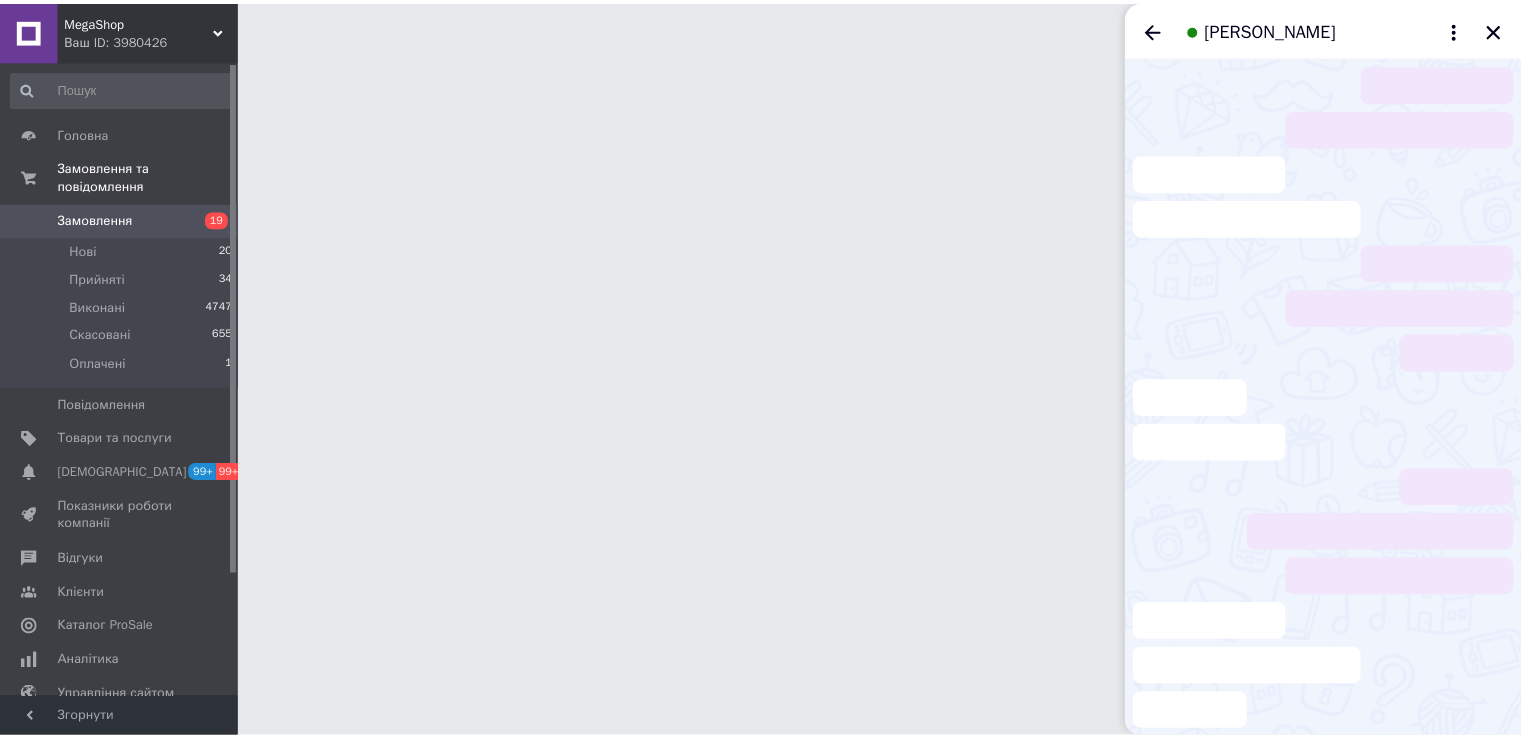 scroll, scrollTop: 3199, scrollLeft: 0, axis: vertical 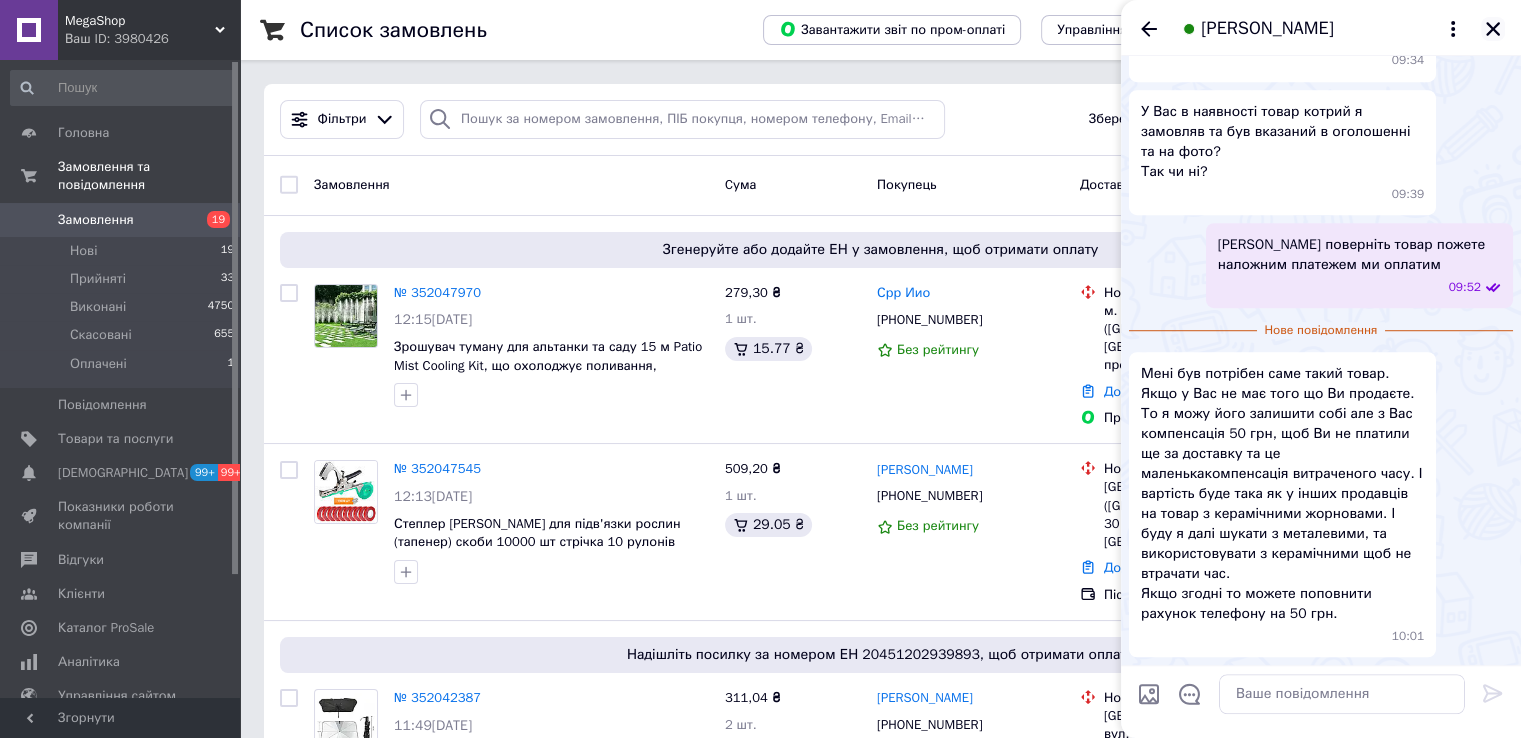 click 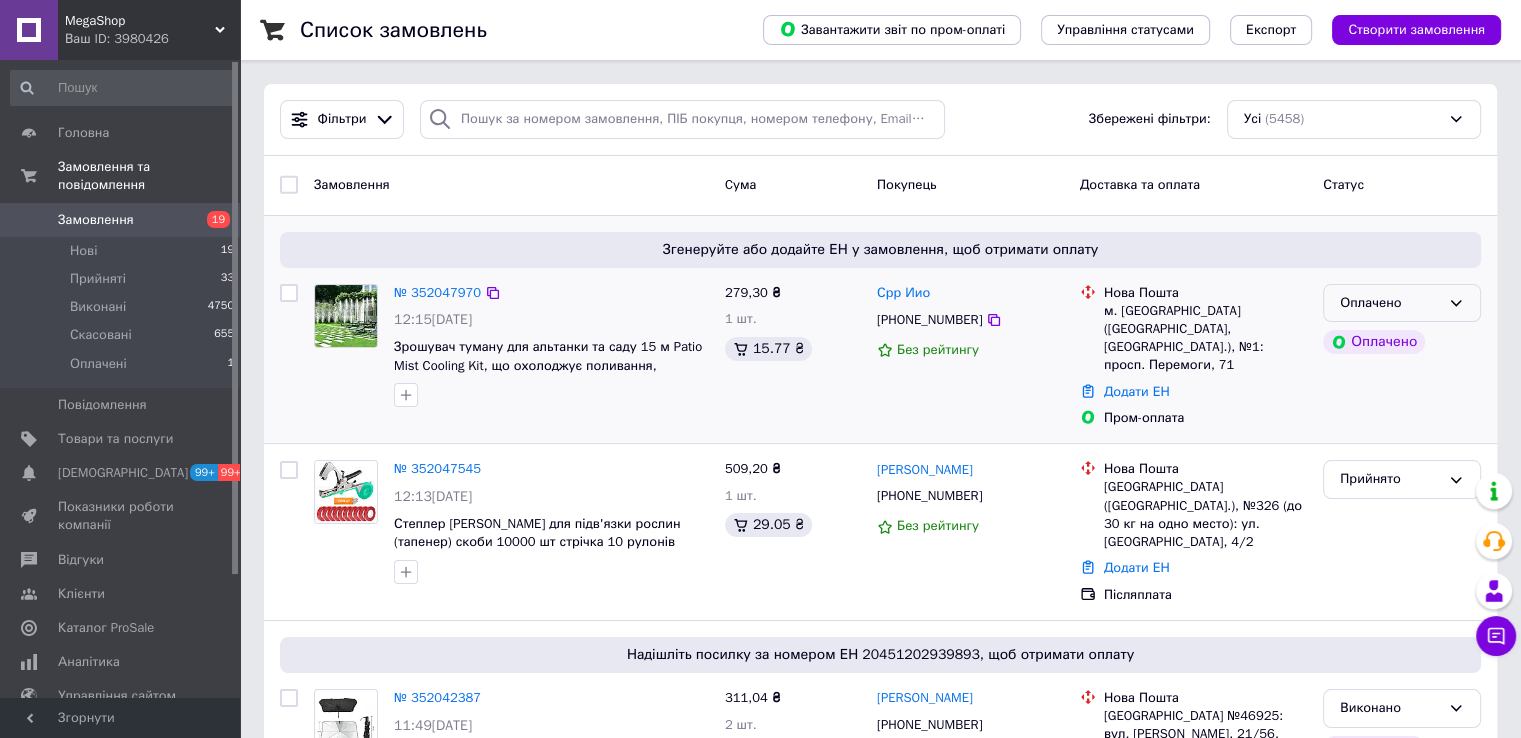 click on "Оплачено" at bounding box center (1402, 303) 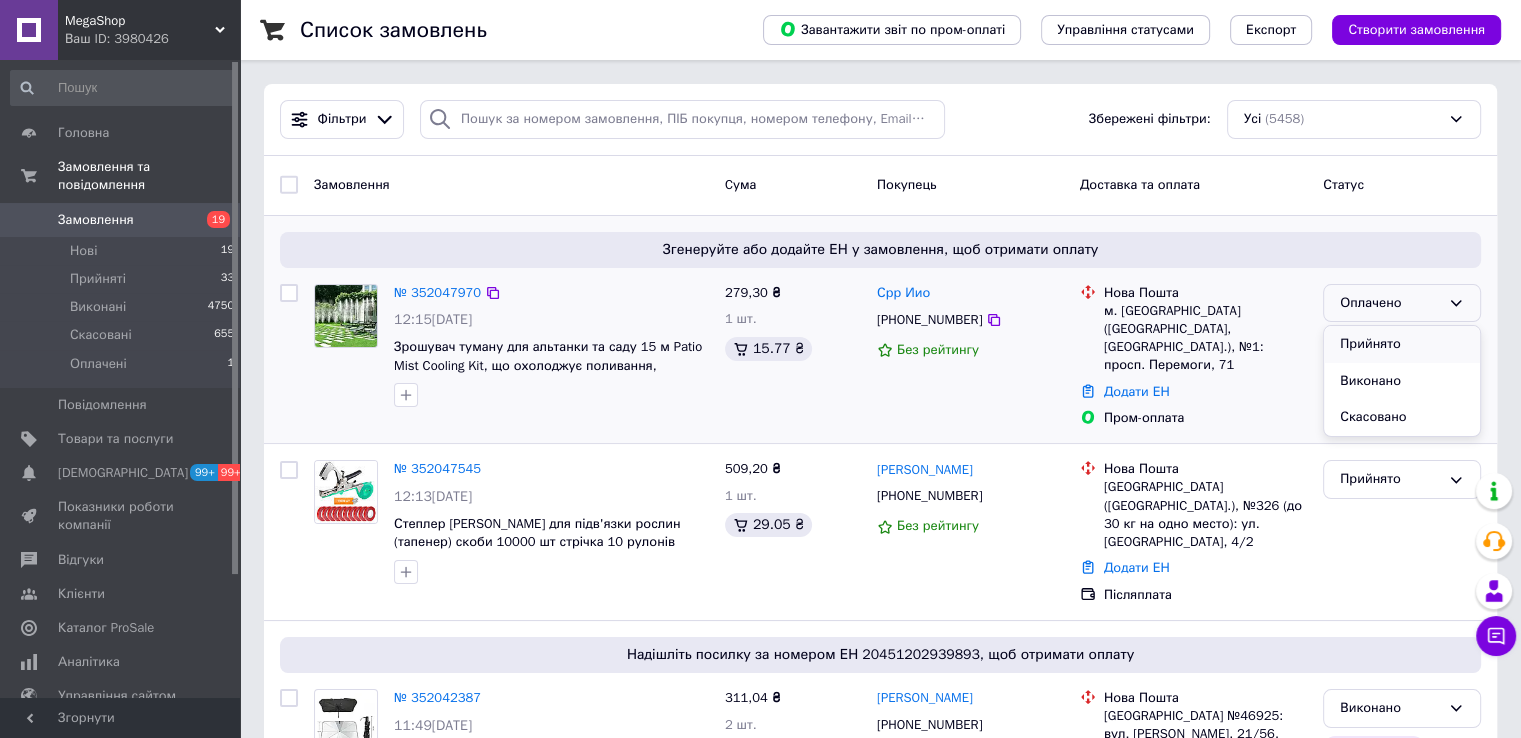 click on "Прийнято" at bounding box center (1402, 344) 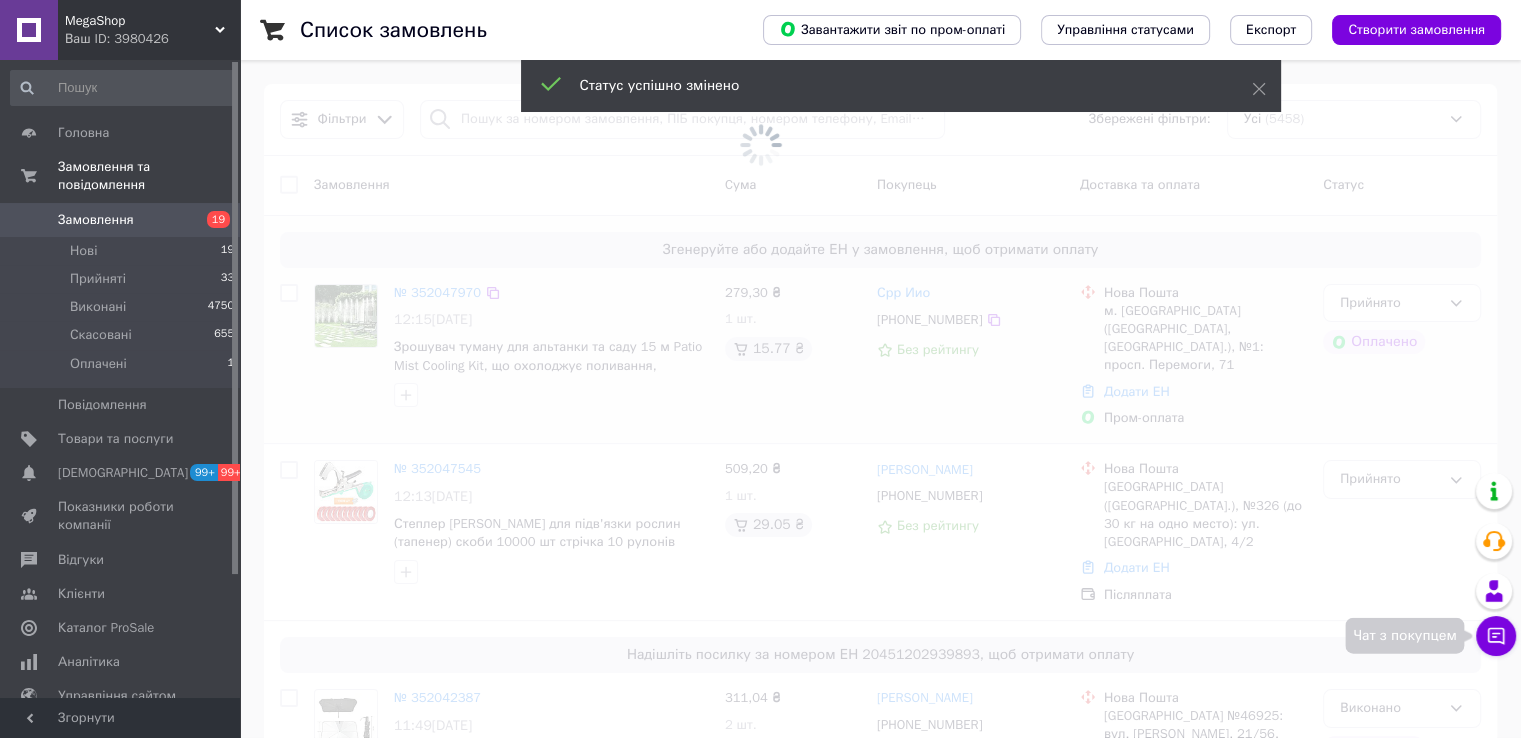 click 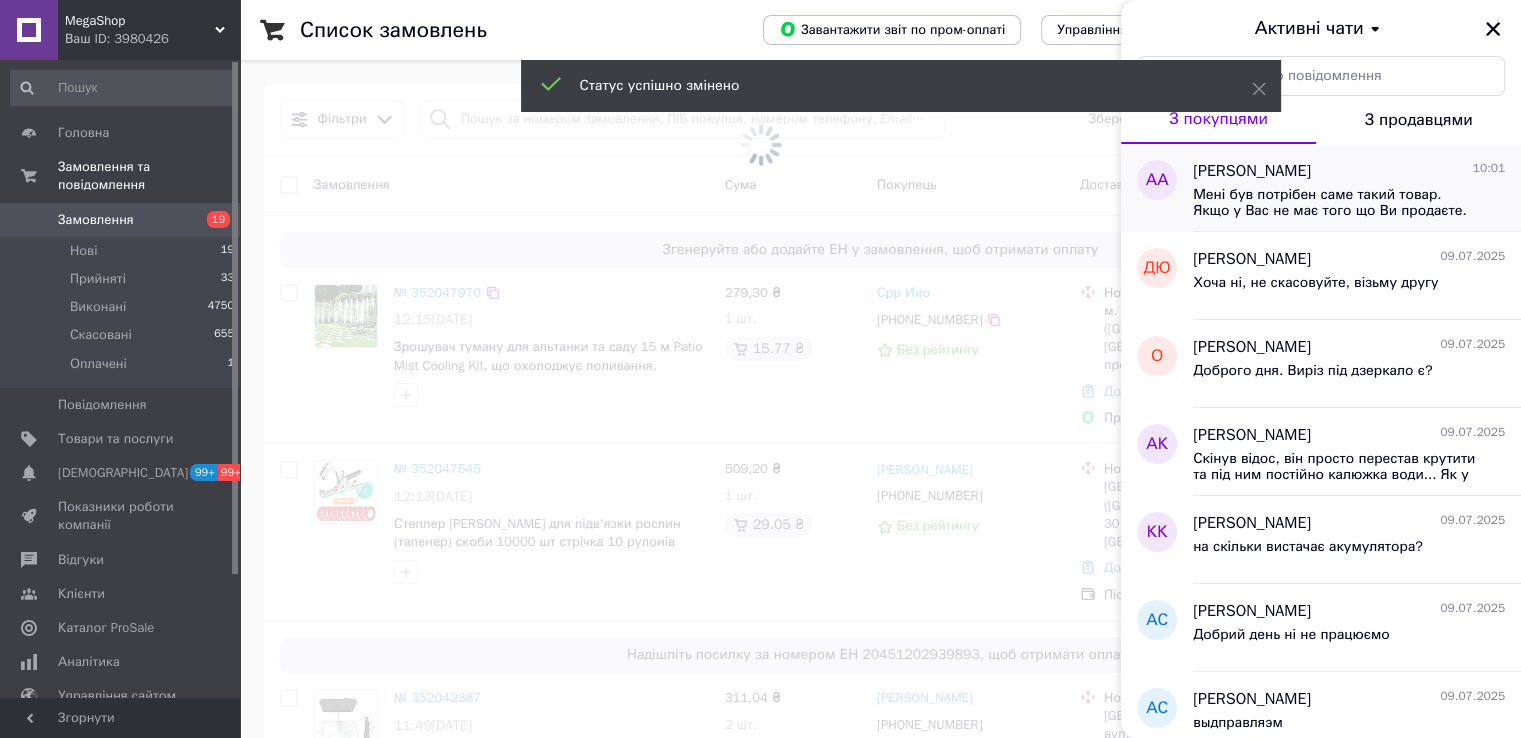 click on "Мені був потрібен саме такий товар. Якщо у Вас не має того що Ви продаєте. То я можу його залишити собі але з Вас компенсація 50 грн, щоб Ви не платили ще за доставку та це маленькакомпенсація витраченого часу. І вартість буде така як у інших продавців на товар з керамічними жорновами. І буду я далі шукати з металевими, та використовувати з керамічними щоб не втрачати час.
Якщо згодні то можете поповнити рахунок телефону на 50 грн." at bounding box center (1335, 203) 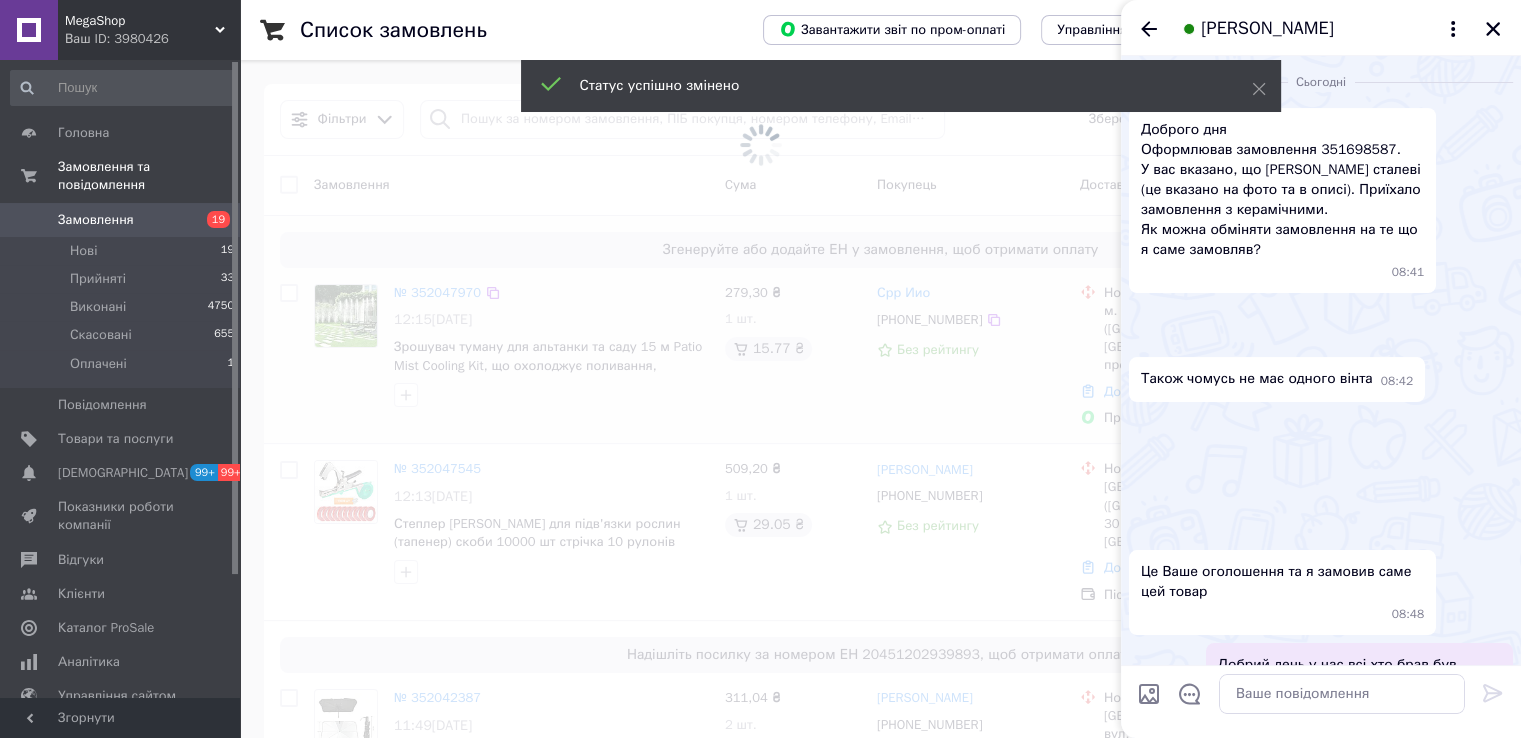 scroll, scrollTop: 3162, scrollLeft: 0, axis: vertical 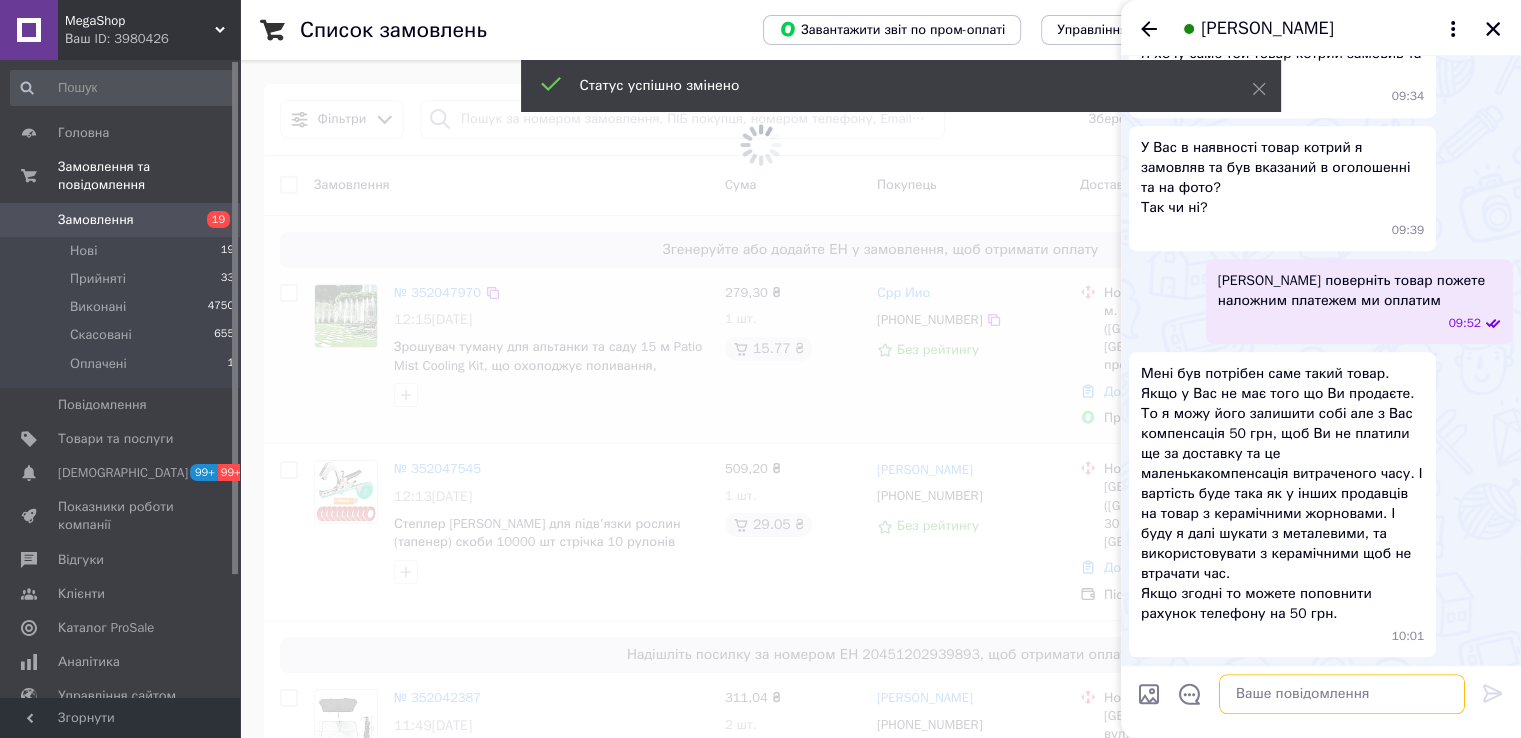 click at bounding box center (1342, 694) 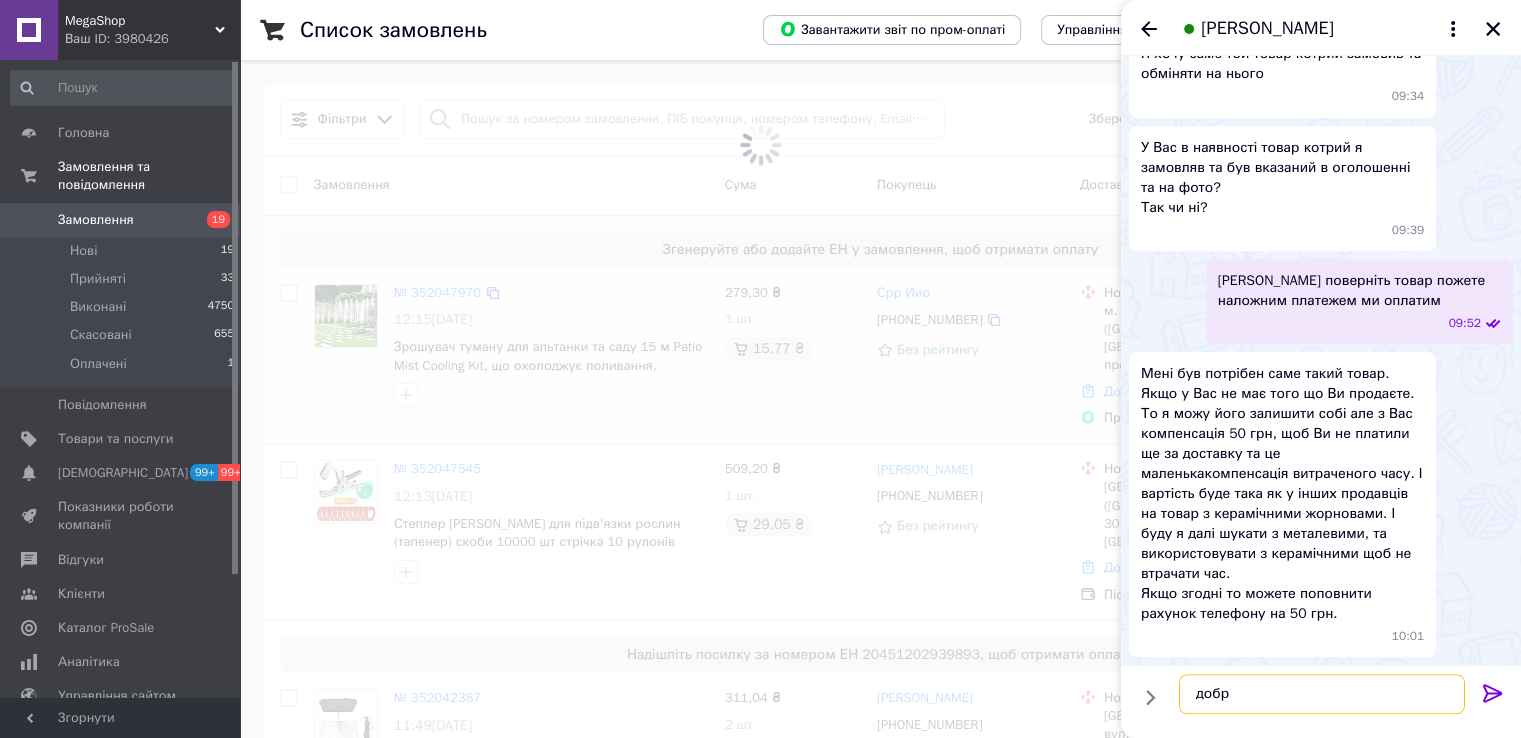 type on "добре" 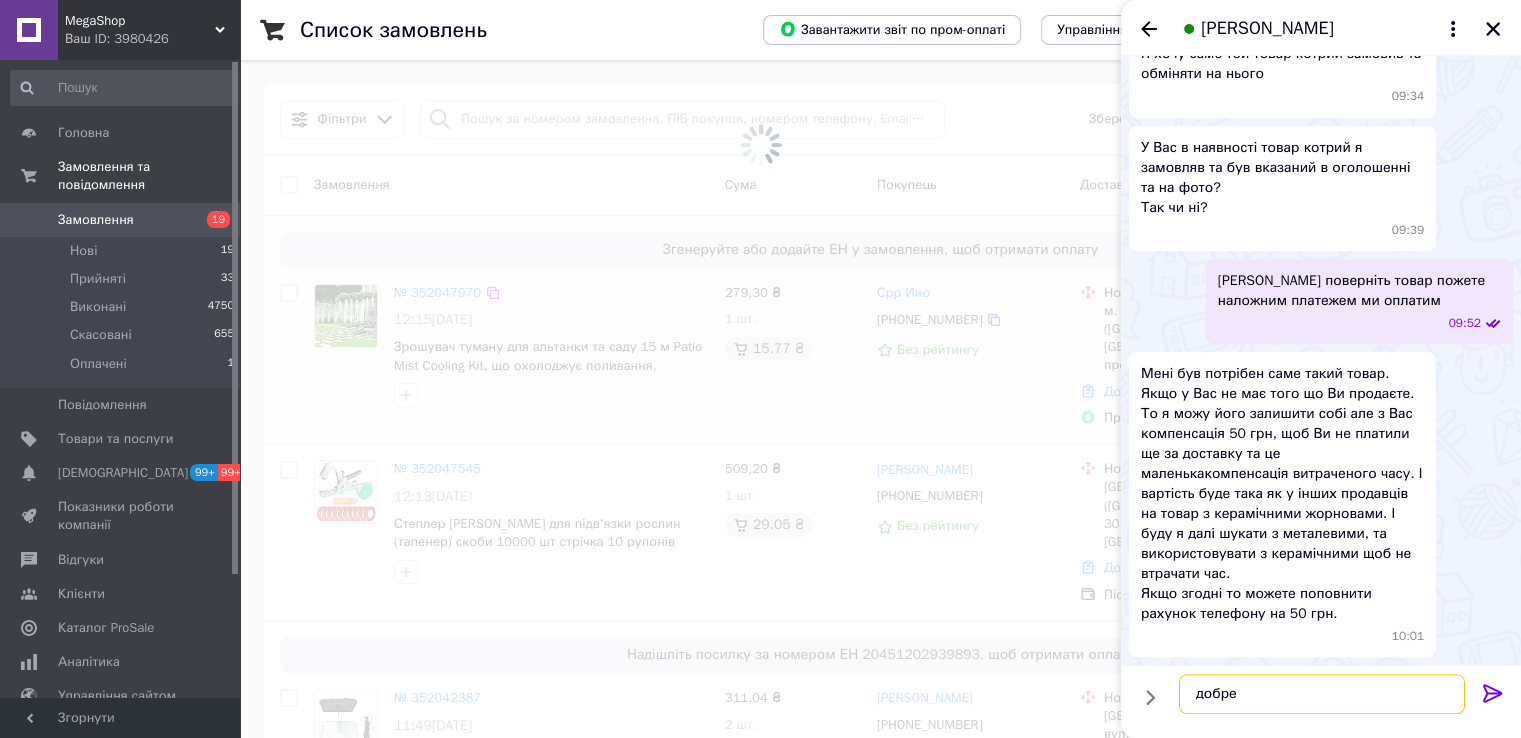 type 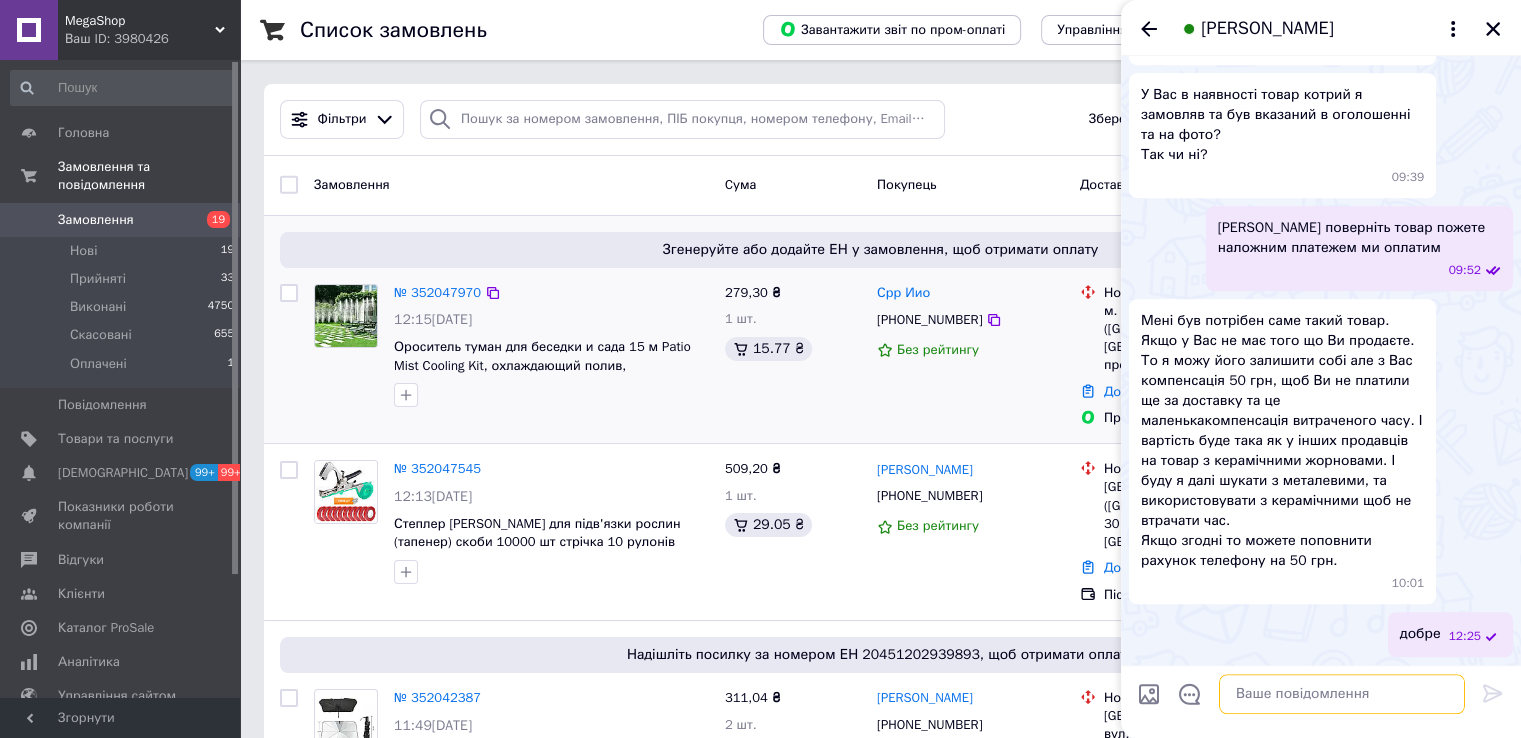 scroll, scrollTop: 3216, scrollLeft: 0, axis: vertical 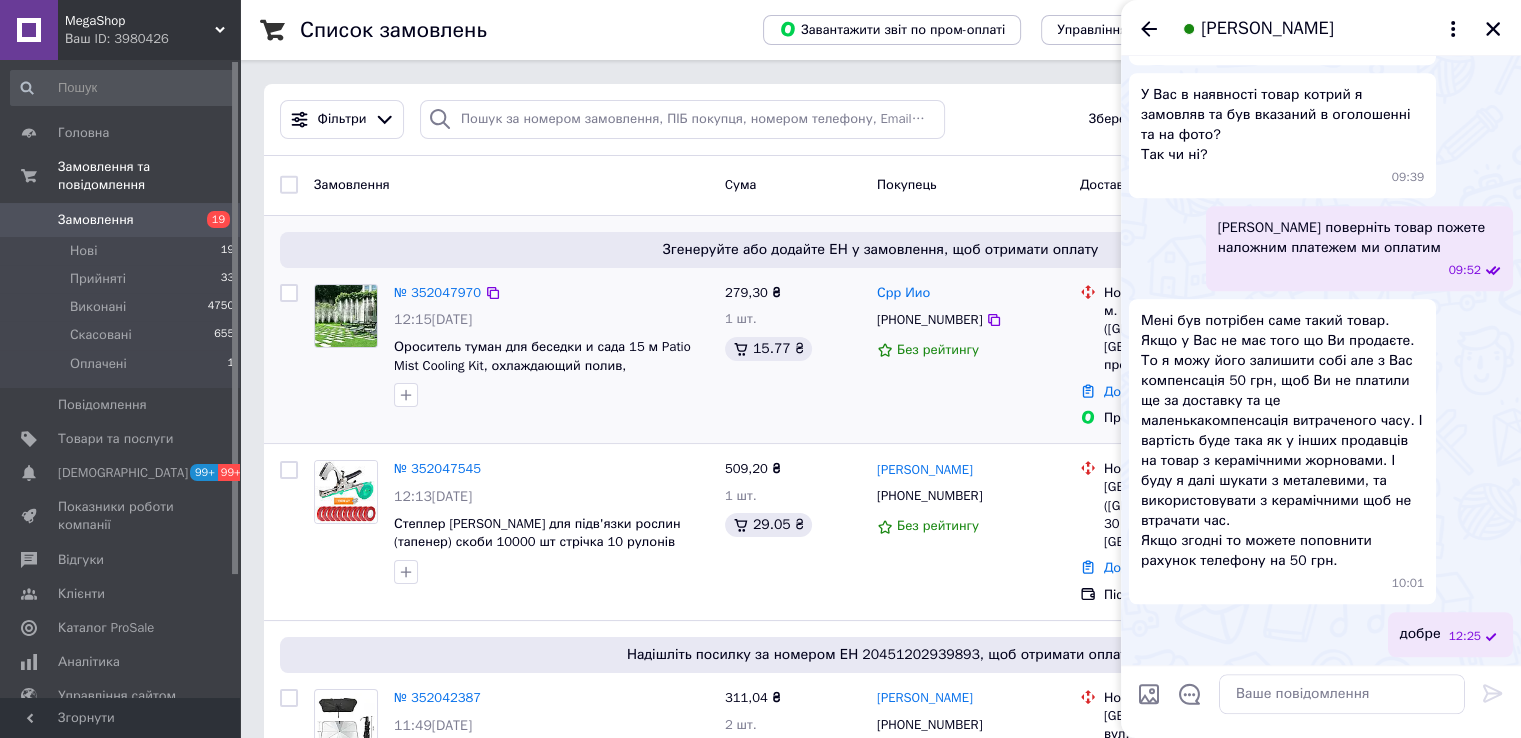 click 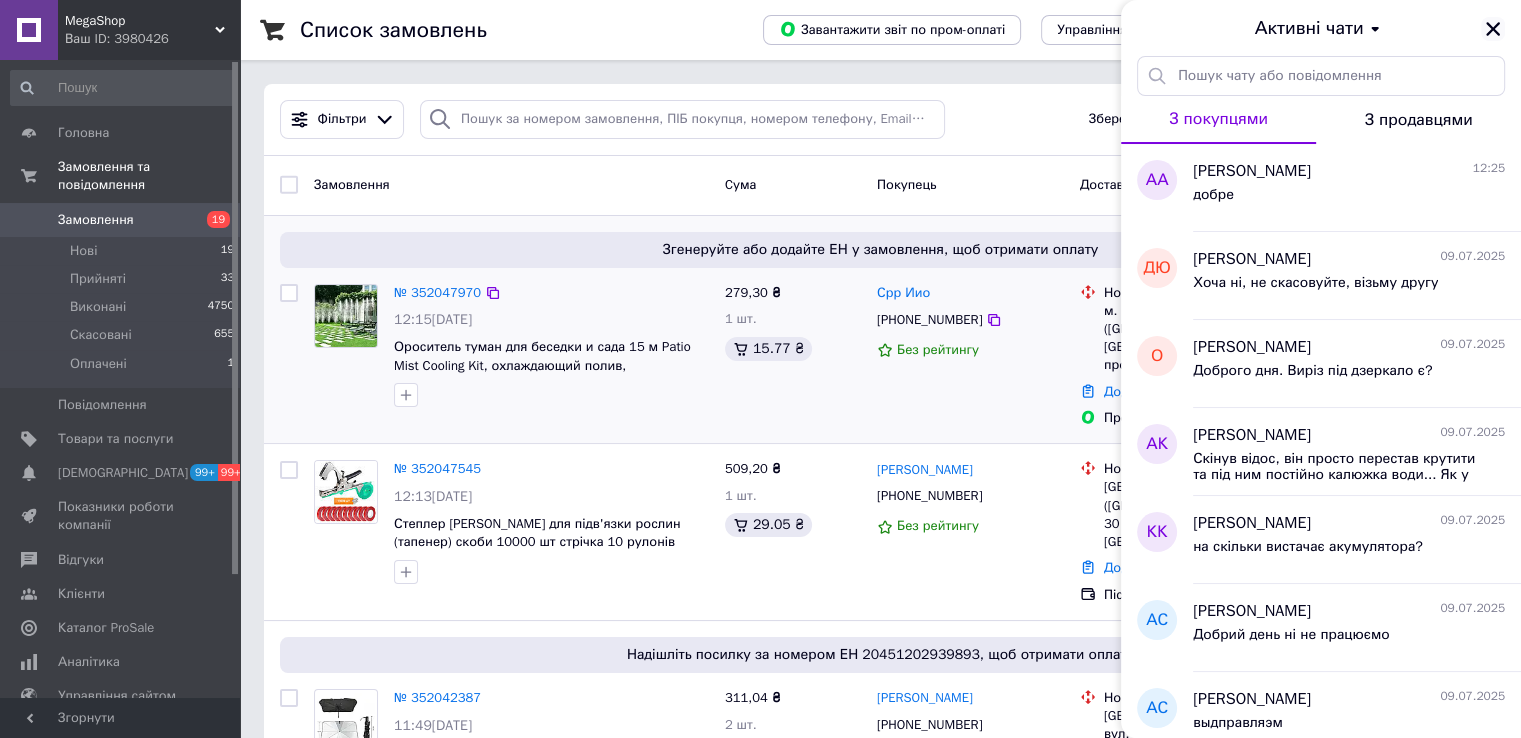 click 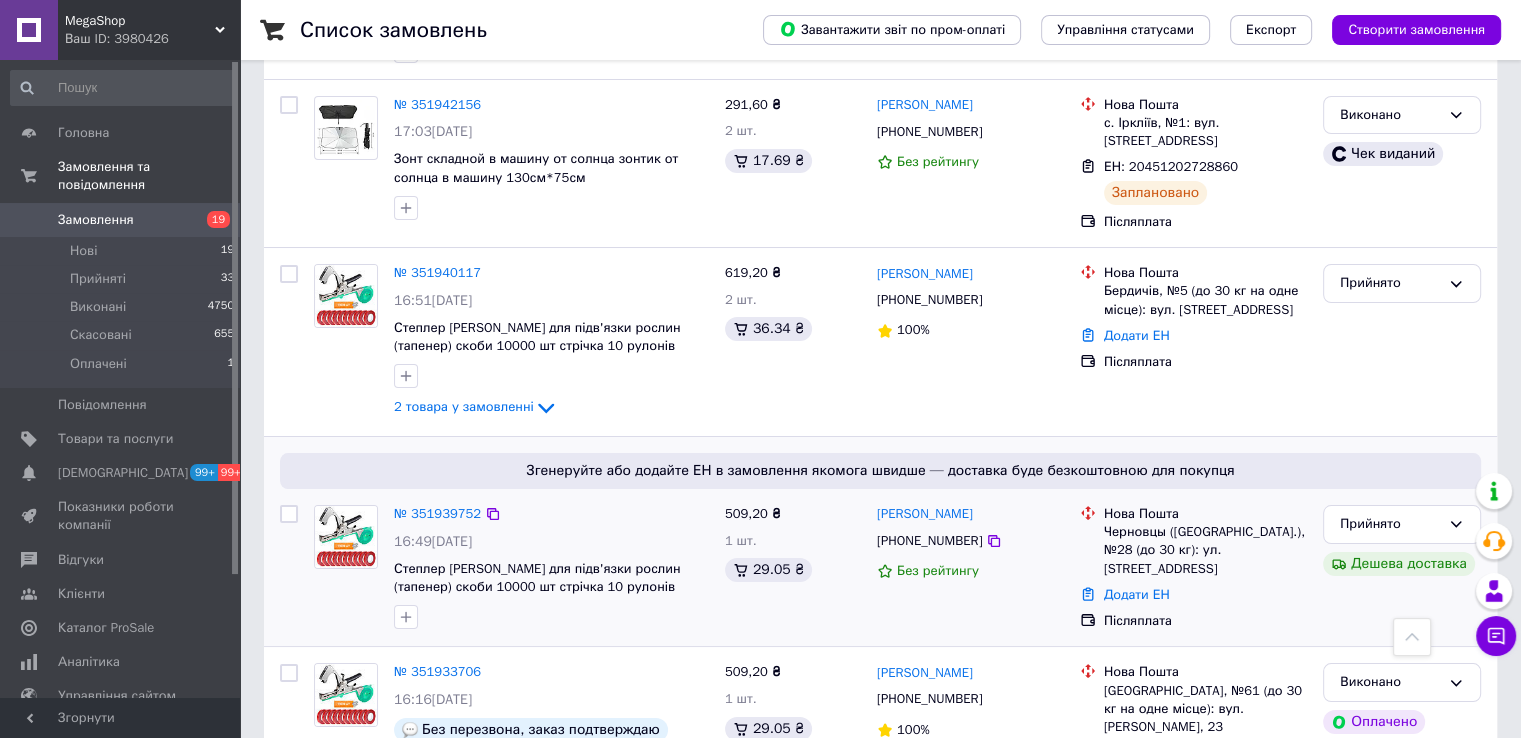 scroll, scrollTop: 7400, scrollLeft: 0, axis: vertical 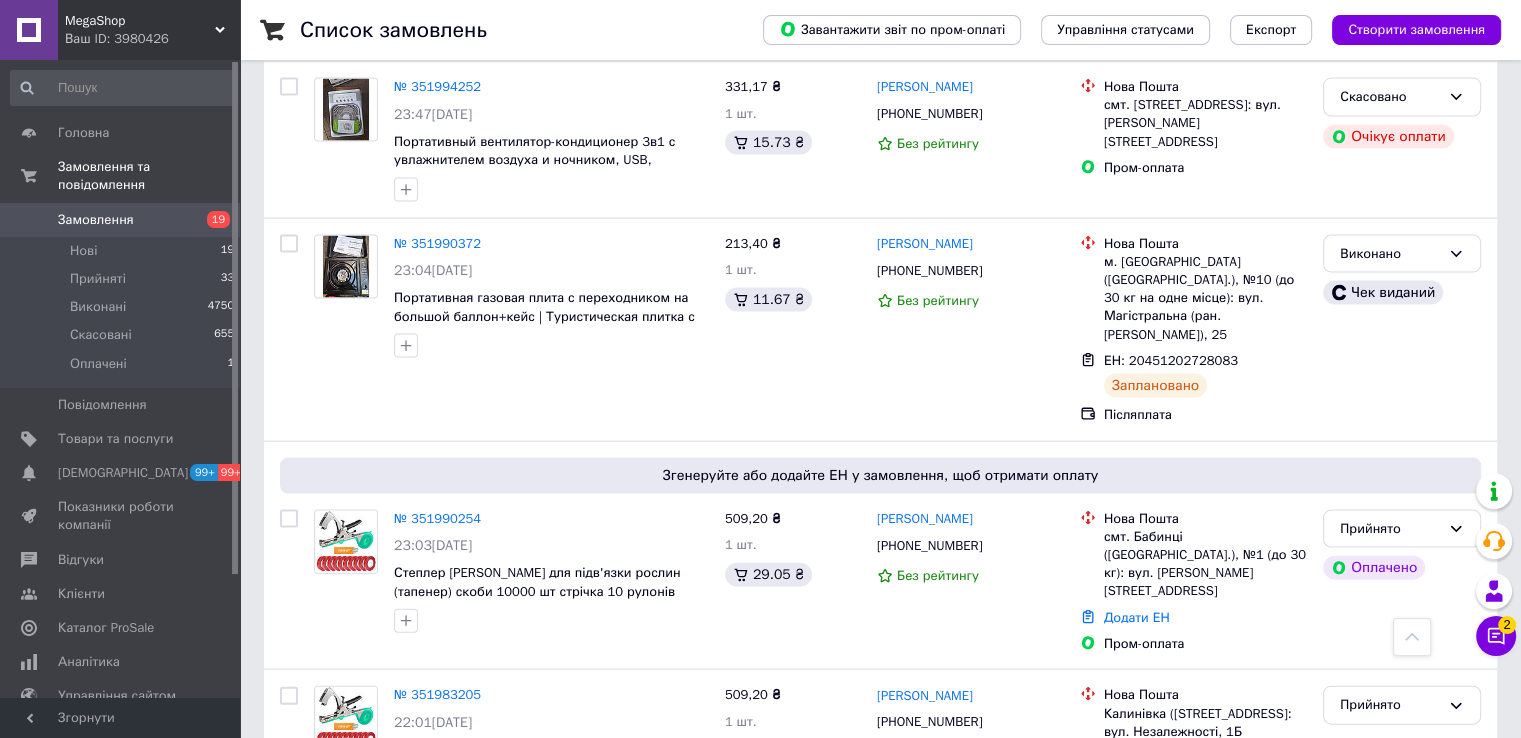 click on "Замовлення" at bounding box center [96, 220] 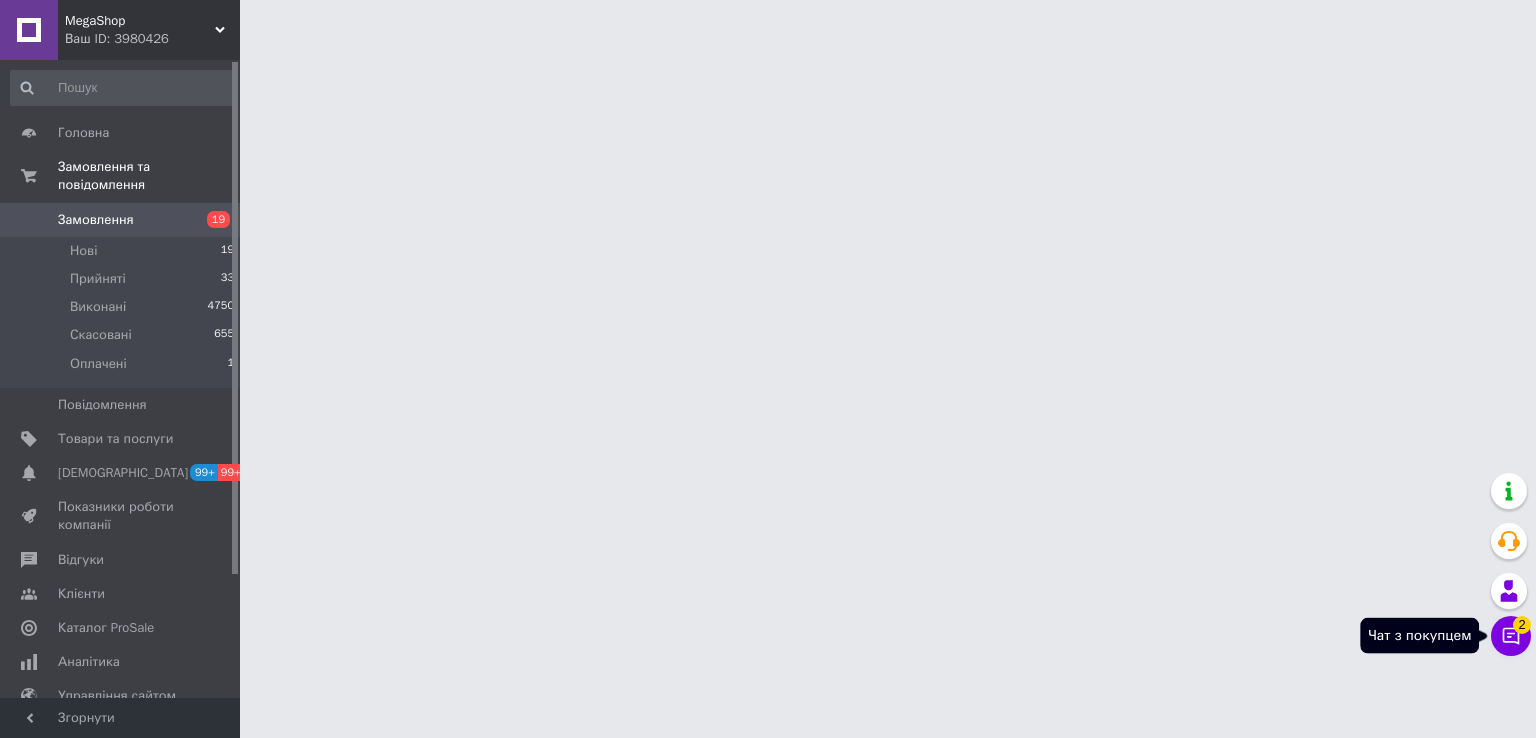 click 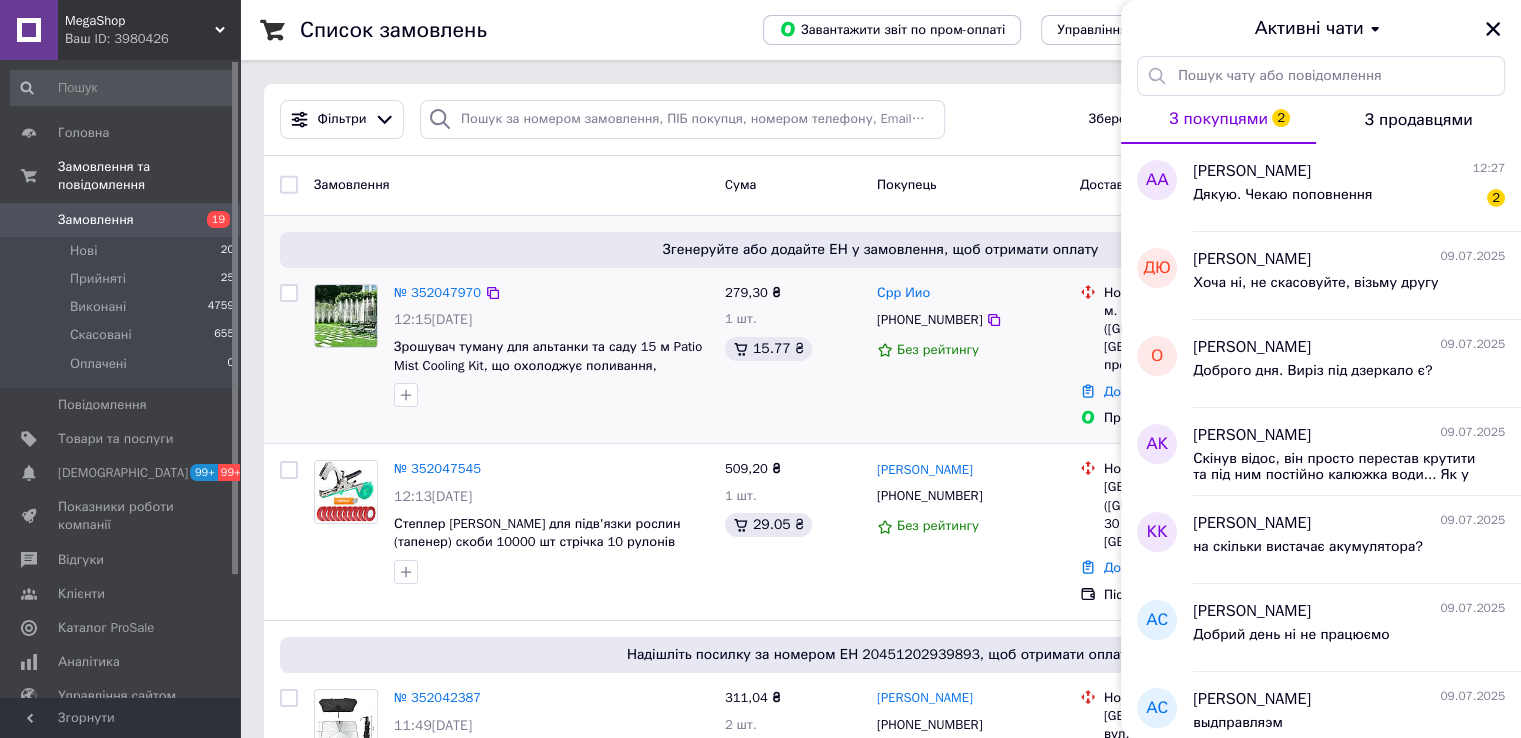click on "Згенеруйте або додайте ЕН у замовлення, щоб отримати оплату № 352047970 12:15, 10.07.2025 Зрошувач туману для альтанки та саду 15 м Patio Mist Cooling Kit, що охолоджує поливання, туманоутворювач для терту 279,30 ₴ 1 шт. 15.77 ₴ Срр Иио +380994030034 Без рейтингу Нова Пошта м. Добропілля (Донецька обл., Покровський р-н.), №1: просп. Перемоги, 71 Додати ЕН Пром-оплата Прийнято Оплачено" at bounding box center (880, 330) 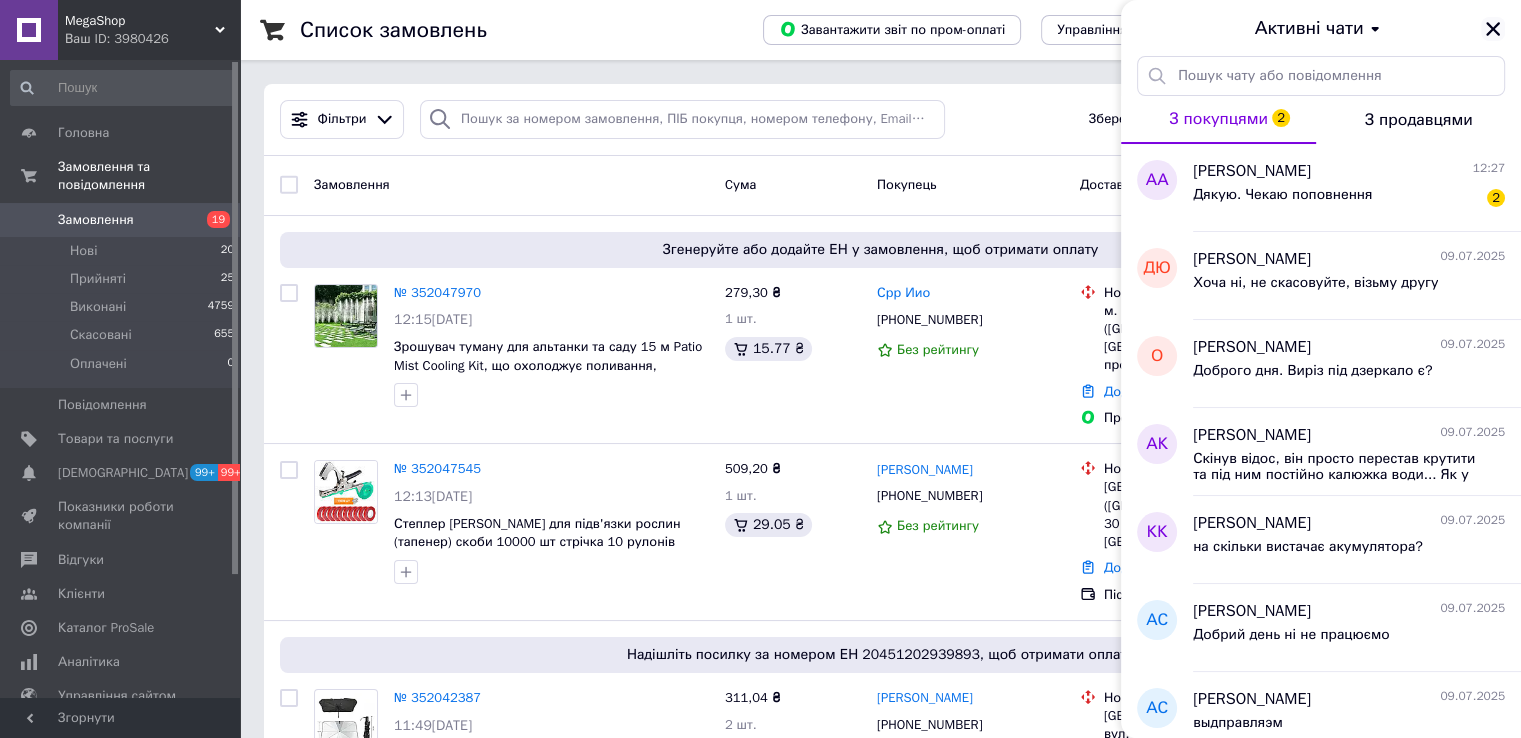 click 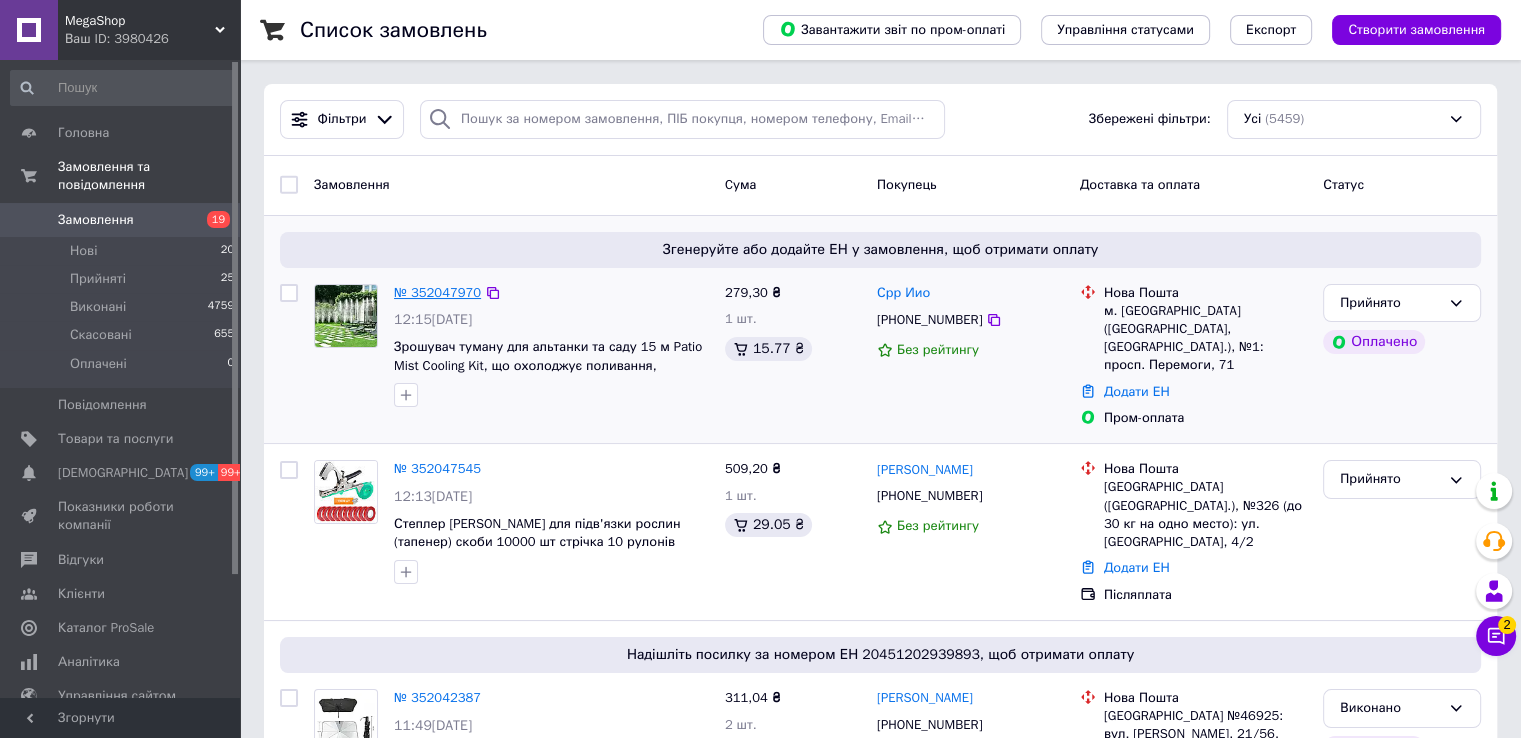 click on "№ 352047970" at bounding box center (437, 292) 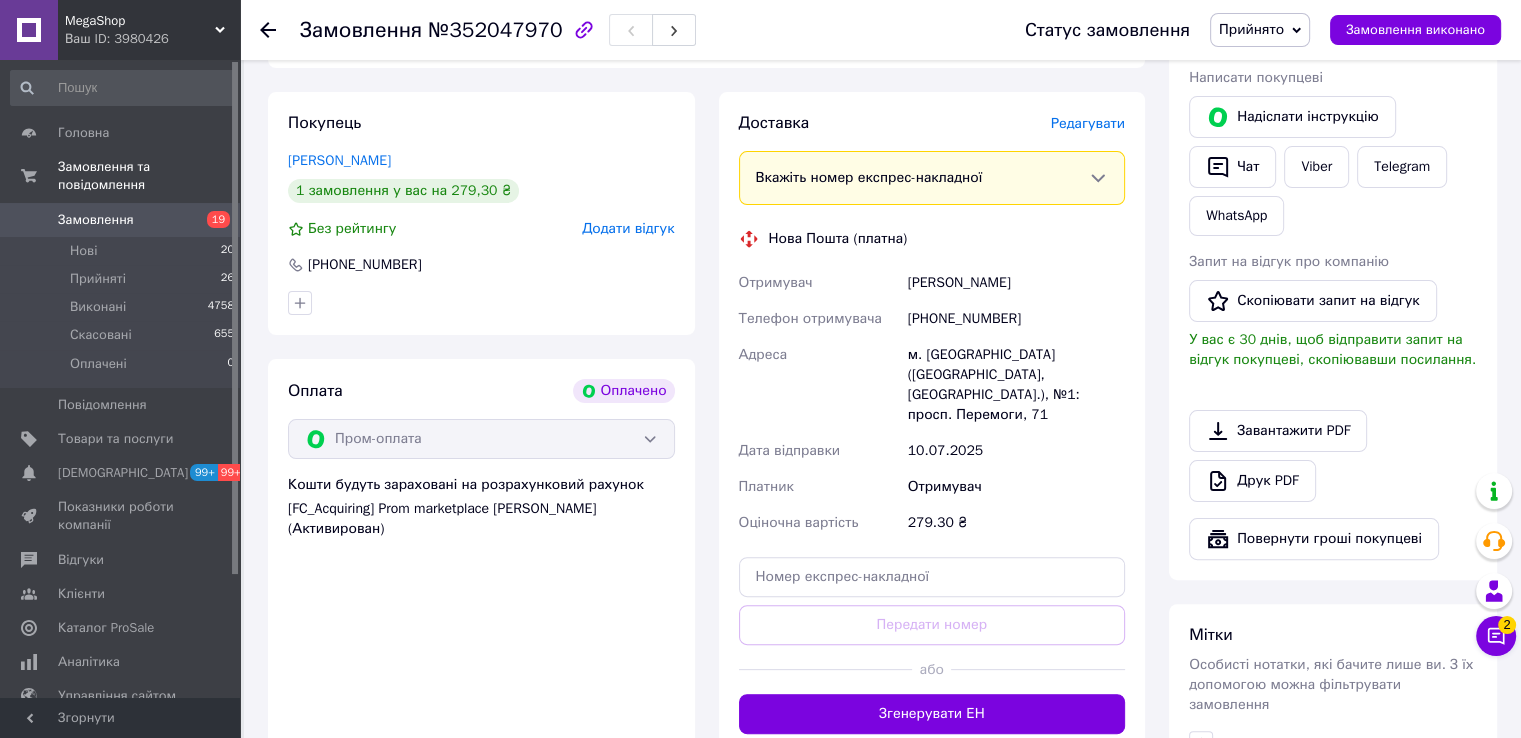 scroll, scrollTop: 600, scrollLeft: 0, axis: vertical 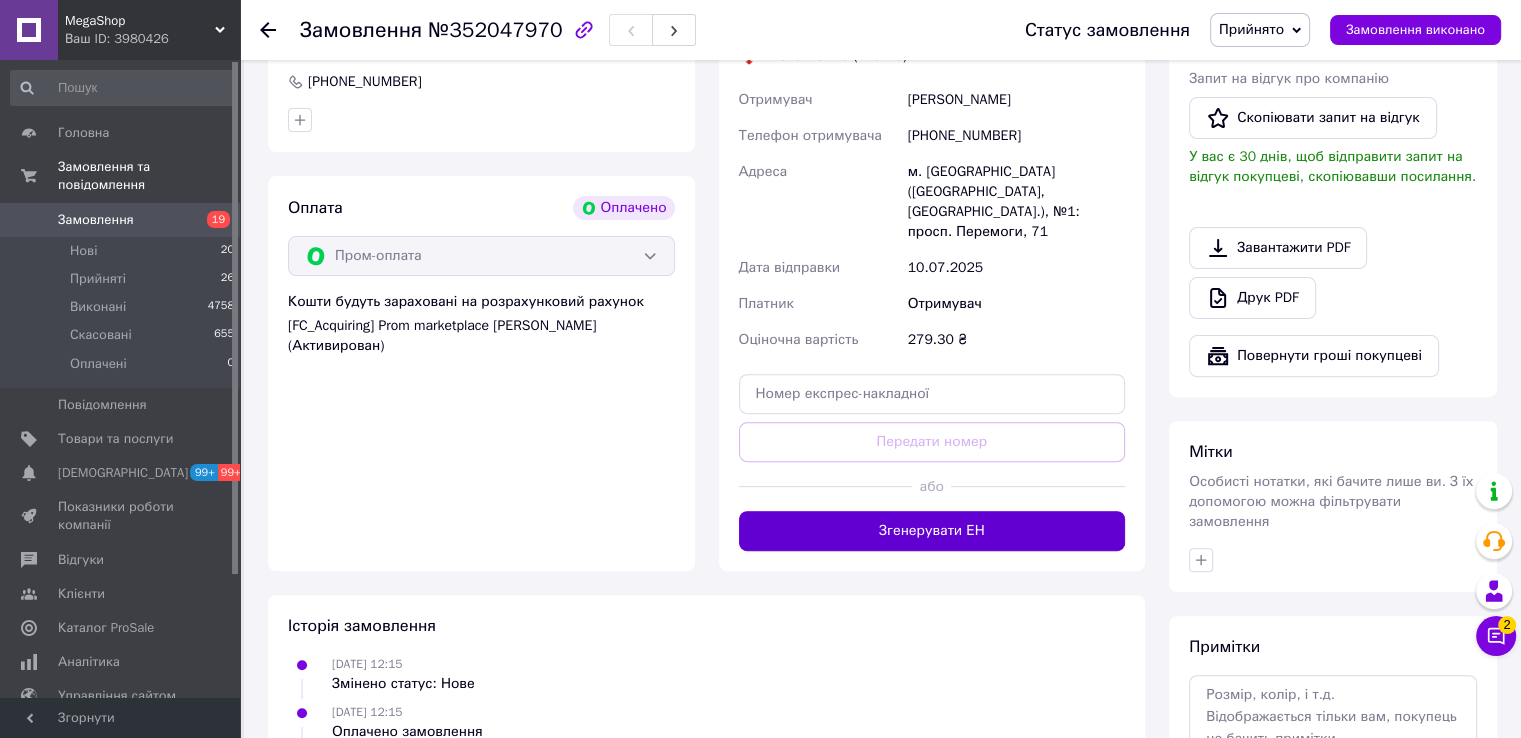 click on "Згенерувати ЕН" at bounding box center (932, 531) 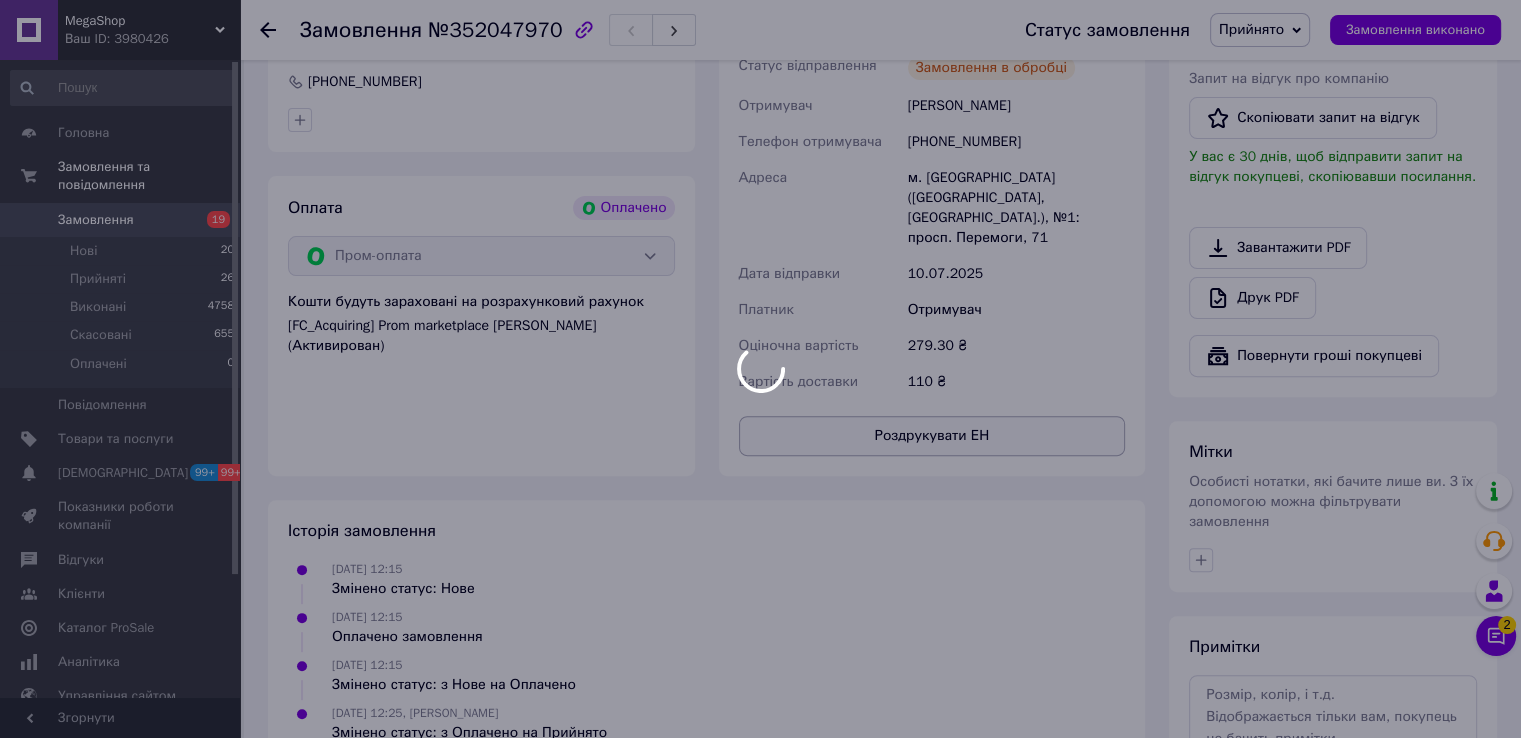 drag, startPoint x: 916, startPoint y: 434, endPoint x: 913, endPoint y: 417, distance: 17.262676 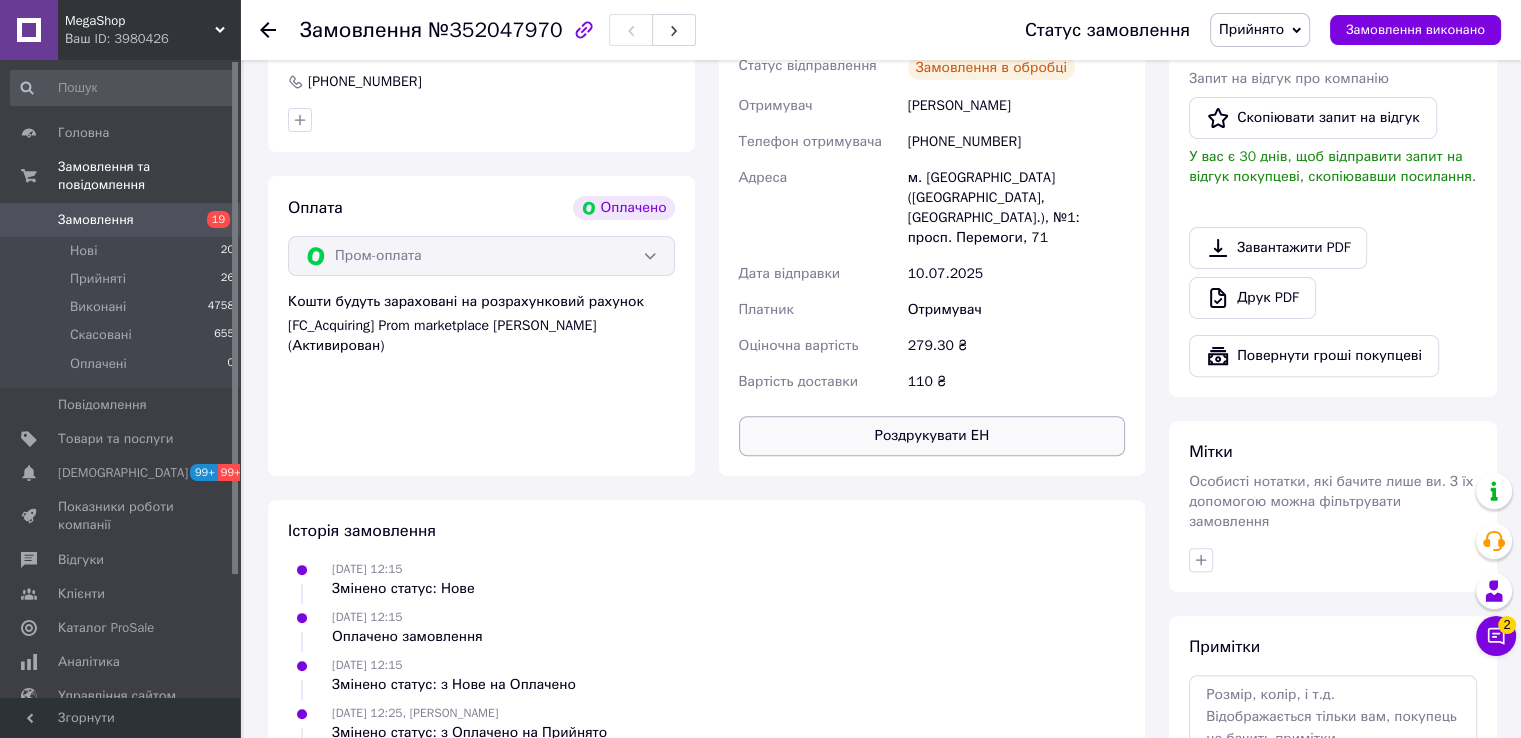 click on "Роздрукувати ЕН" at bounding box center (932, 436) 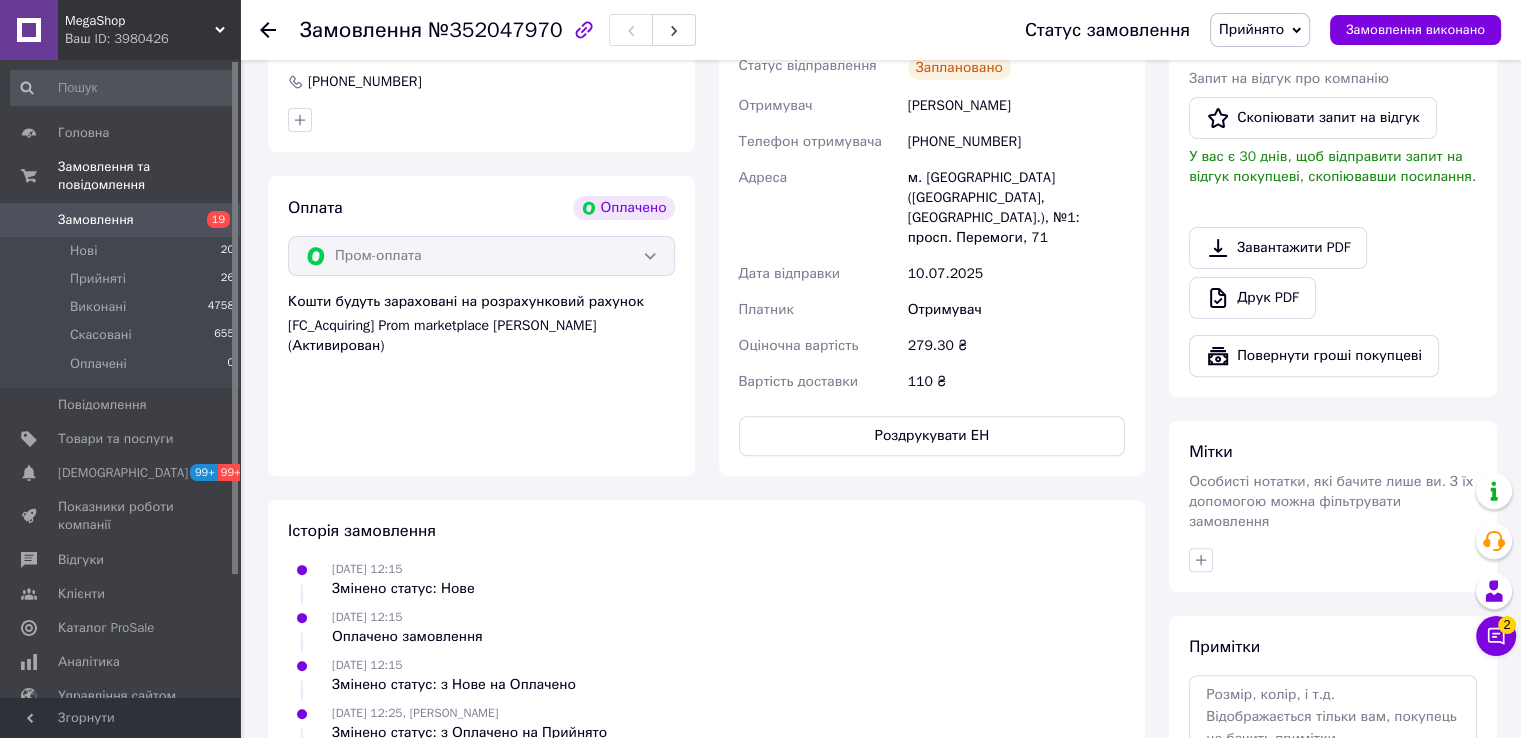 drag, startPoint x: 385, startPoint y: 699, endPoint x: 853, endPoint y: 361, distance: 577.2937 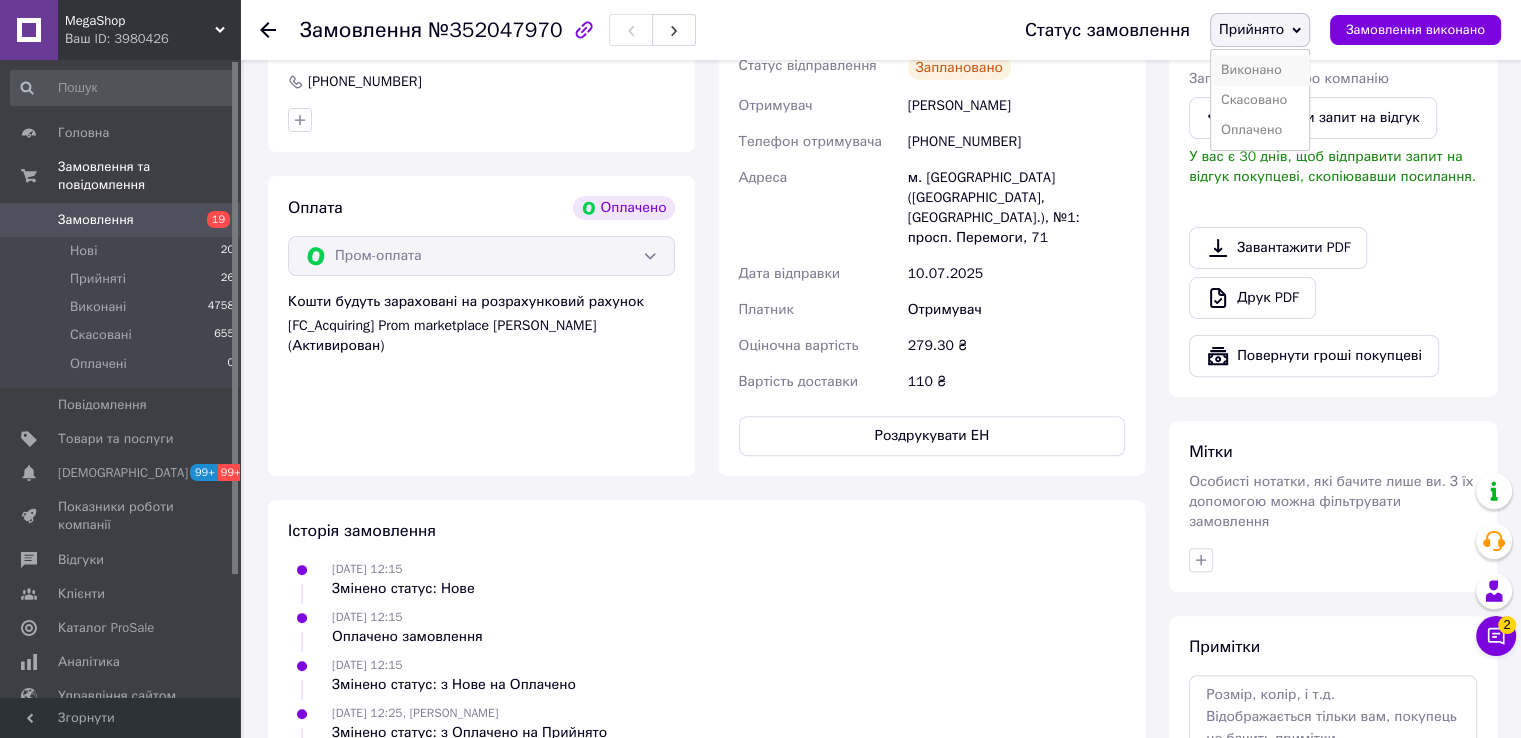 click on "Виконано" at bounding box center [1260, 70] 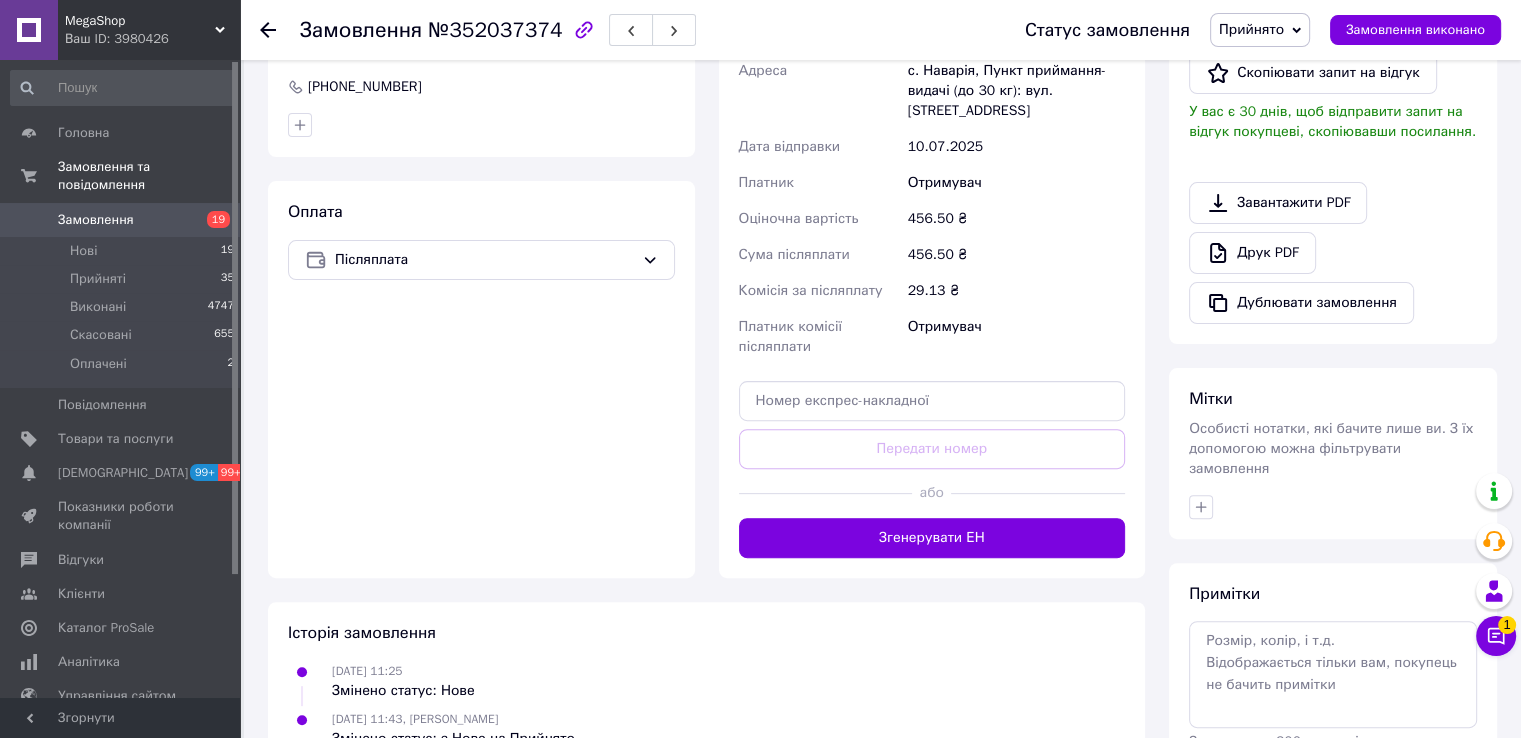 scroll, scrollTop: 660, scrollLeft: 0, axis: vertical 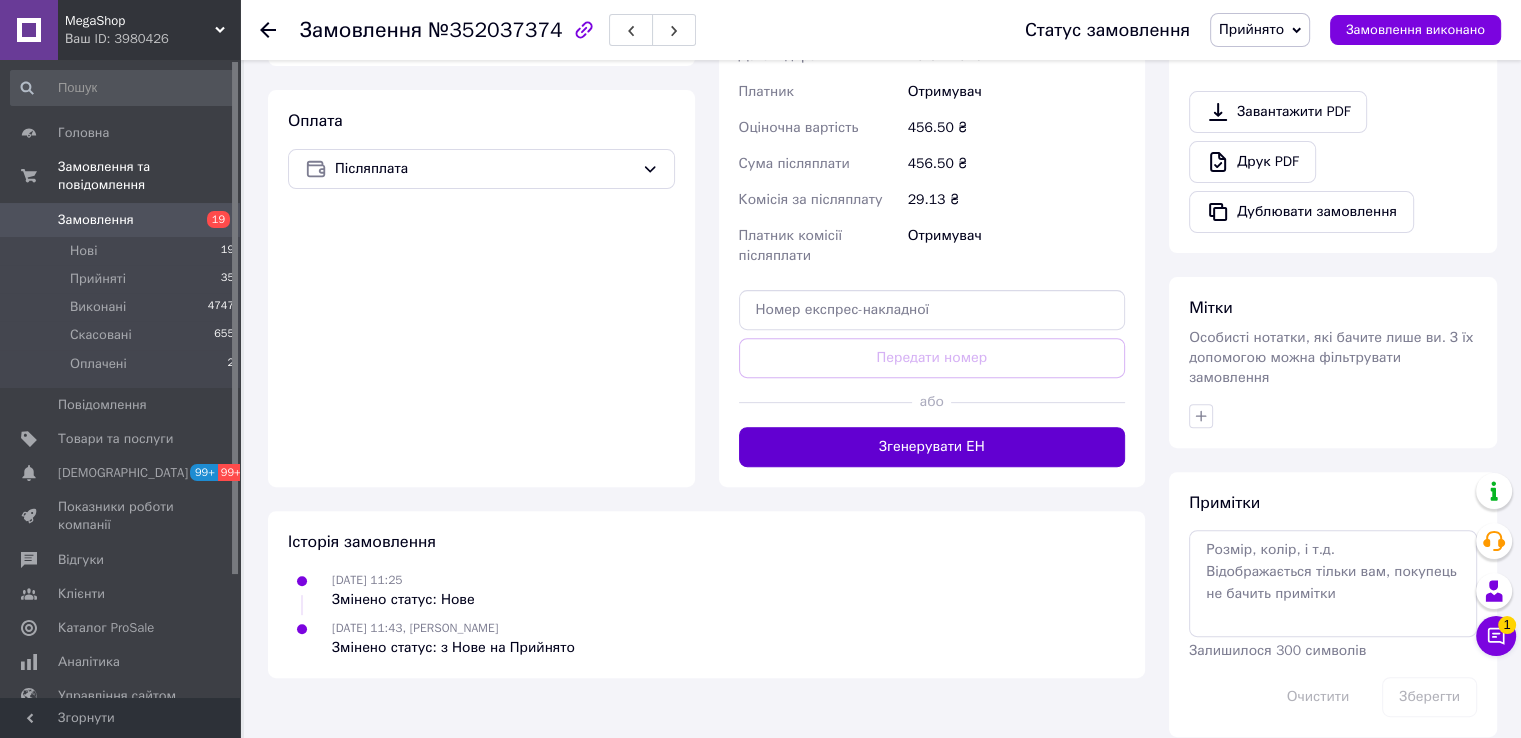 click on "Згенерувати ЕН" at bounding box center [932, 447] 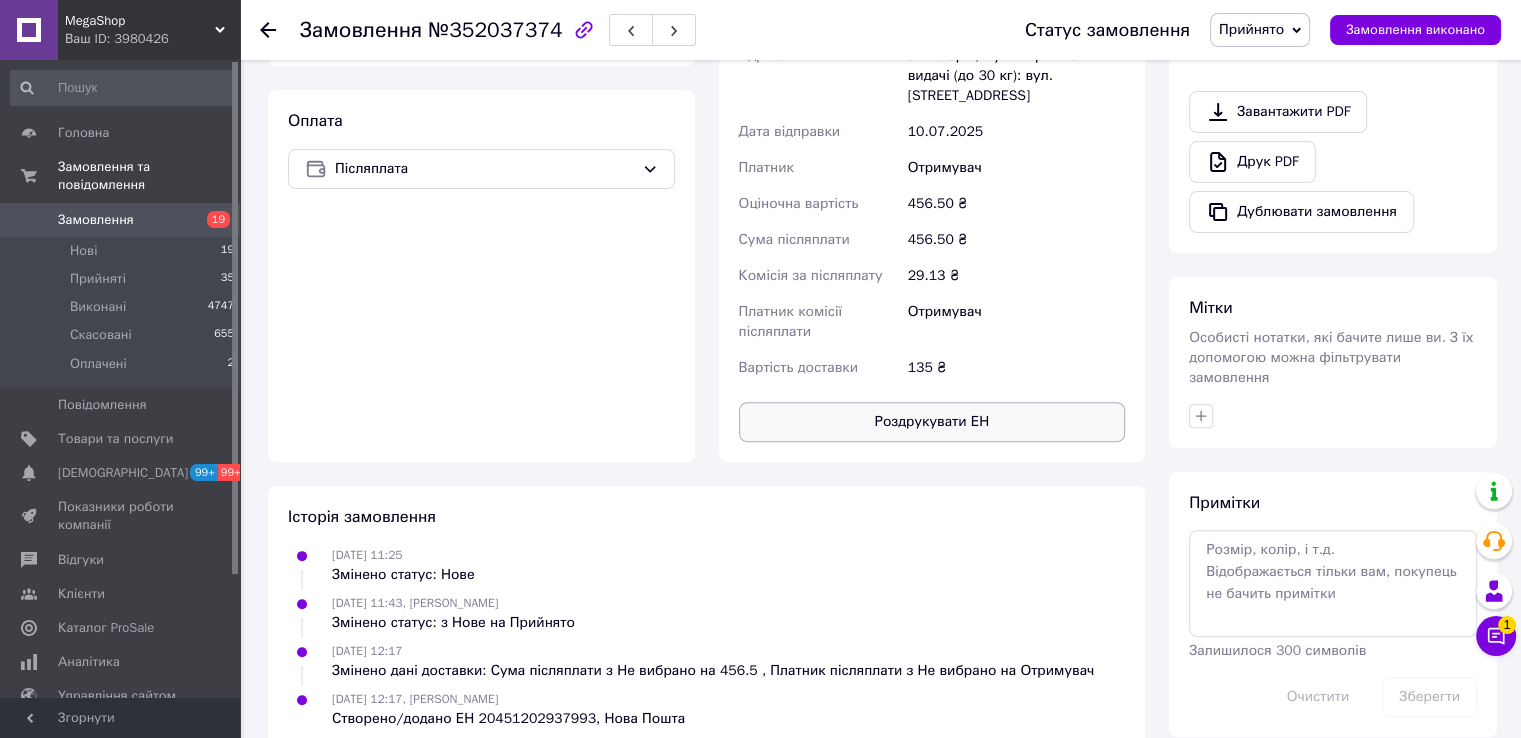 click on "Роздрукувати ЕН" at bounding box center (932, 422) 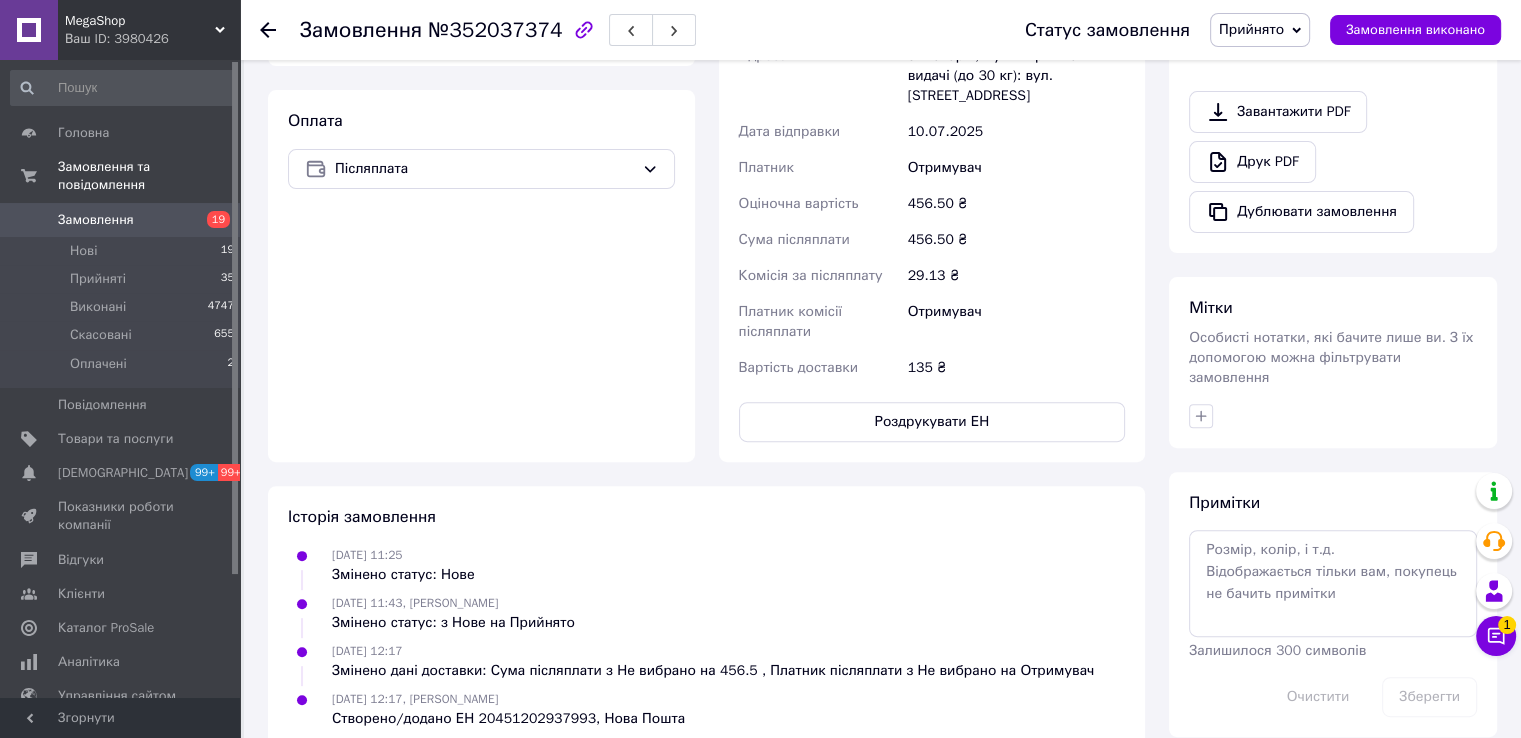 click on "10.07.2025 12:17, Наталія Чудаєва" at bounding box center (415, 699) 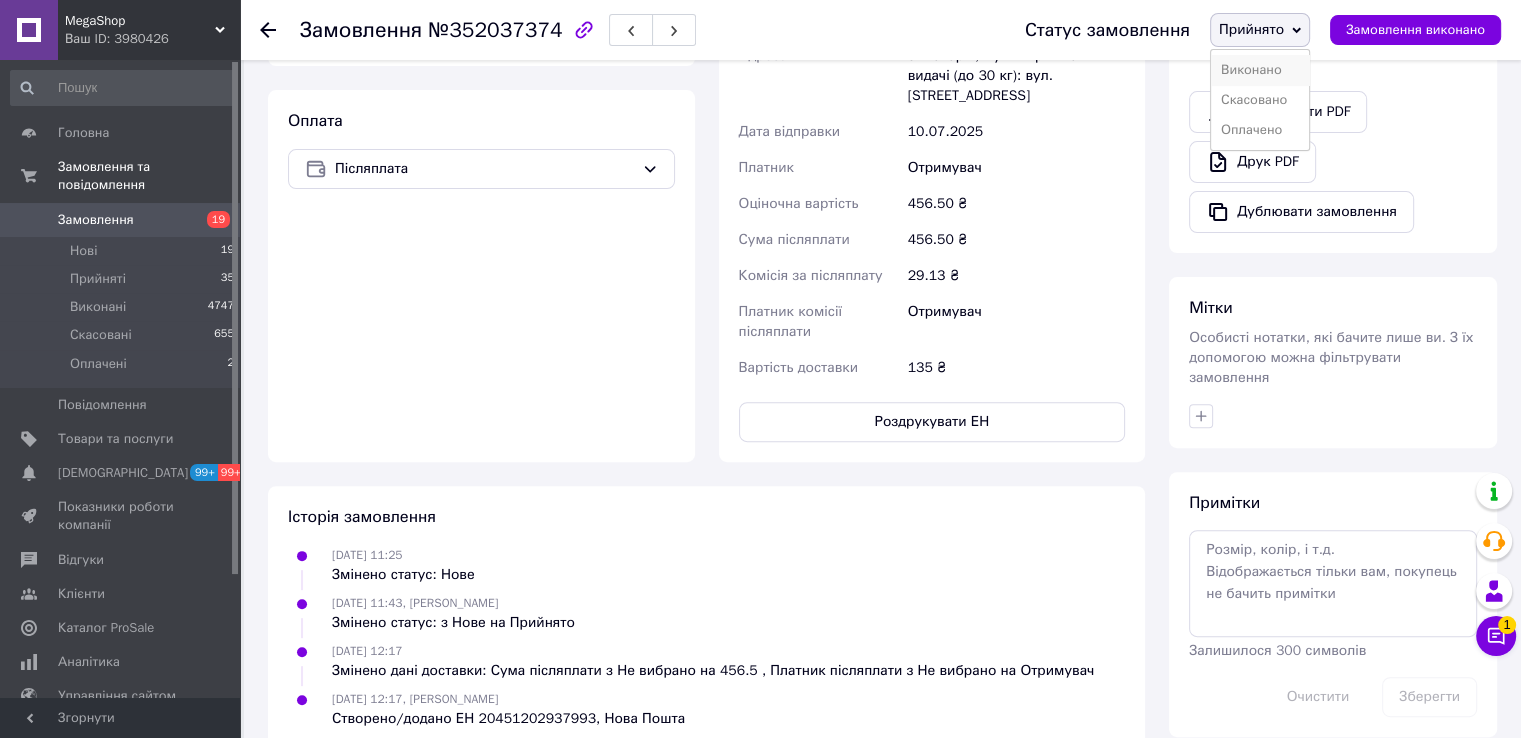 click on "Виконано" at bounding box center [1260, 70] 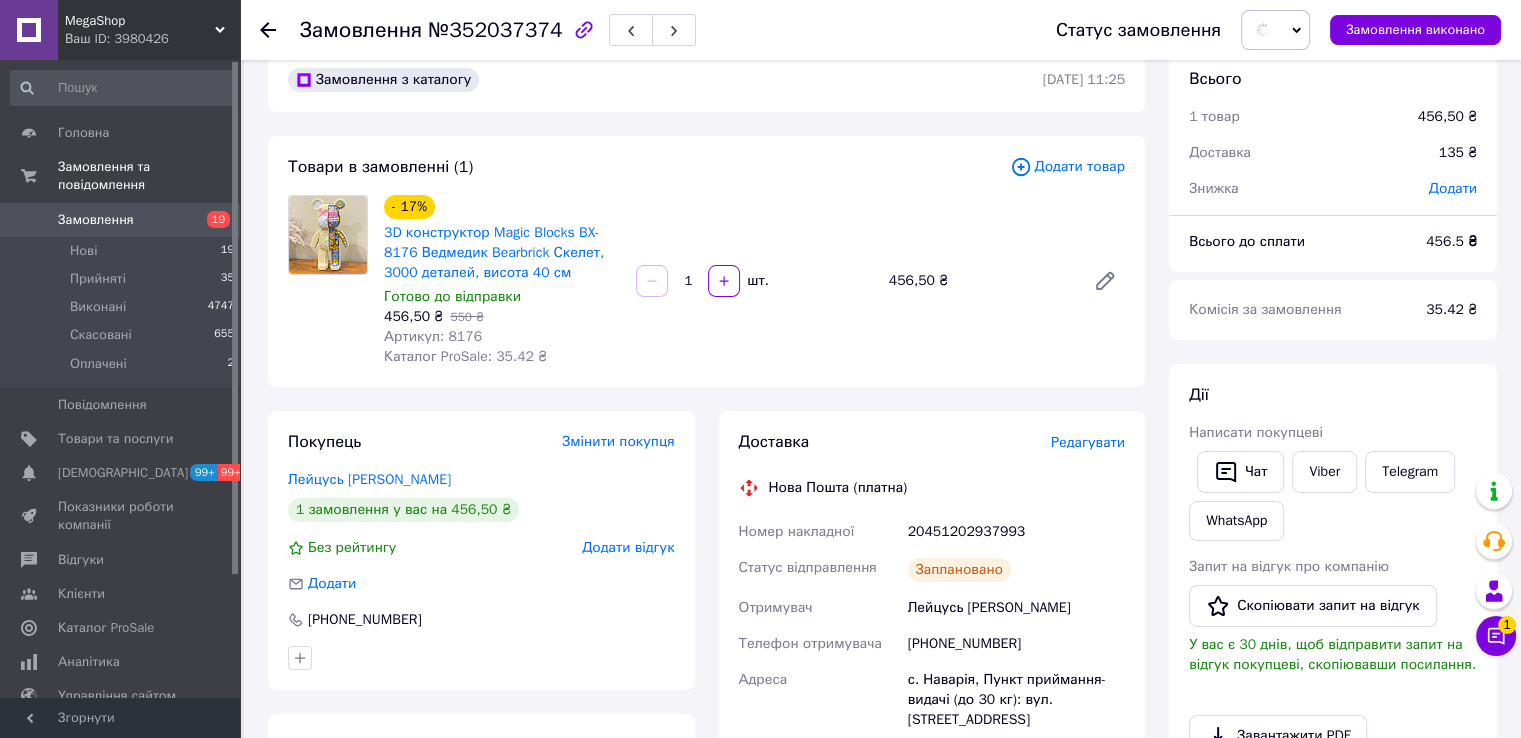 scroll, scrollTop: 0, scrollLeft: 0, axis: both 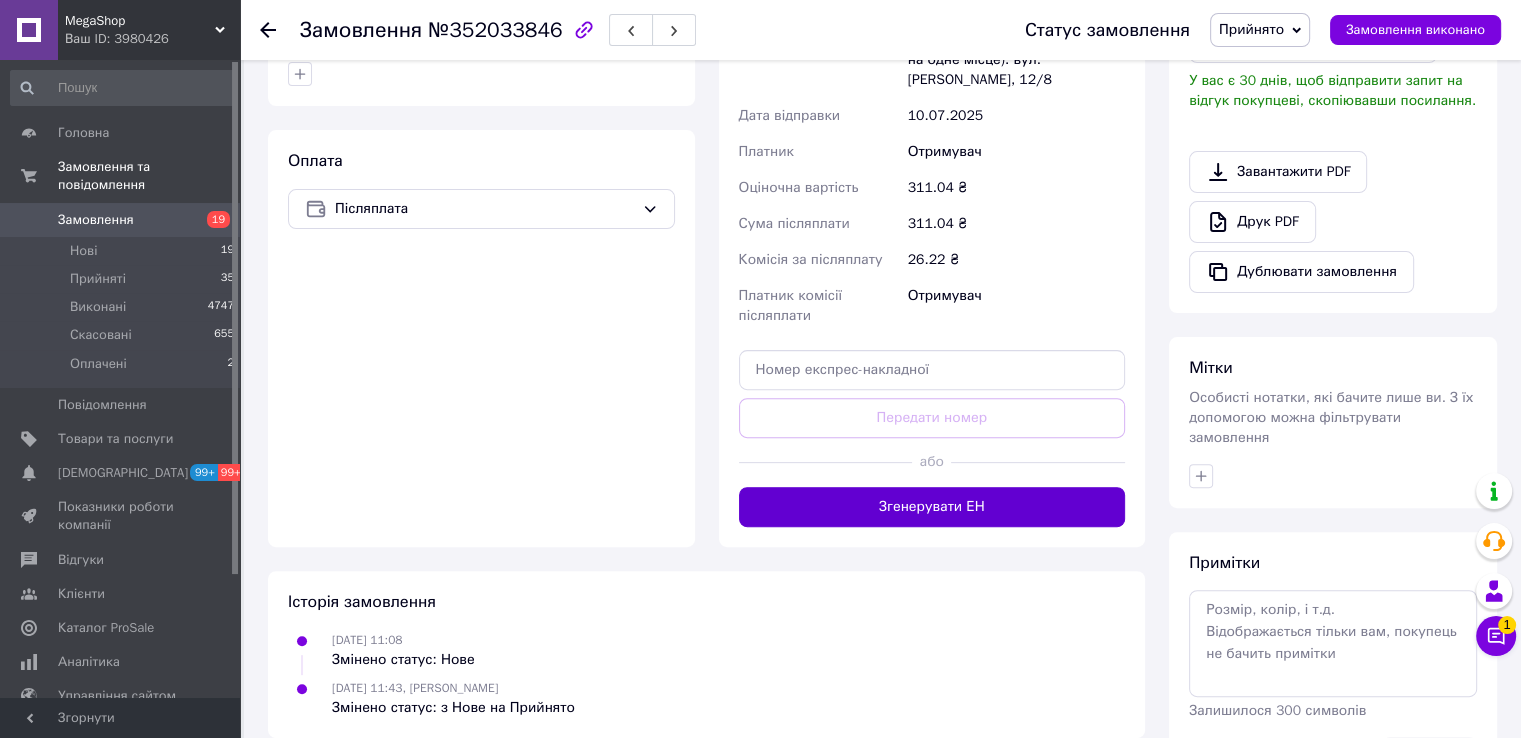 drag, startPoint x: 1003, startPoint y: 465, endPoint x: 992, endPoint y: 478, distance: 17.029387 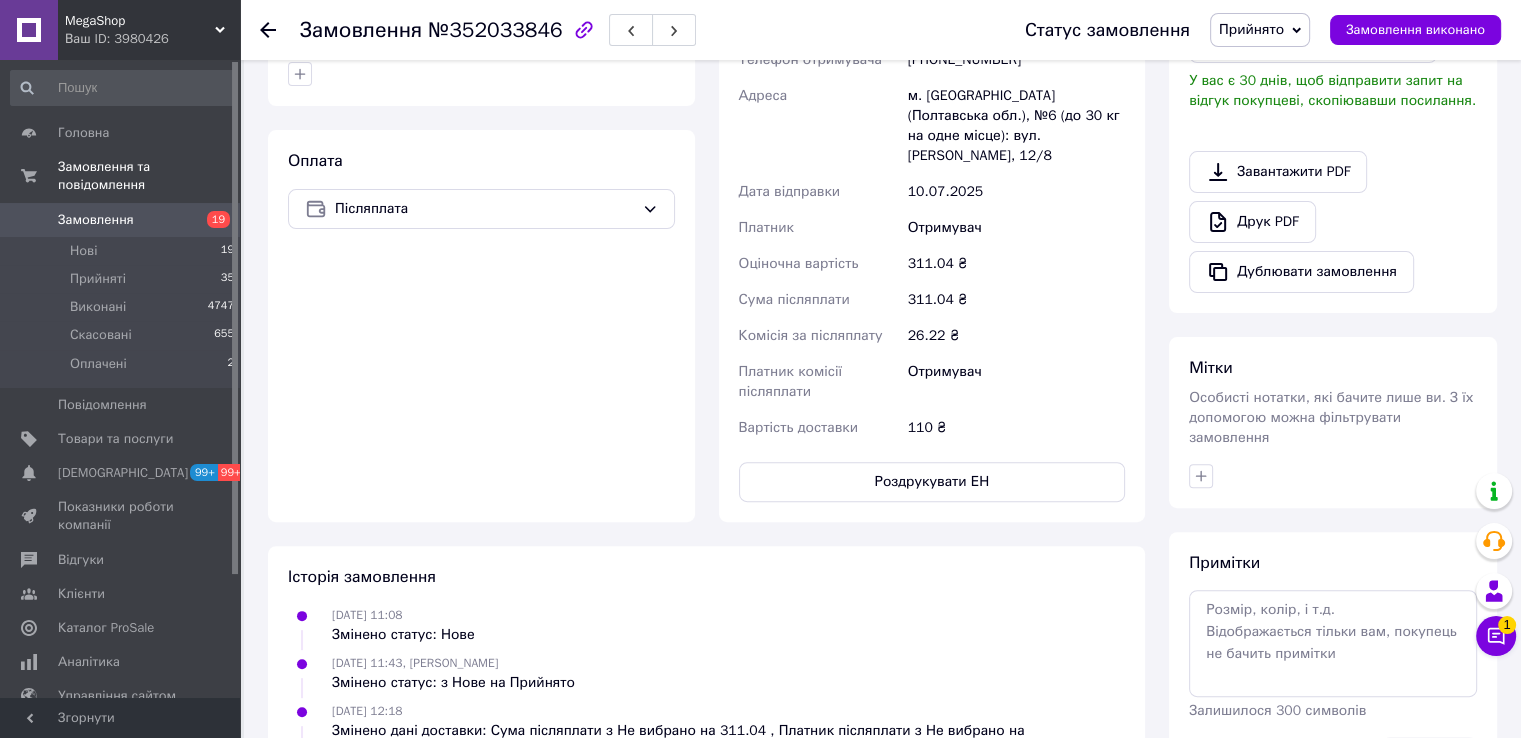 click on "Роздрукувати ЕН" at bounding box center [932, 482] 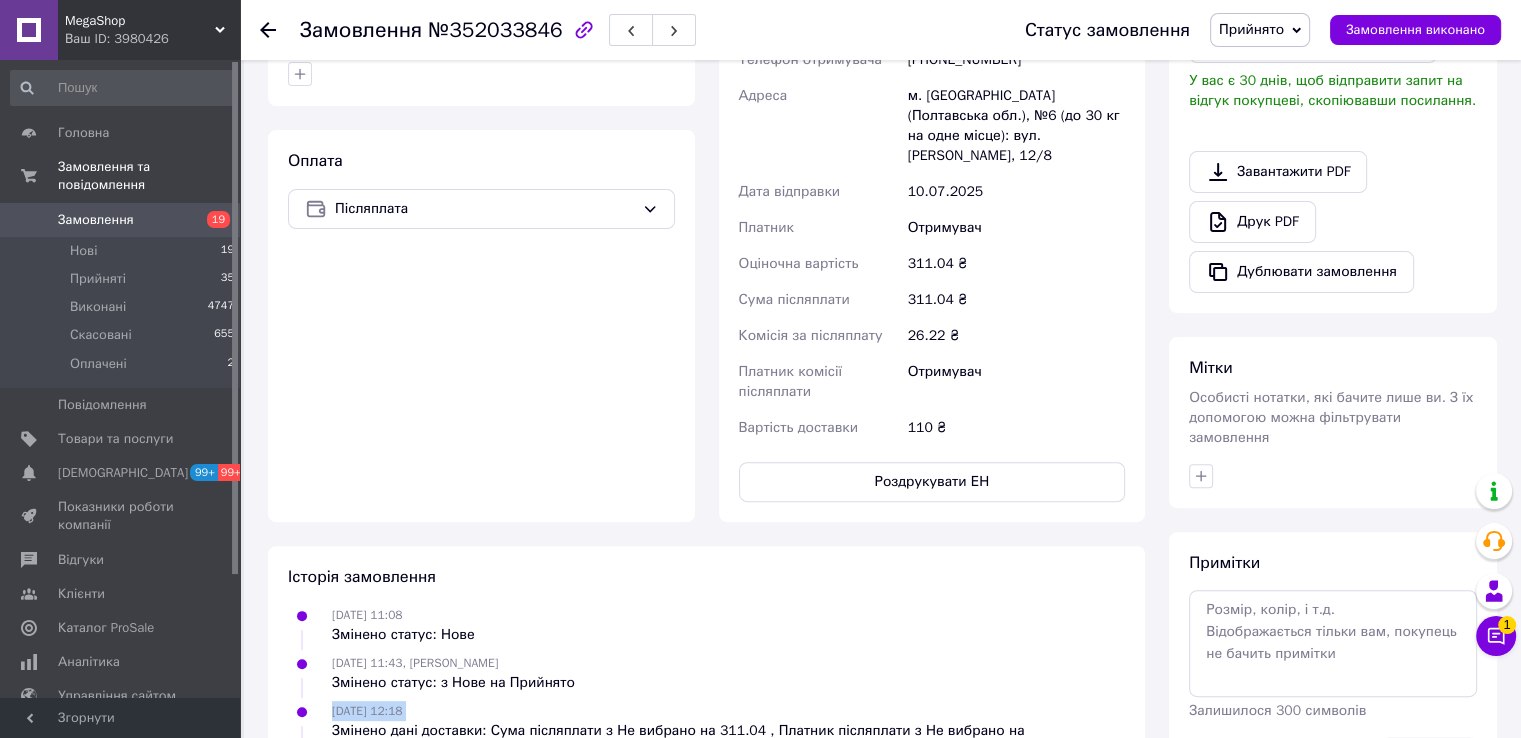 click on "Прийнято" at bounding box center [1251, 29] 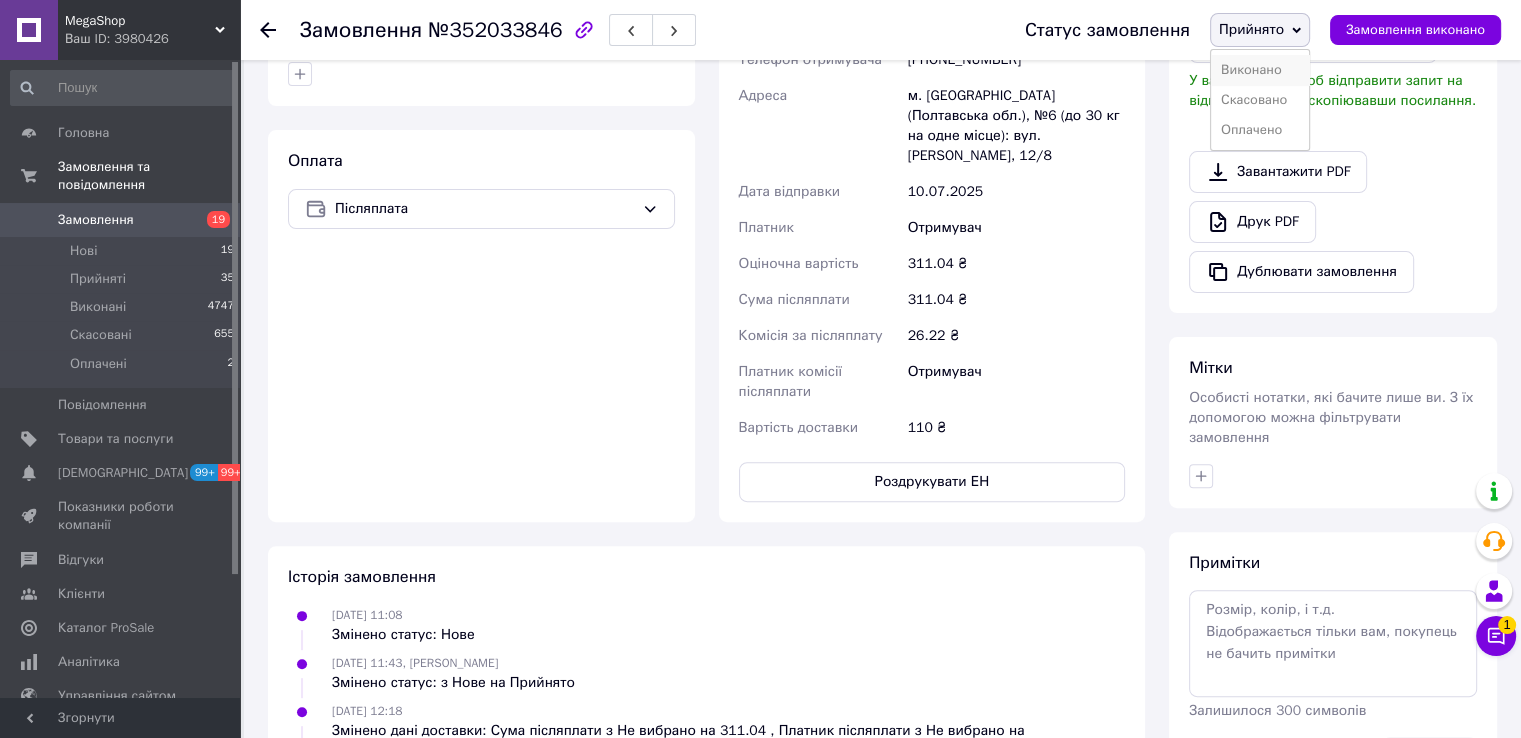 click on "Виконано" at bounding box center [1260, 70] 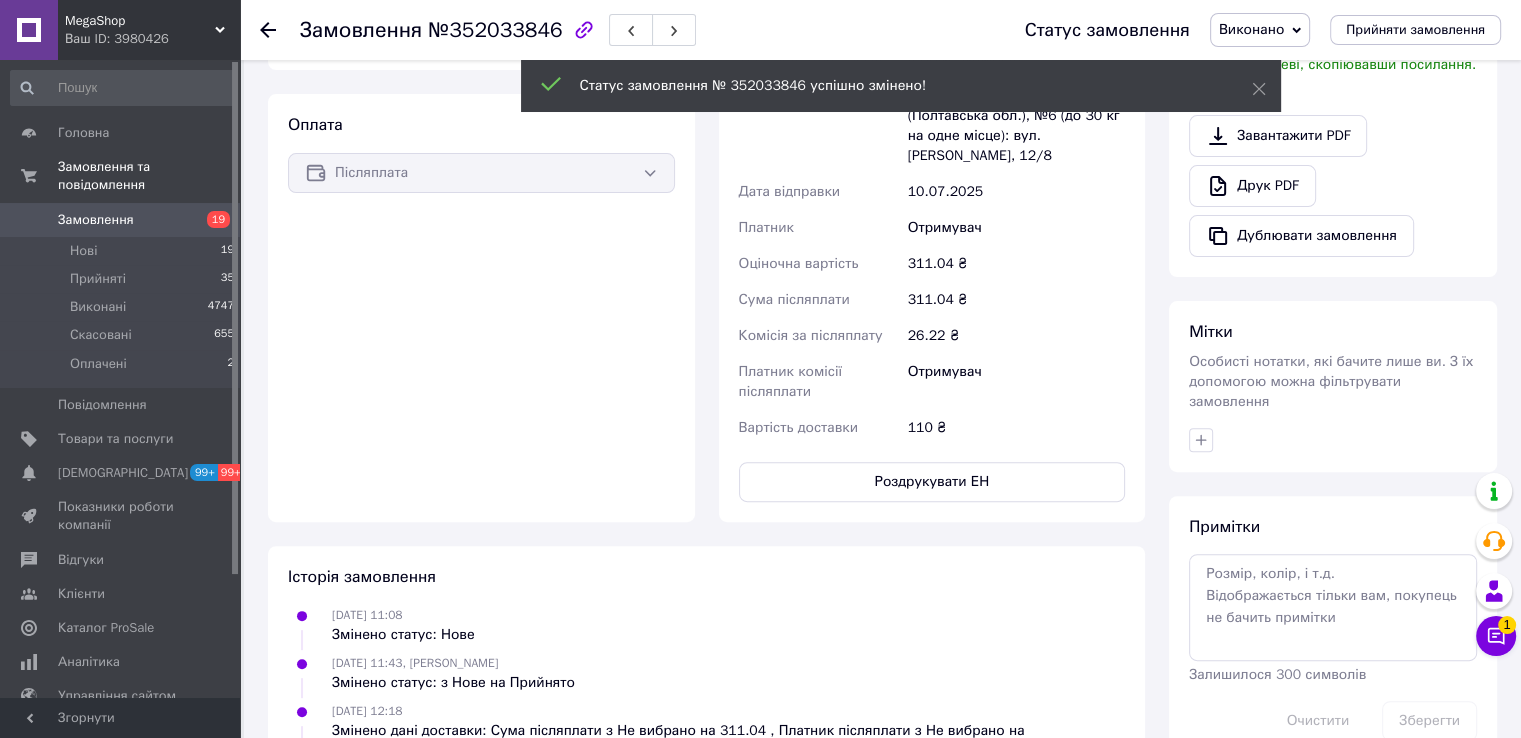 scroll, scrollTop: 564, scrollLeft: 0, axis: vertical 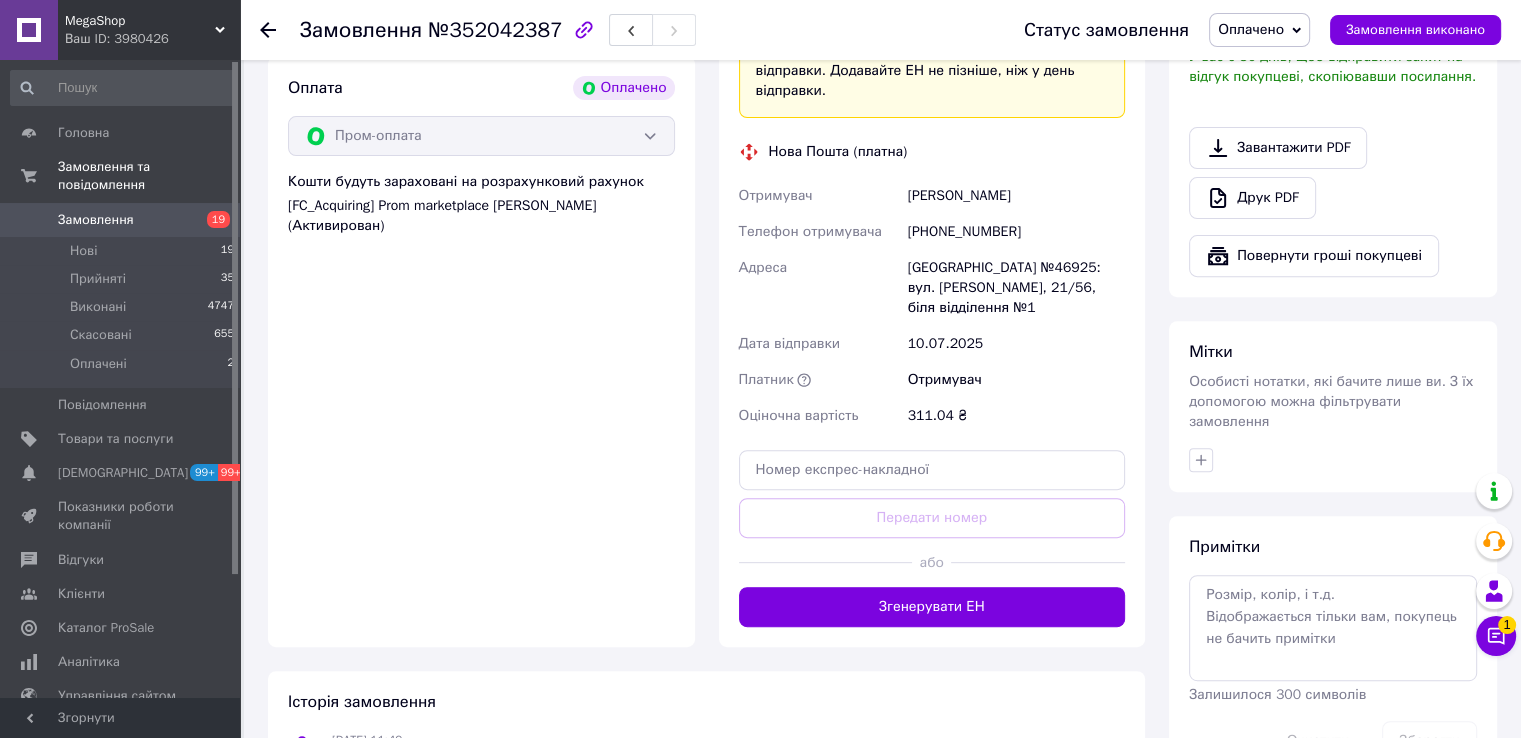 click on "Доставка Редагувати «Дешева доставка»   для продавця Новою Поштою на Prom. Доставку оплачують: 30 ₴   — продавець , при замовленні від 700 ₴, коли воно отримане покупцем (списуються з Балансу); залишок — Prom. Для покупця доставка безкоштовна. Платник зміниться на Третю особу в момент відправки. Додавайте ЕН не пізніше, ніж у день відправки. Нова Пошта (платна) Отримувач Квасильчук Елена Телефон отримувача +380987226560 Адреса Новомиргород, Поштомат №46925: вул. Євгенія Присяжного, 21/56, біля відділення №1 Дата відправки 10.07.2025 Платник   Отримувач Оціночна вартість або <" at bounding box center (932, 218) 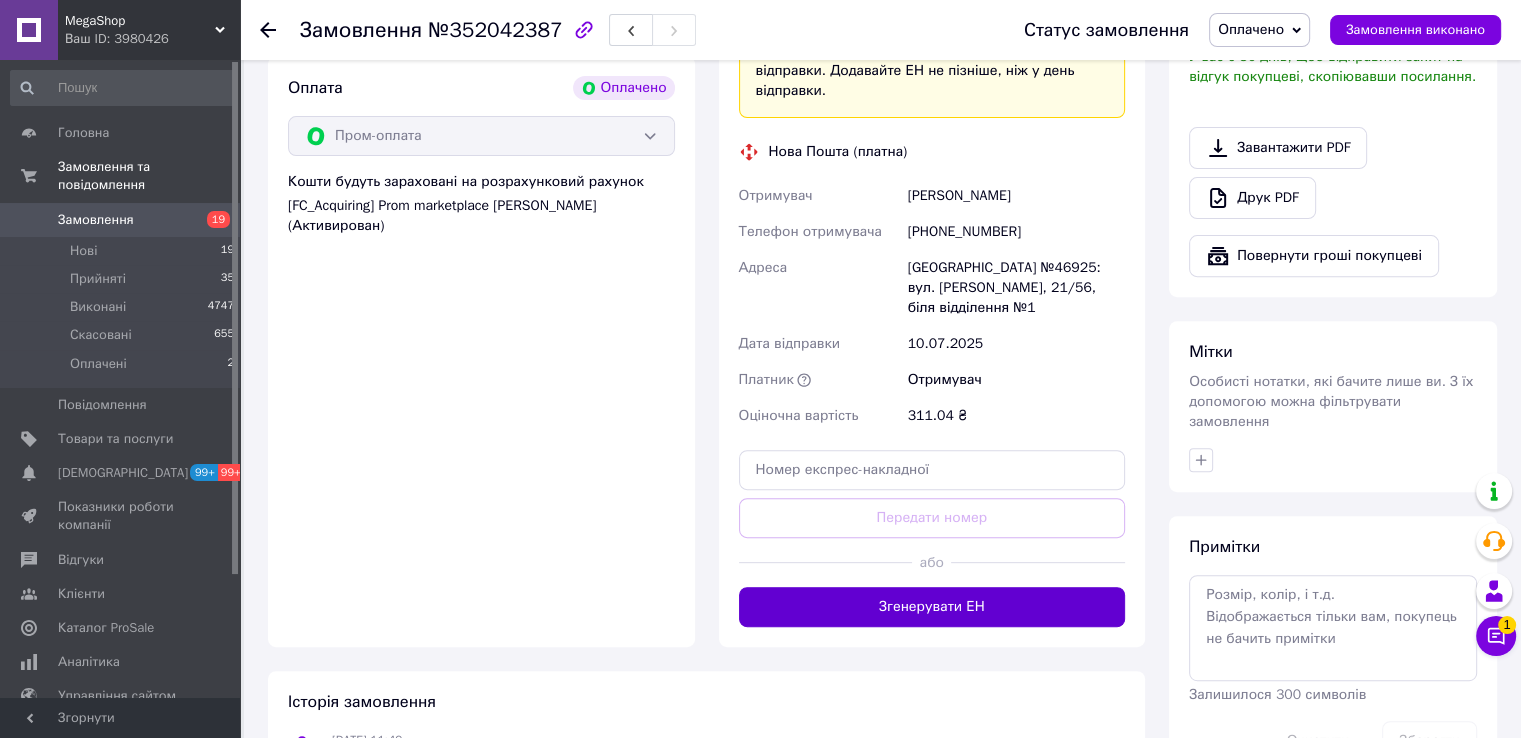 click on "Згенерувати ЕН" at bounding box center [932, 607] 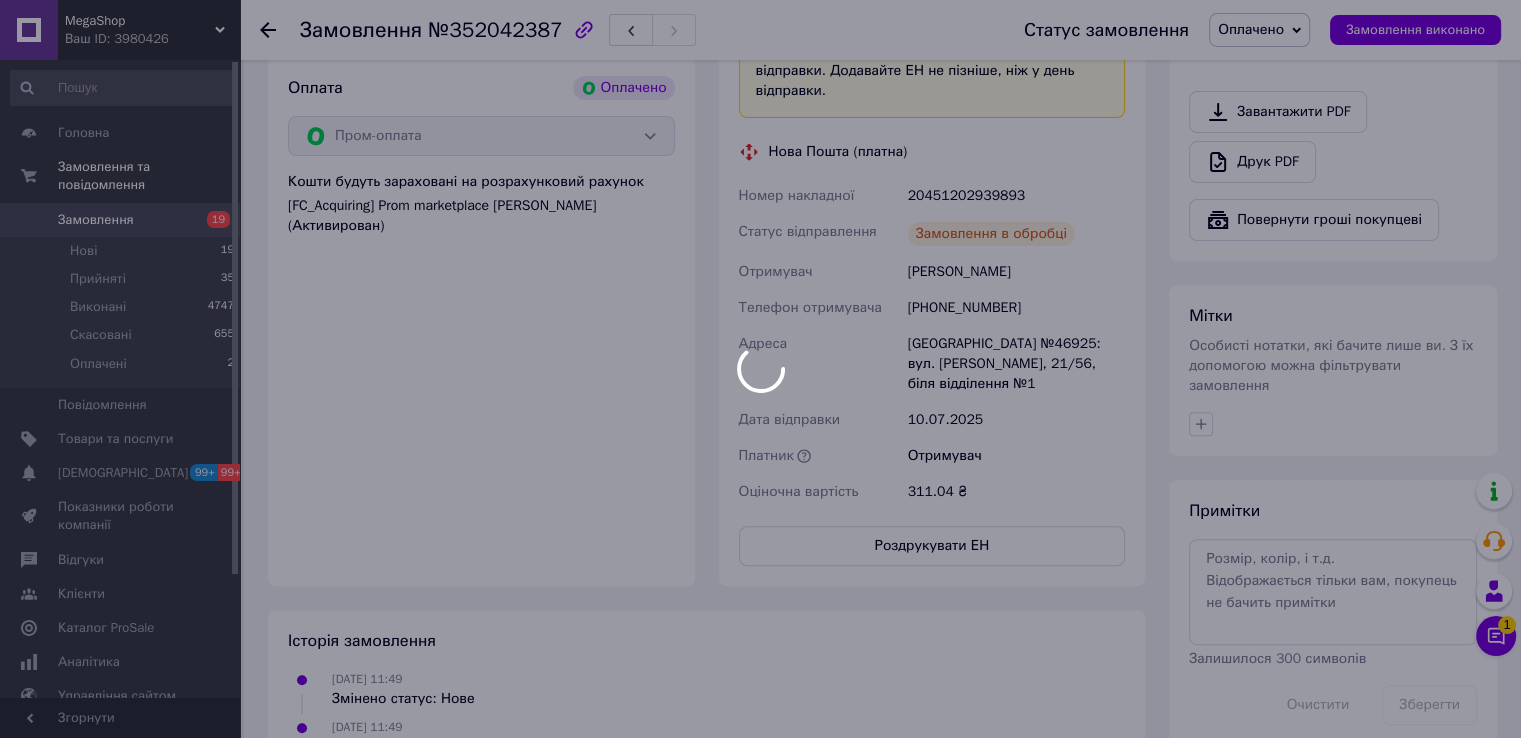 click at bounding box center (760, 369) 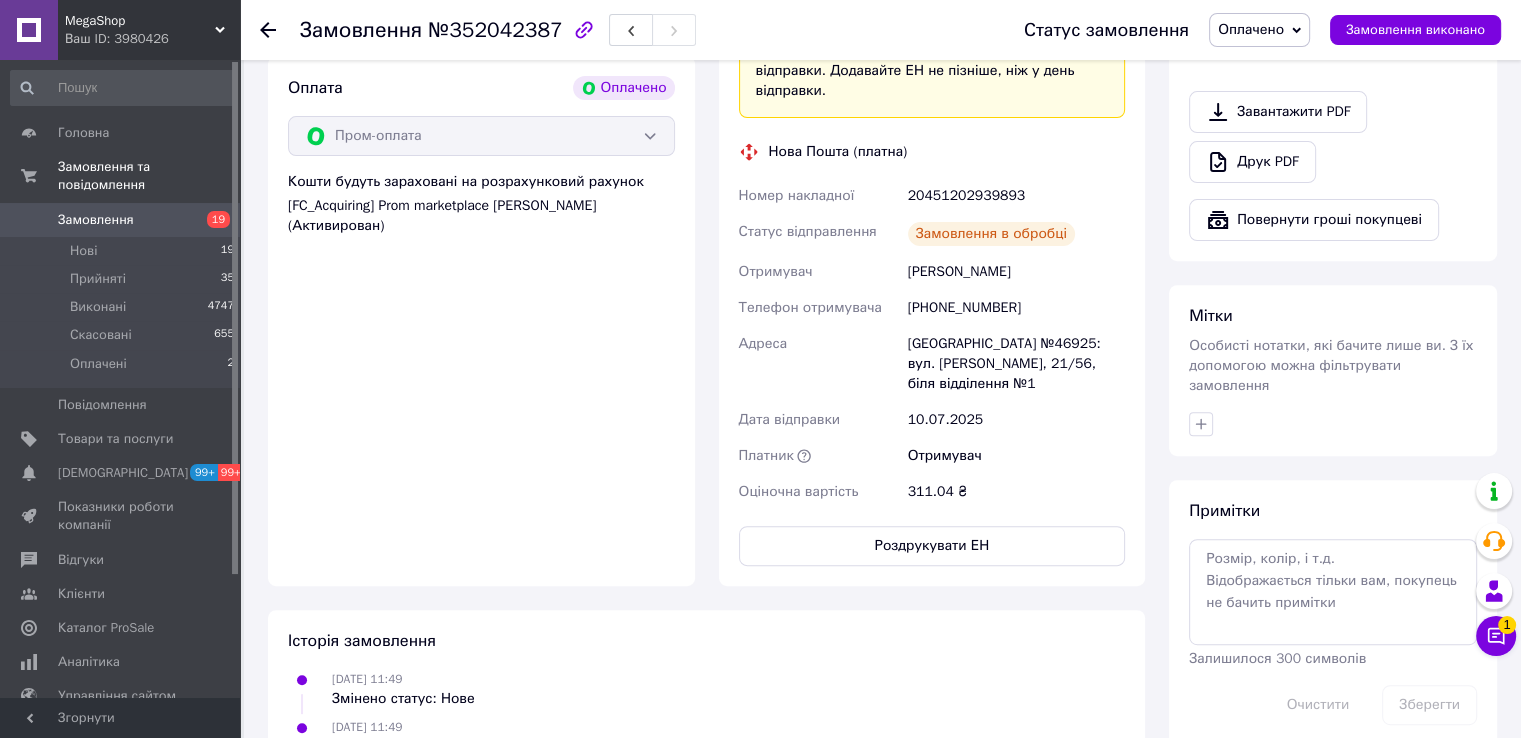 click on "Роздрукувати ЕН" at bounding box center (932, 546) 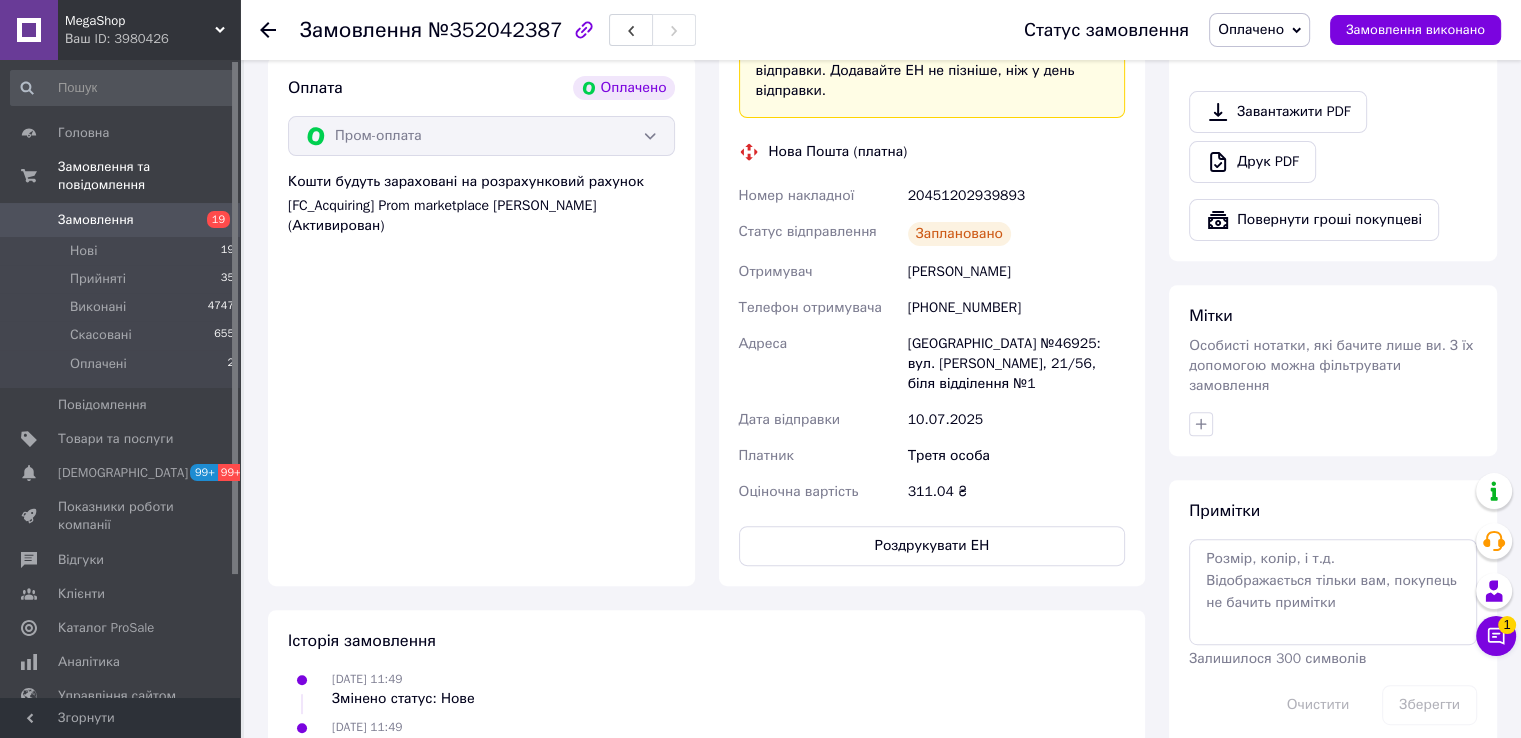 drag, startPoint x: 368, startPoint y: 727, endPoint x: 589, endPoint y: 509, distance: 310.42712 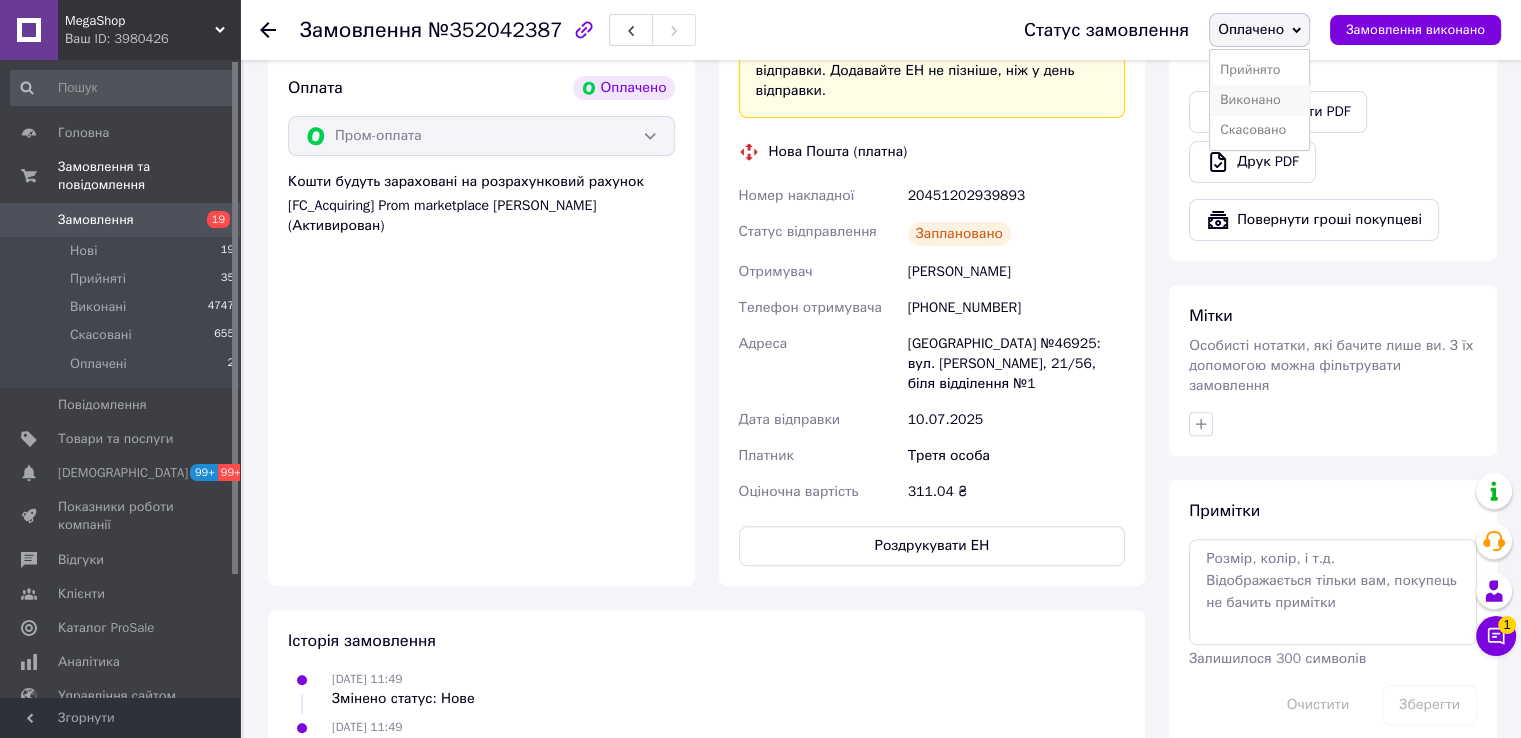 click on "Виконано" at bounding box center [1259, 100] 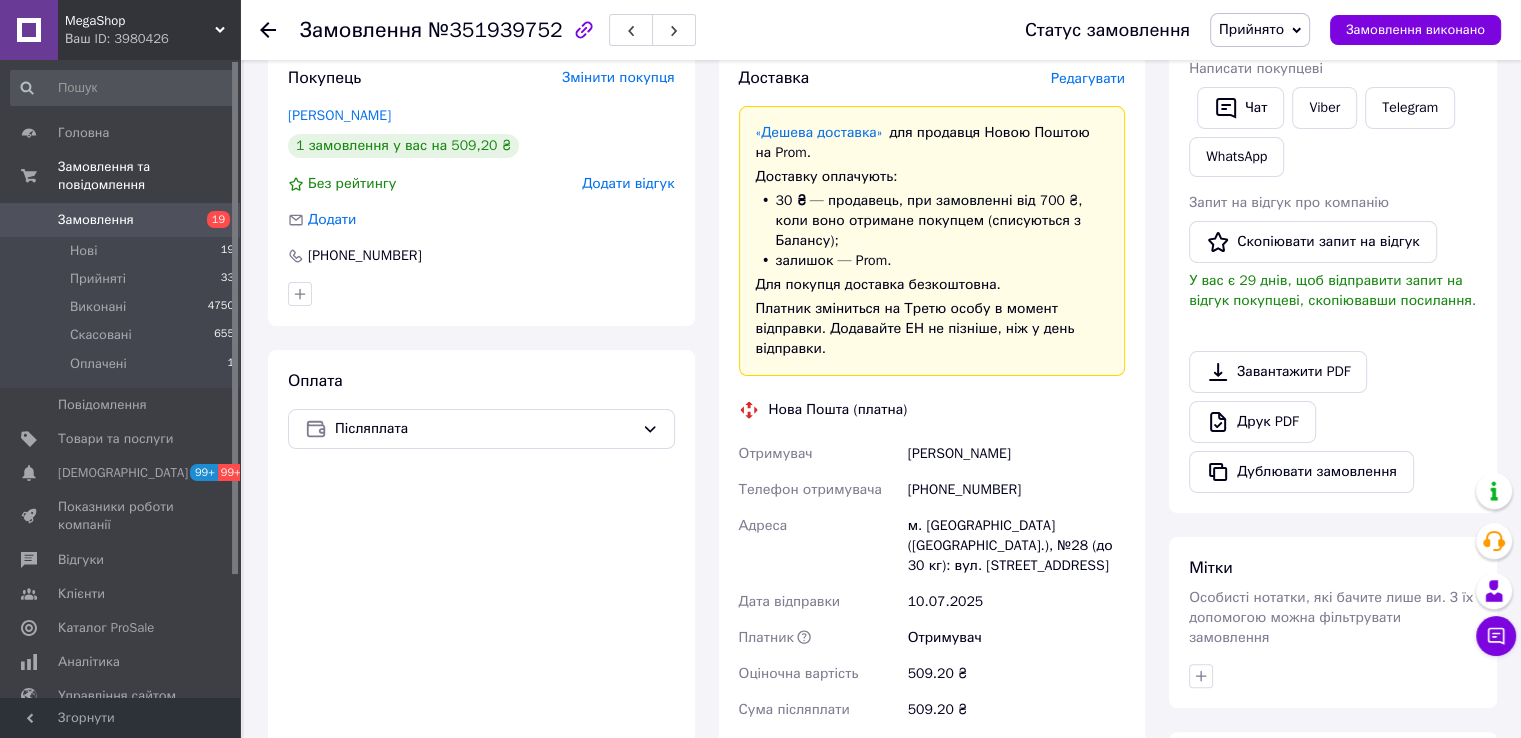 scroll, scrollTop: 800, scrollLeft: 0, axis: vertical 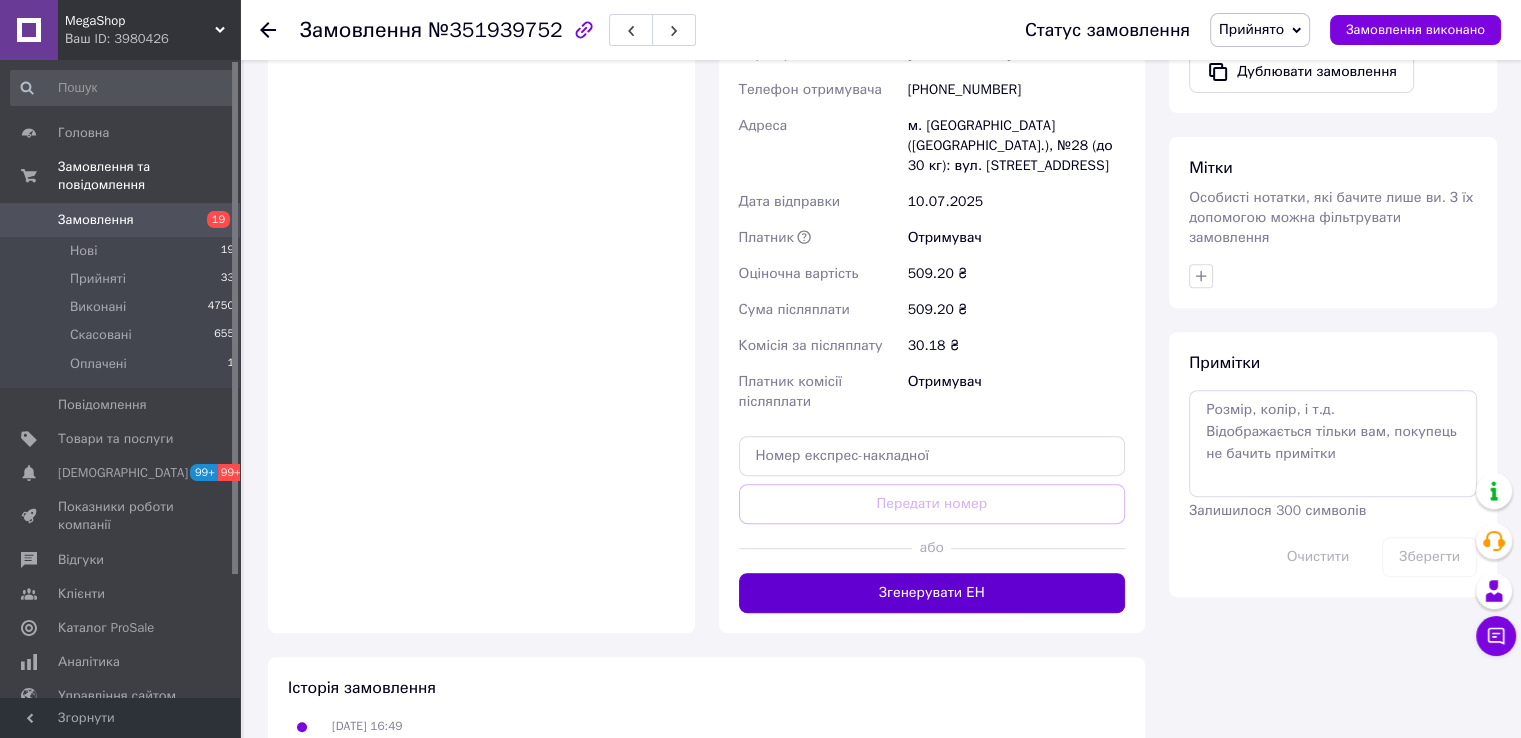 click on "Згенерувати ЕН" at bounding box center [932, 593] 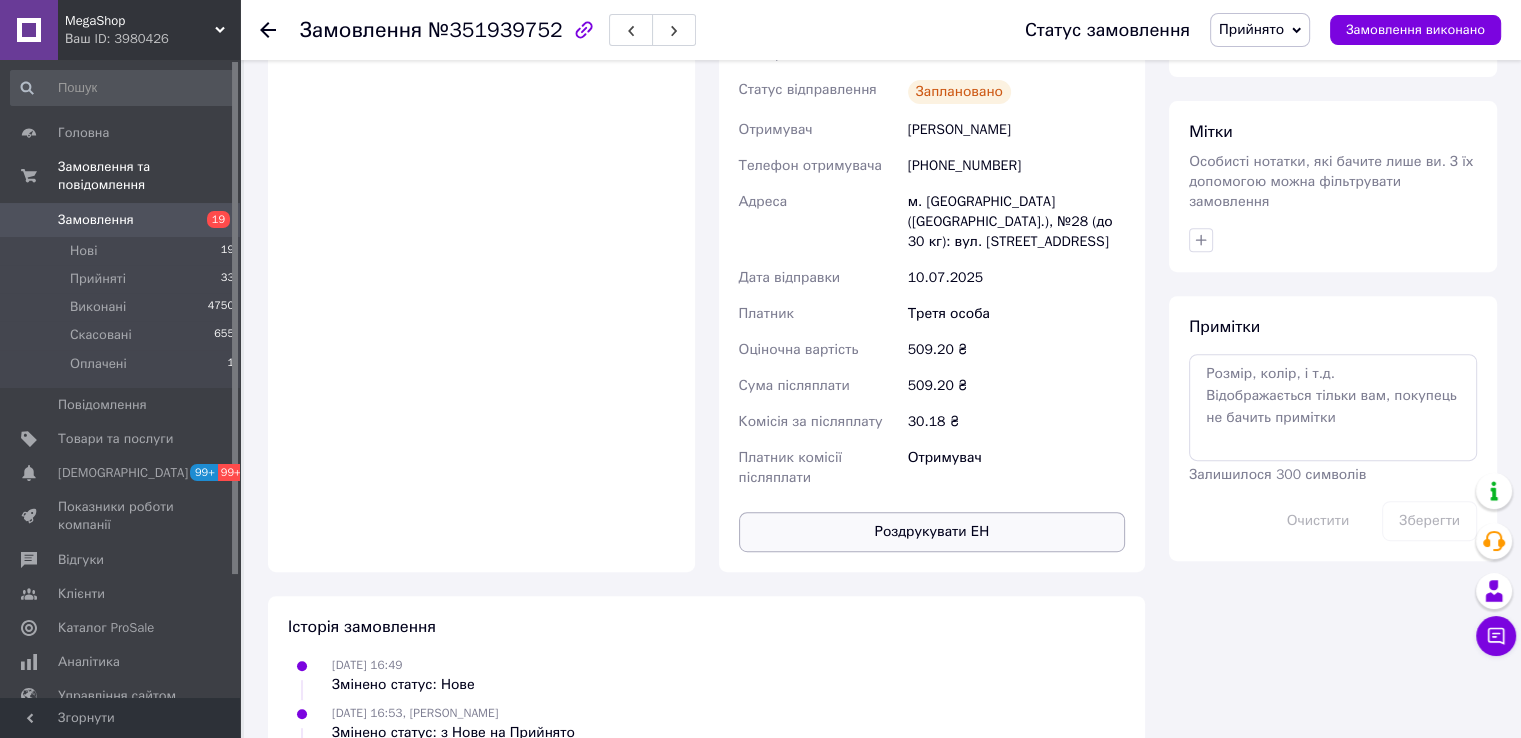 click on "Роздрукувати ЕН" at bounding box center (932, 532) 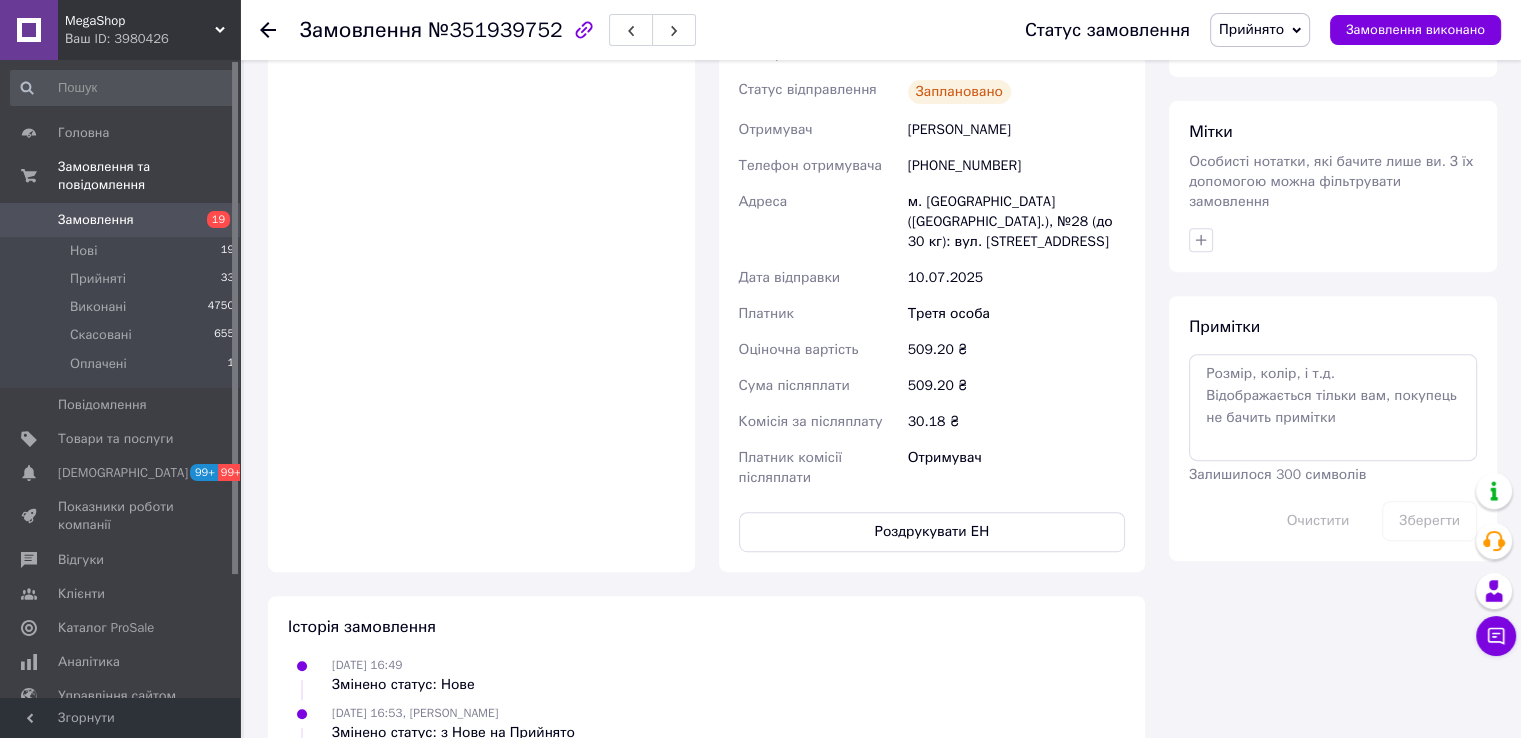 drag, startPoint x: 412, startPoint y: 696, endPoint x: 504, endPoint y: 602, distance: 131.52946 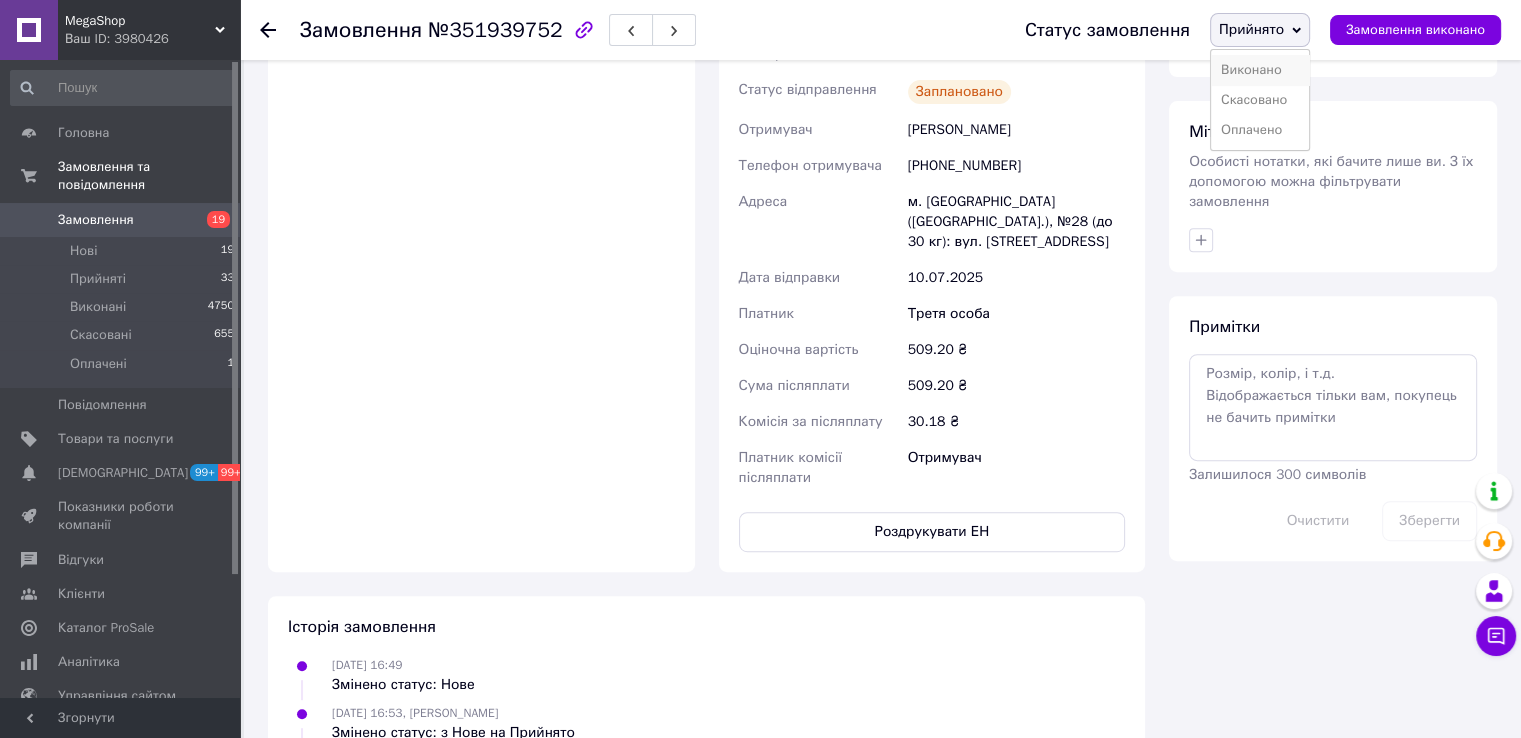 click on "Виконано" at bounding box center (1260, 70) 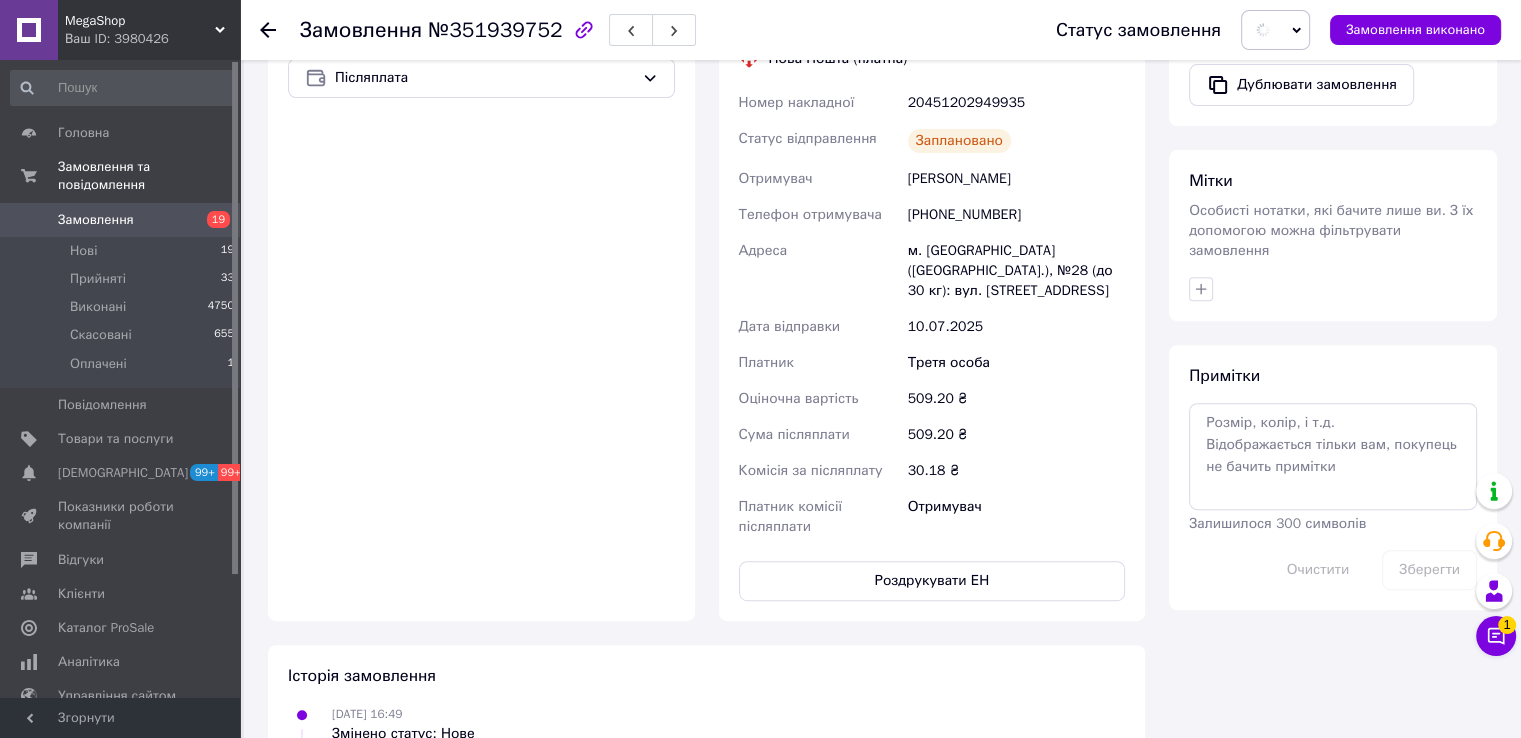 scroll, scrollTop: 100, scrollLeft: 0, axis: vertical 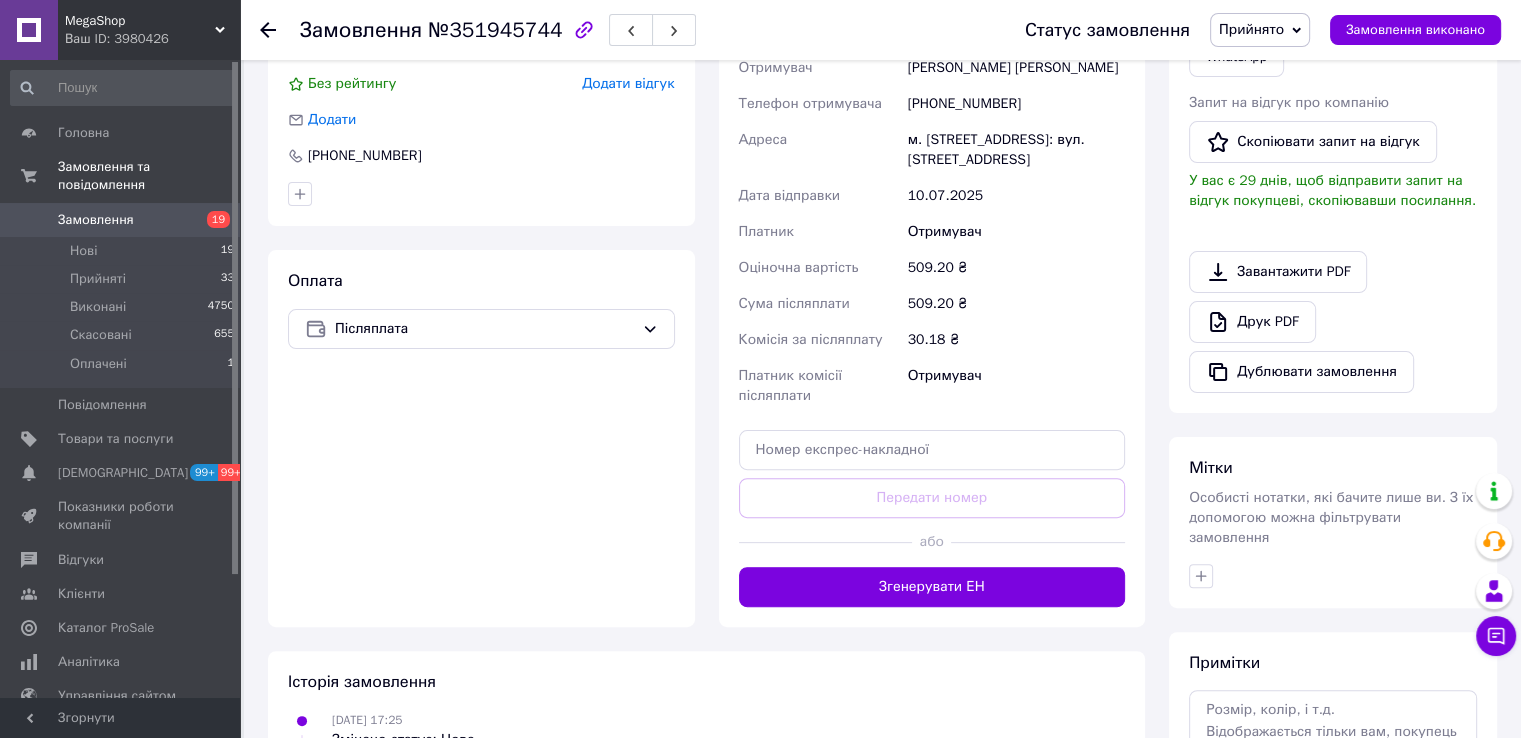 click at bounding box center (826, 542) 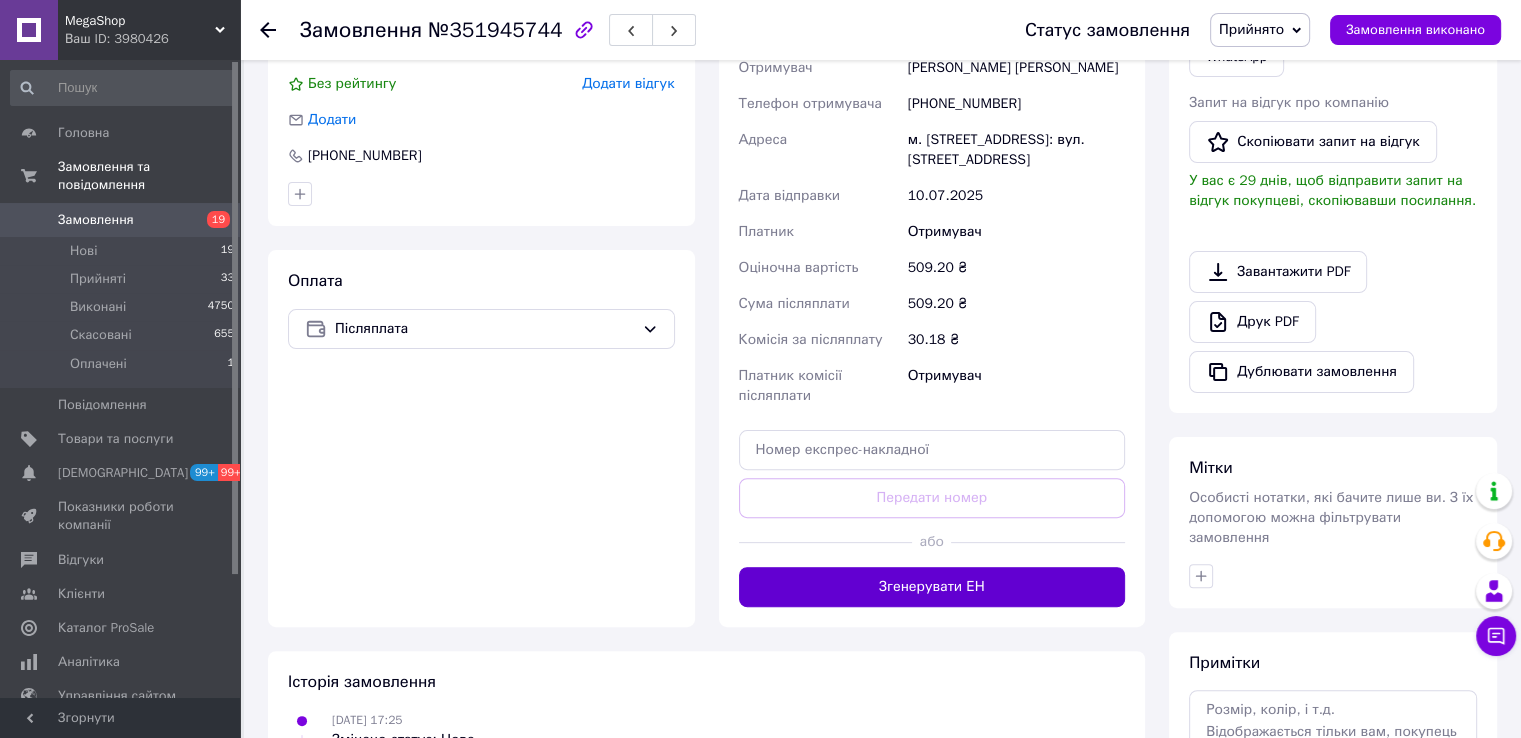 click on "Згенерувати ЕН" at bounding box center (932, 587) 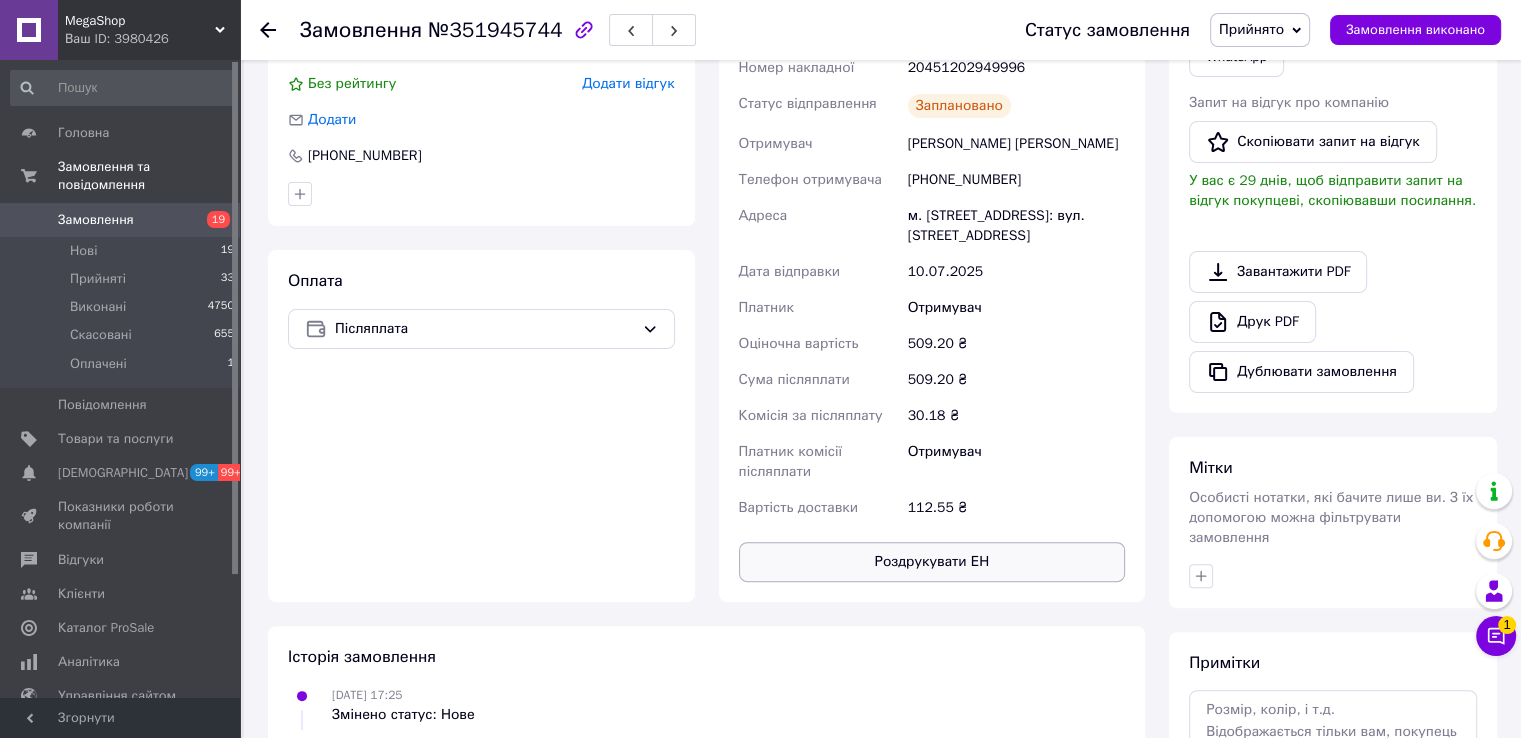 click on "Роздрукувати ЕН" at bounding box center (932, 562) 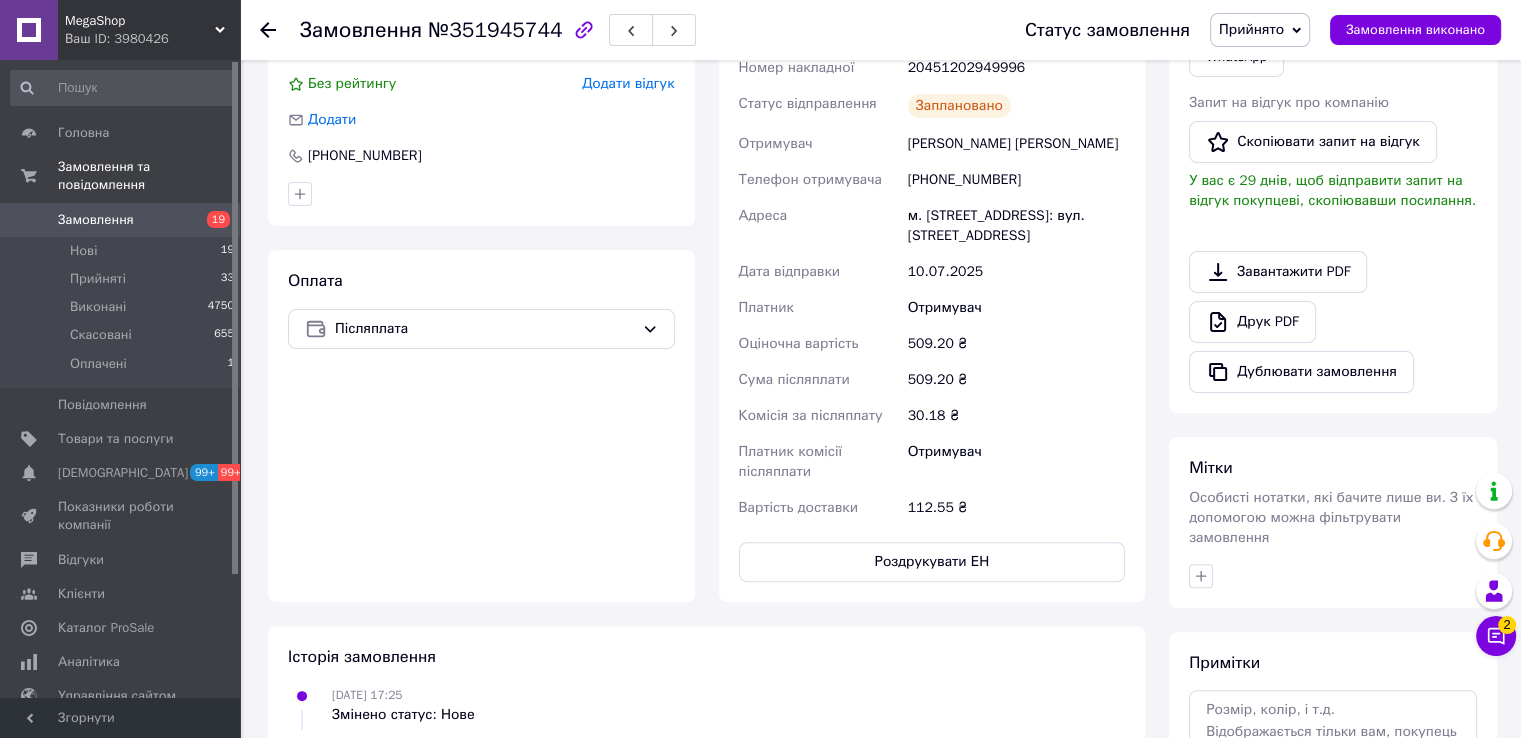 click on "09.07.2025 17:47, Наталія Чудаєва Змінено статус: з Нове на Прийнято" at bounding box center [453, 753] 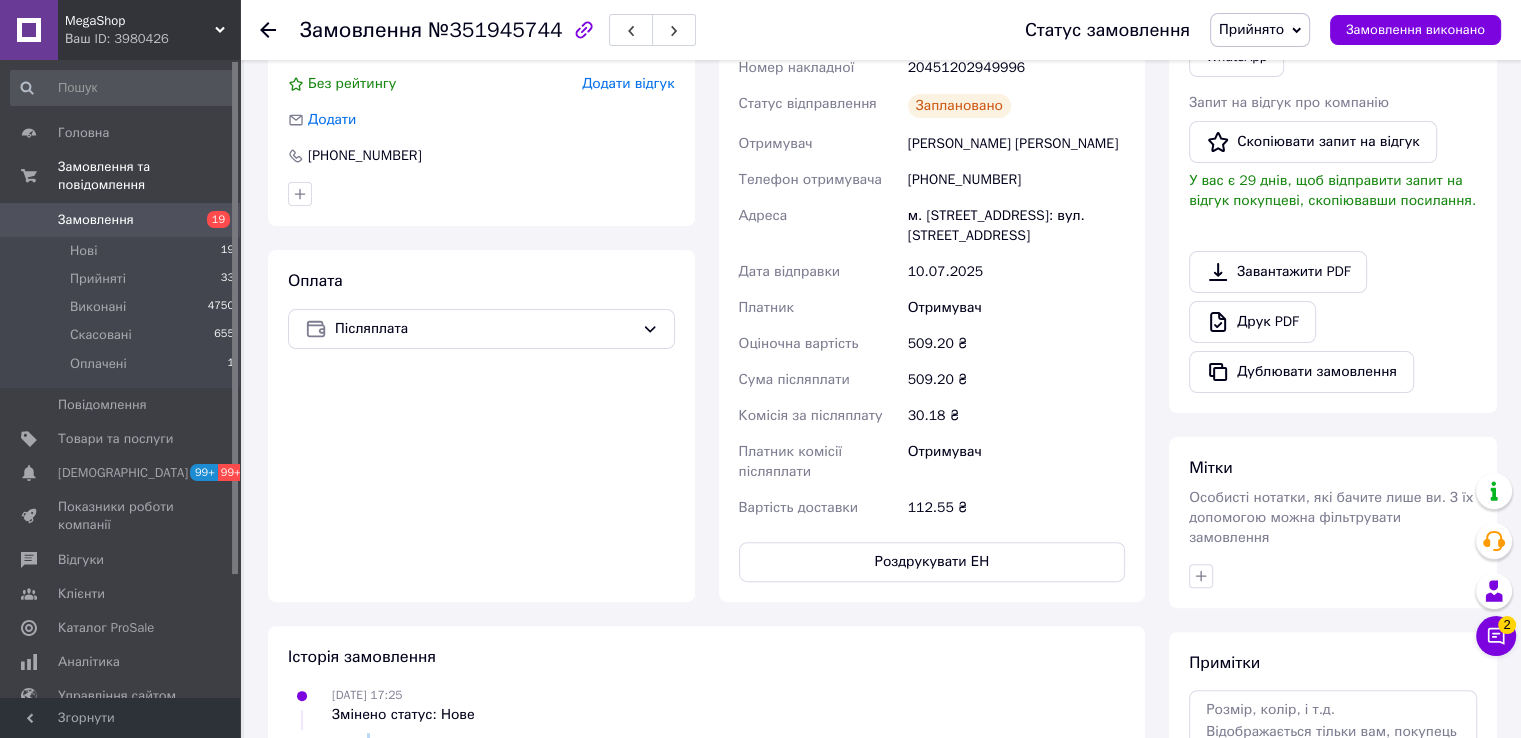 click on "Прийнято" at bounding box center (1251, 29) 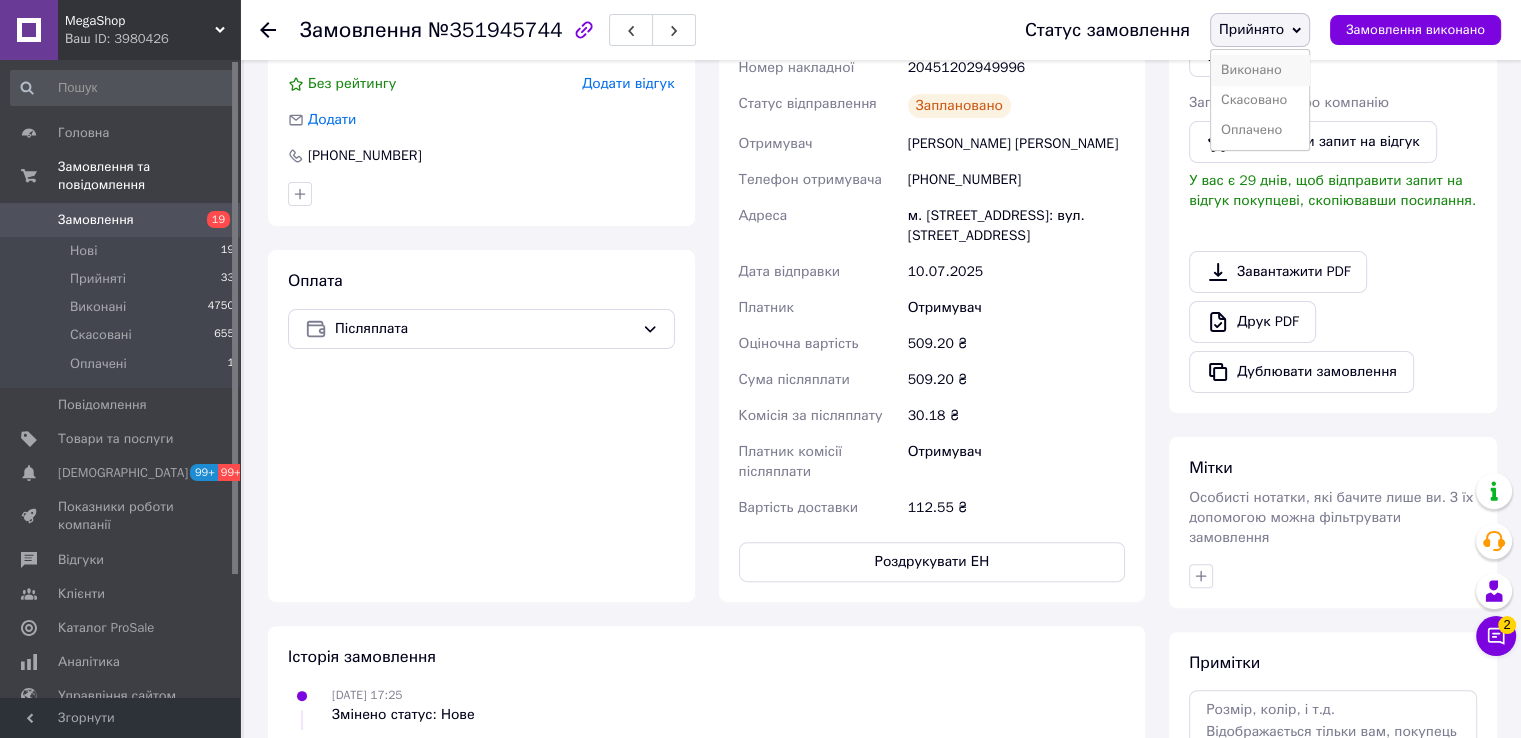 click on "Виконано" at bounding box center [1260, 70] 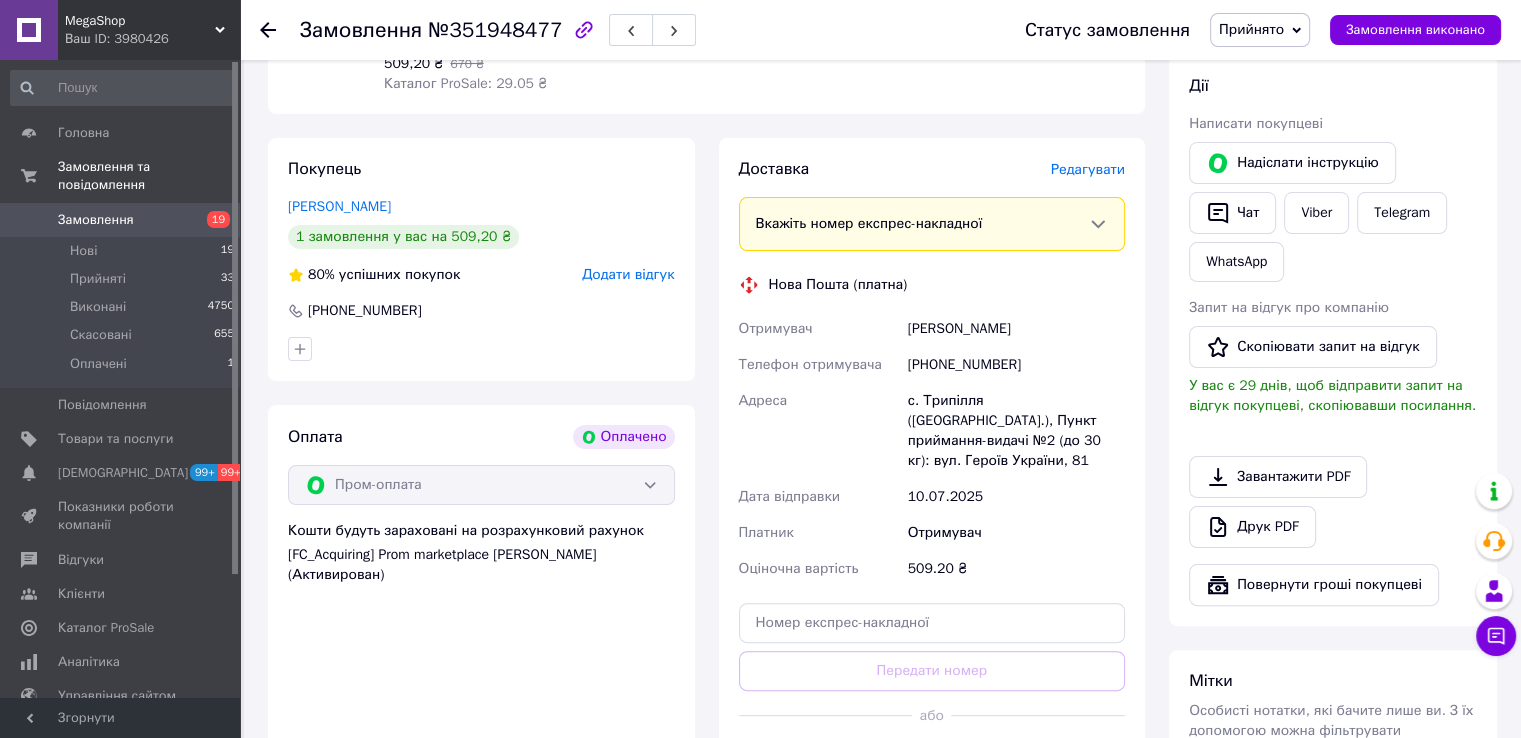scroll, scrollTop: 500, scrollLeft: 0, axis: vertical 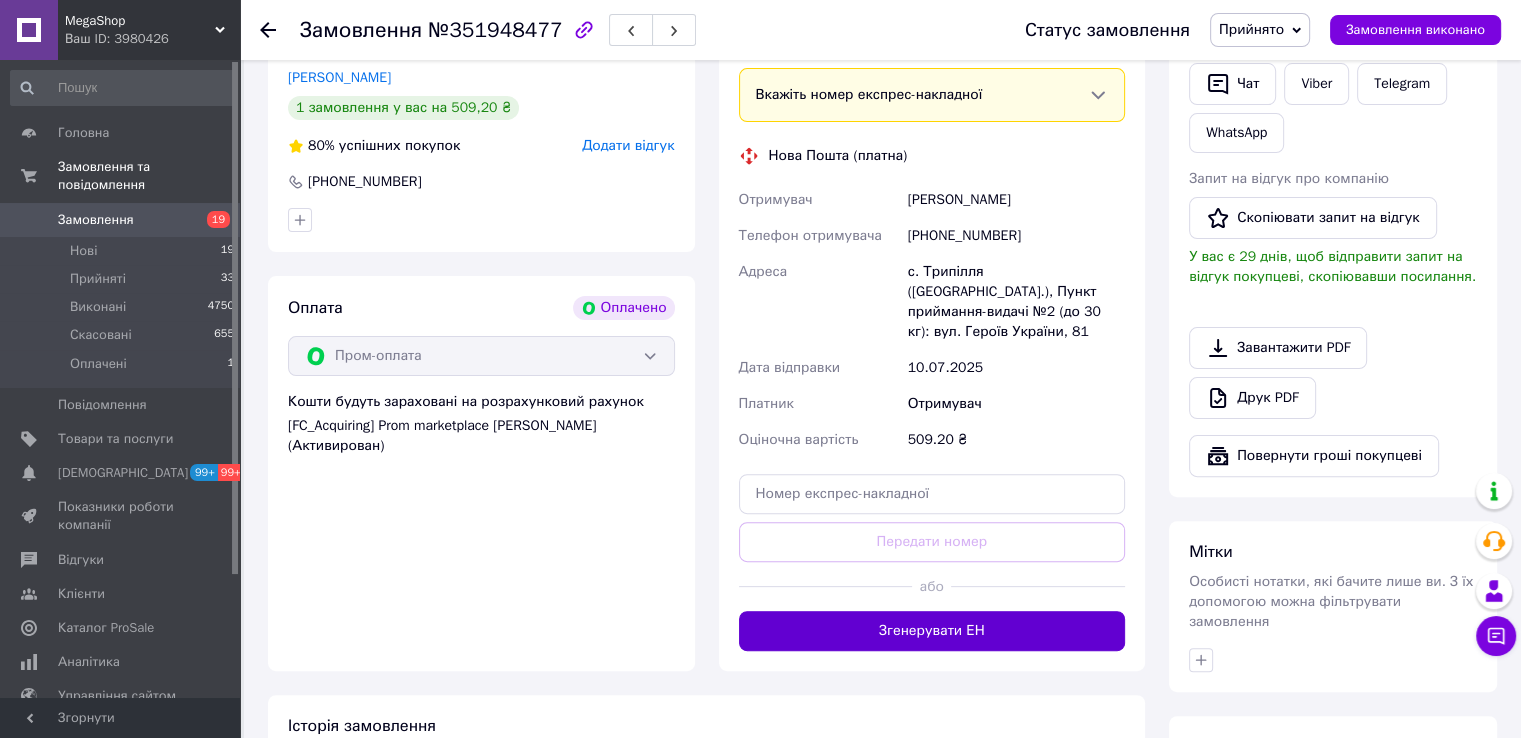 click on "Згенерувати ЕН" at bounding box center (932, 631) 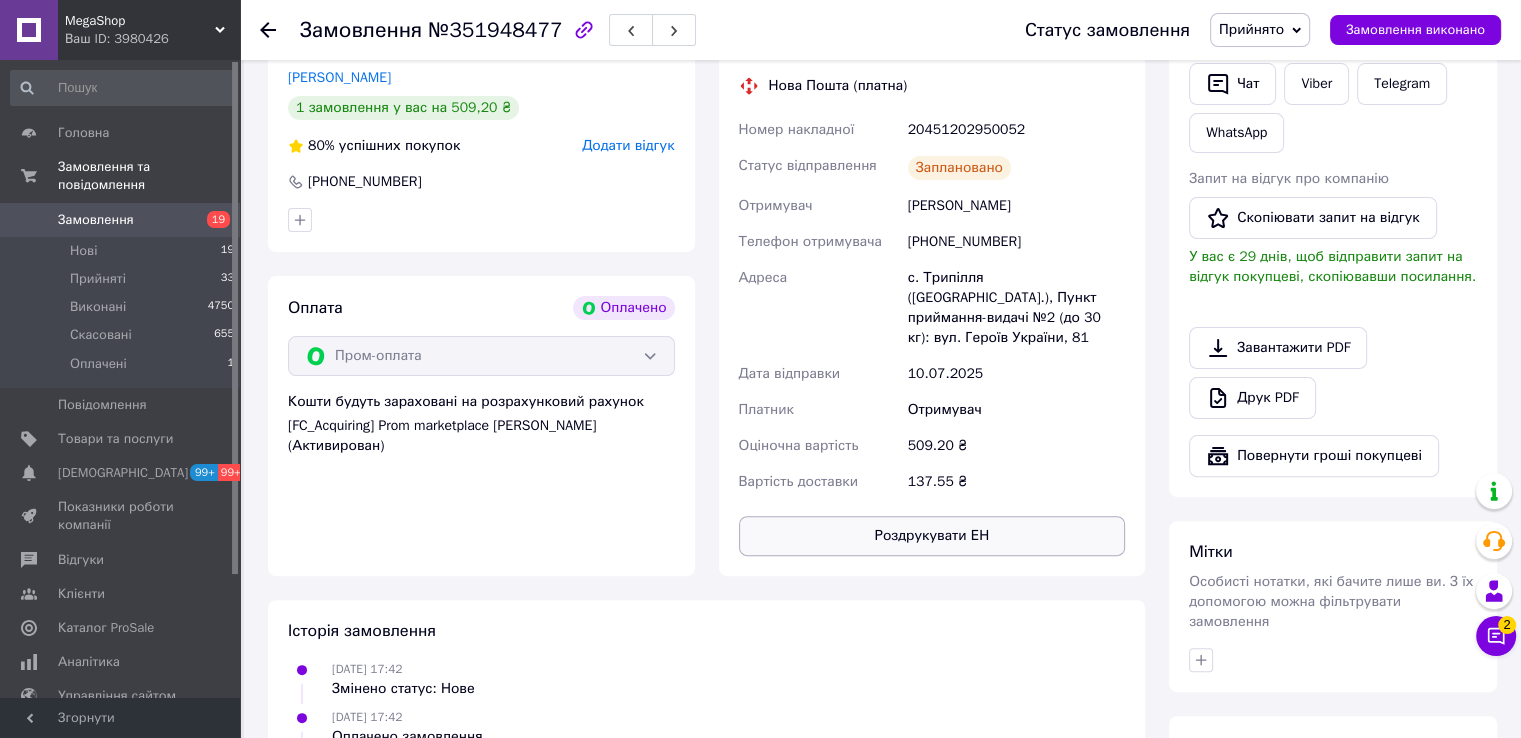 click on "Роздрукувати ЕН" at bounding box center [932, 536] 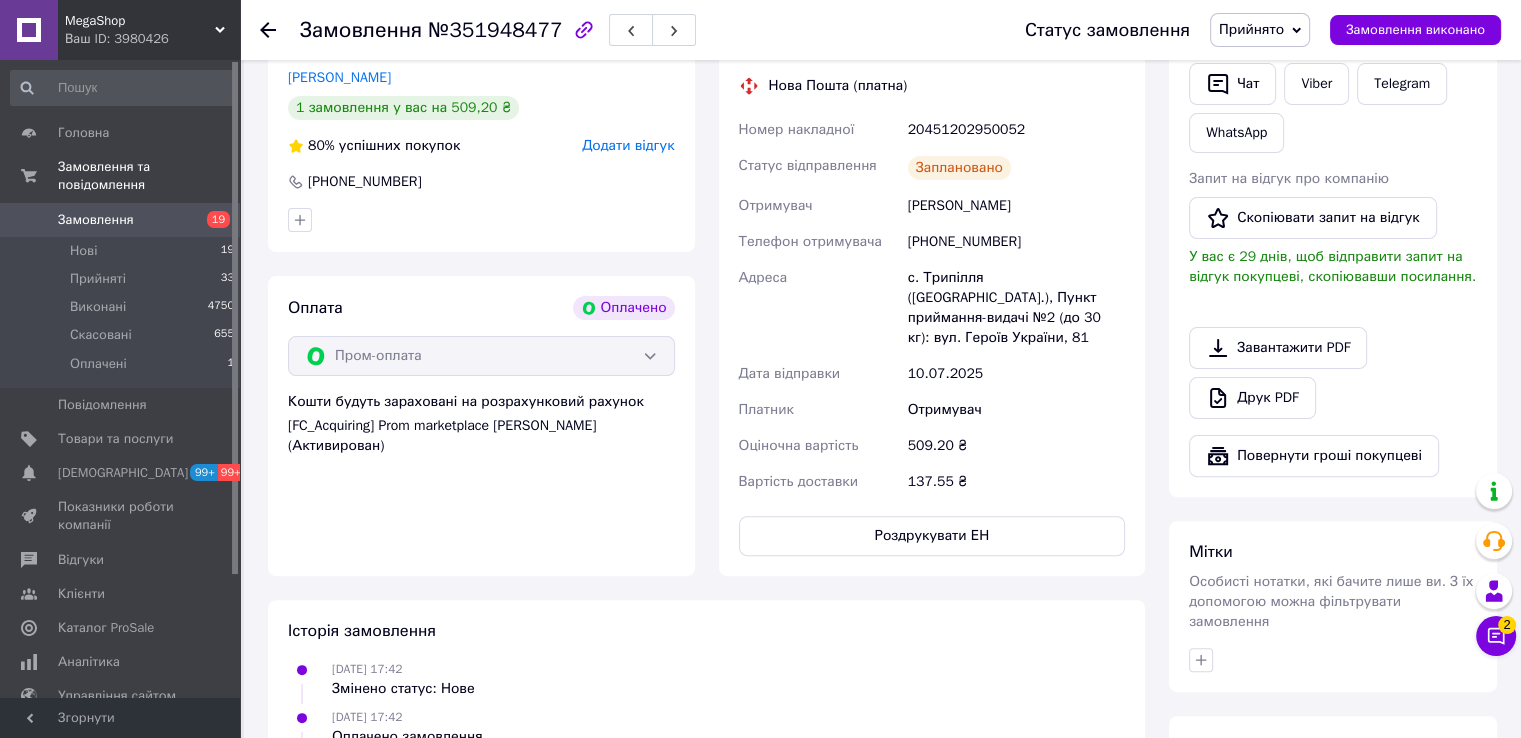 drag, startPoint x: 399, startPoint y: 702, endPoint x: 423, endPoint y: 656, distance: 51.884487 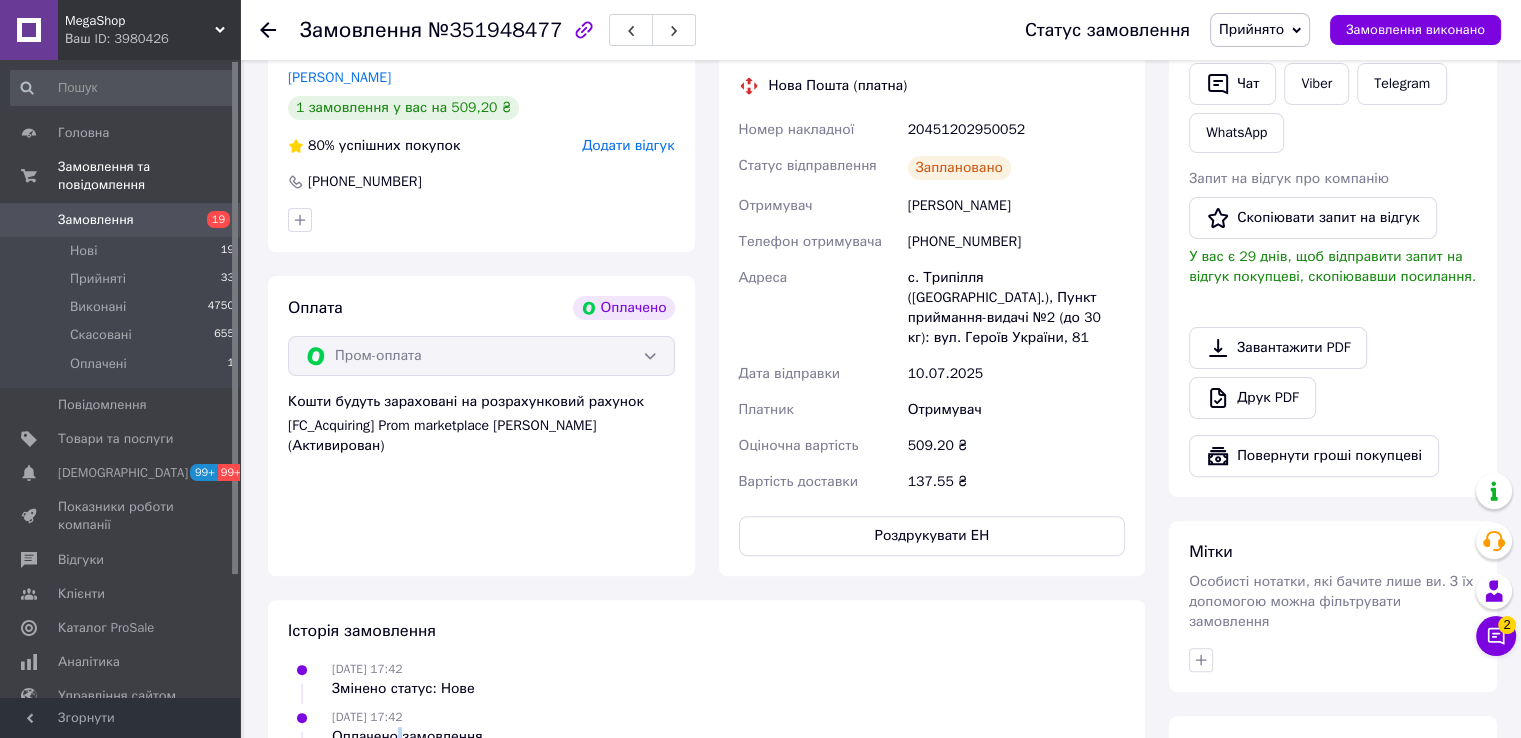 click on "Прийнято" at bounding box center (1260, 30) 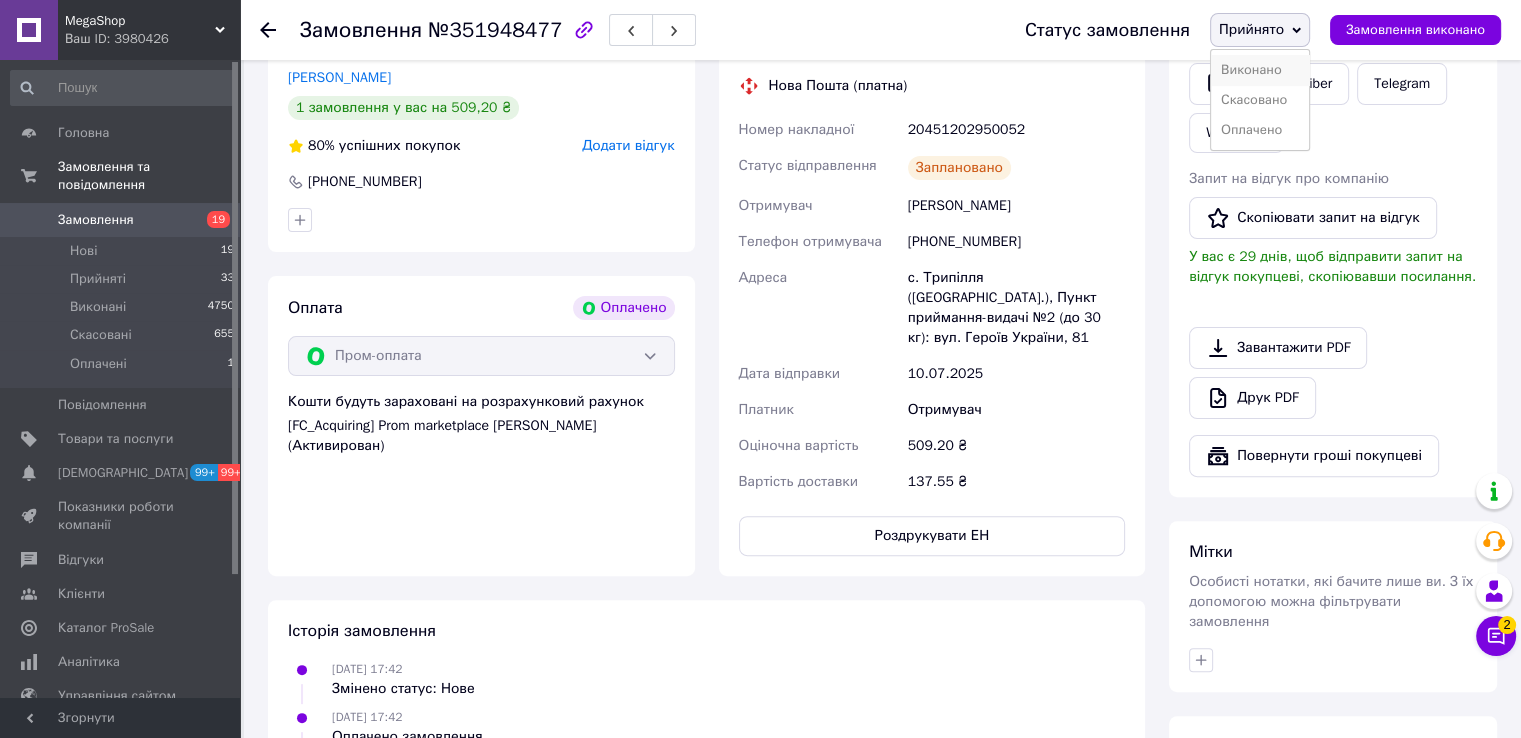 click on "Виконано" at bounding box center (1260, 70) 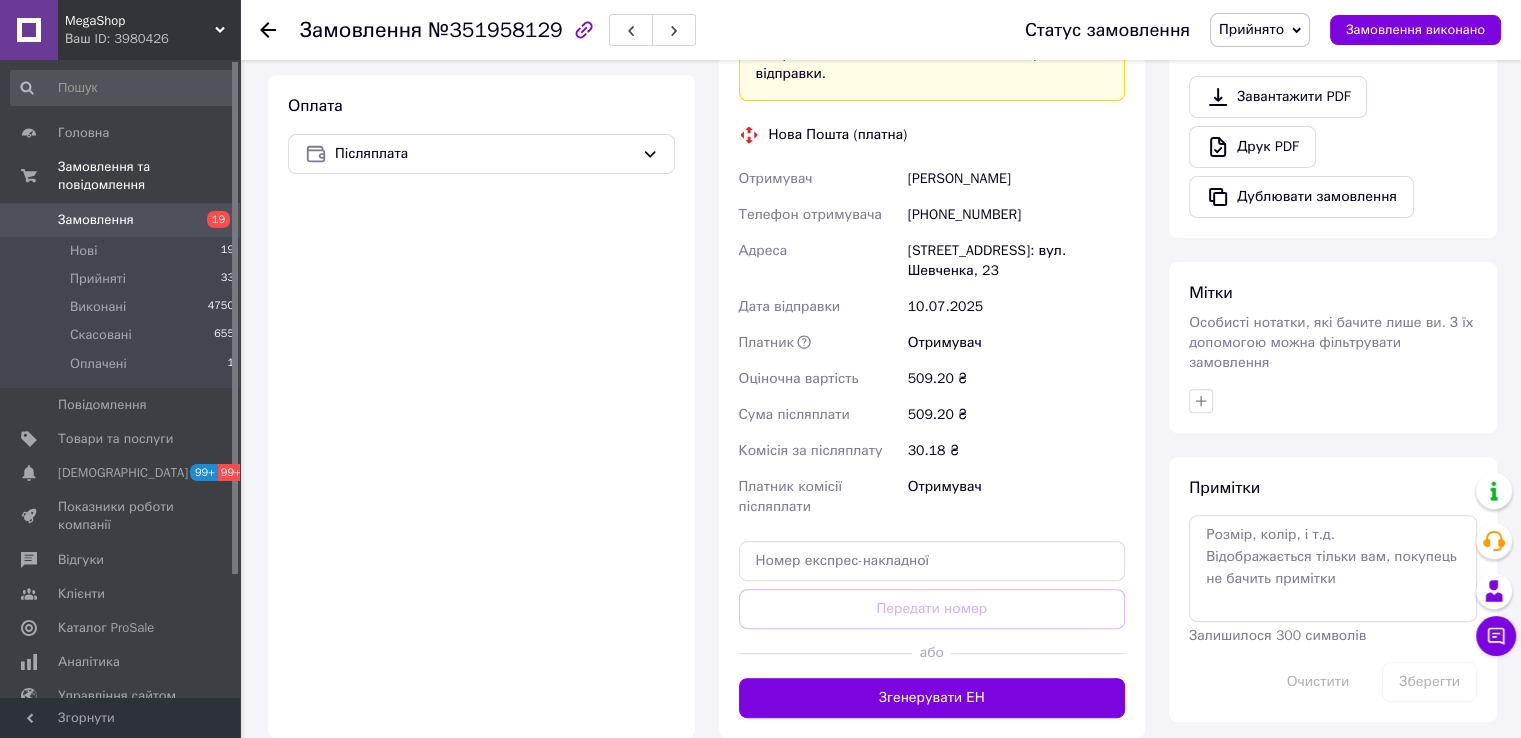 scroll, scrollTop: 800, scrollLeft: 0, axis: vertical 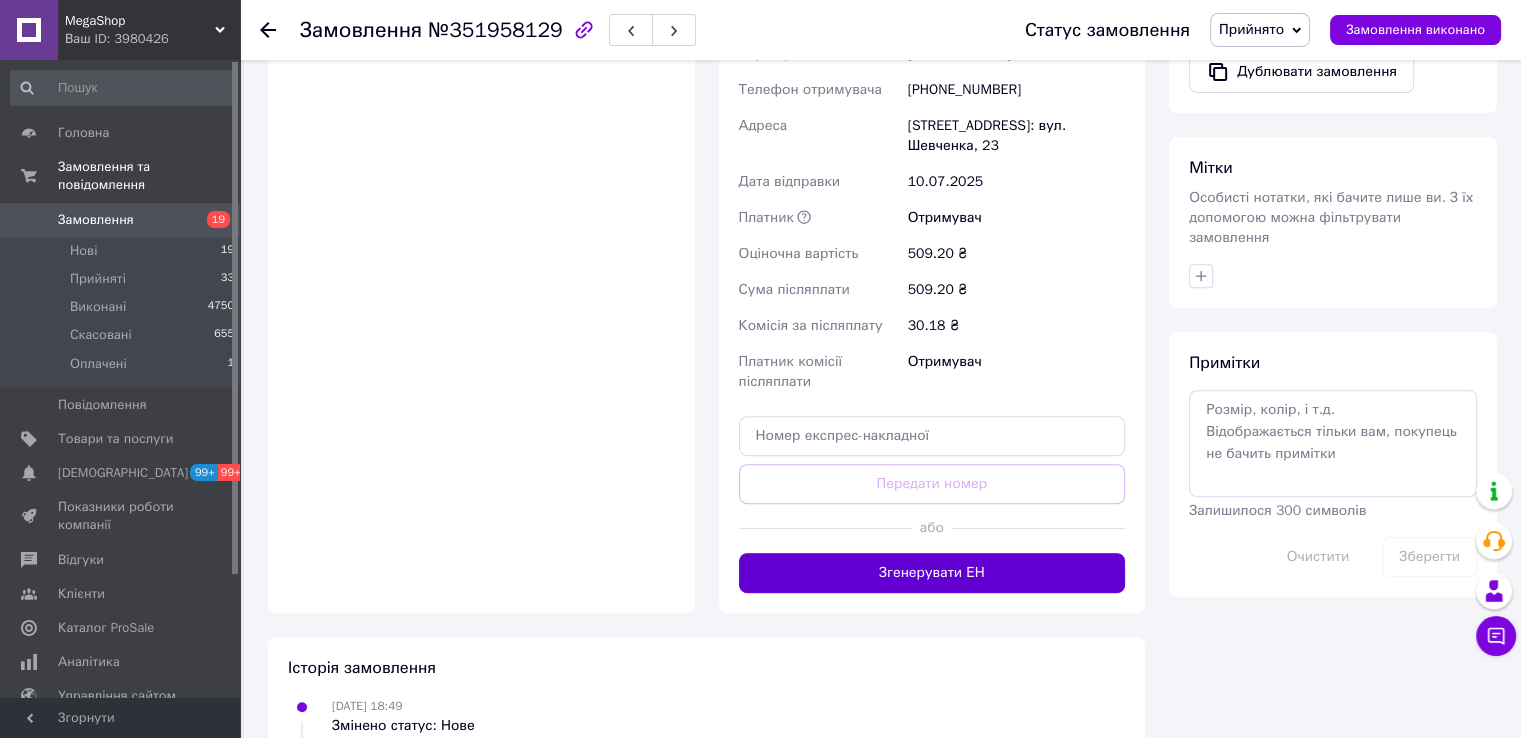 click on "Згенерувати ЕН" at bounding box center (932, 573) 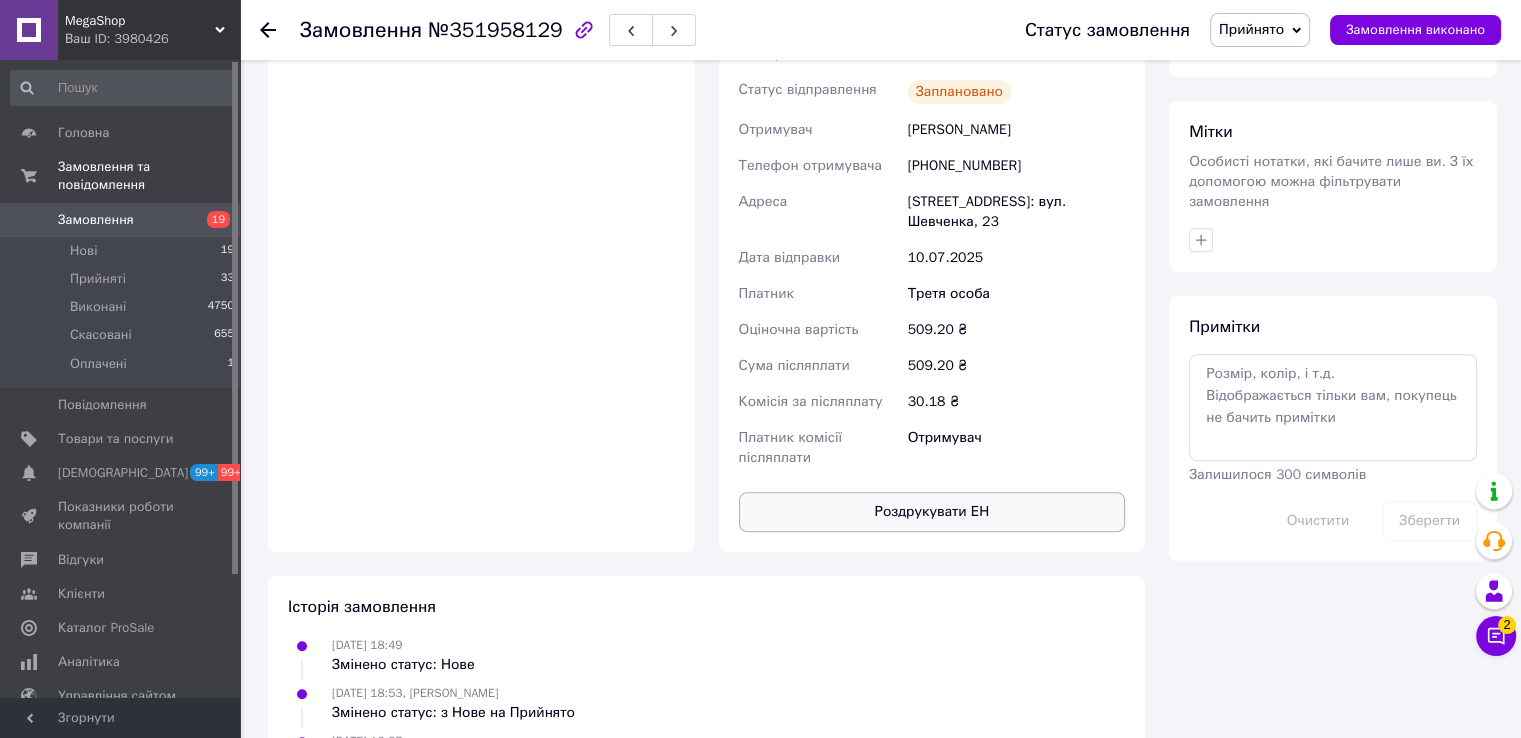 click on "Роздрукувати ЕН" at bounding box center [932, 512] 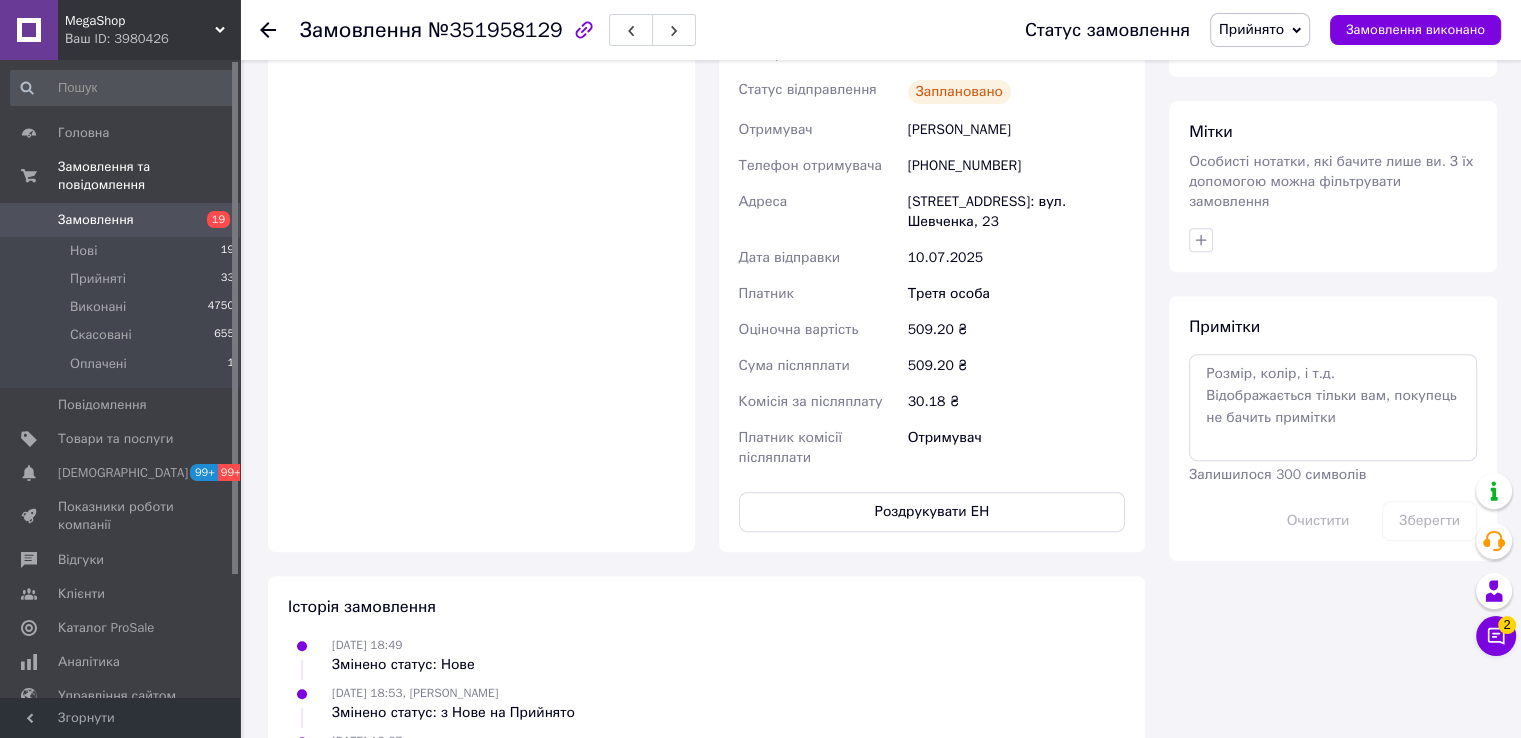 click on "[DATE] 12:27" at bounding box center (367, 741) 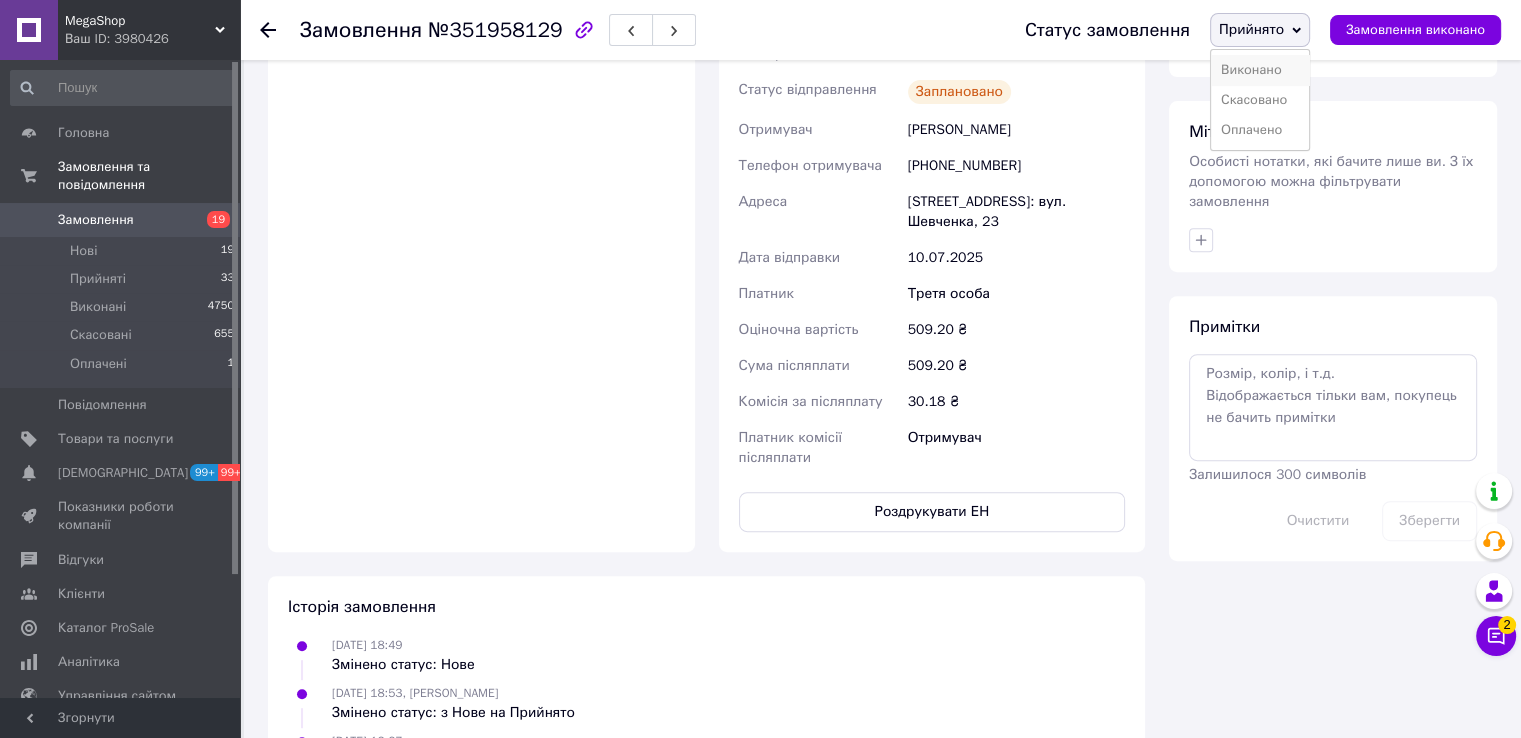 click on "Виконано" at bounding box center [1260, 70] 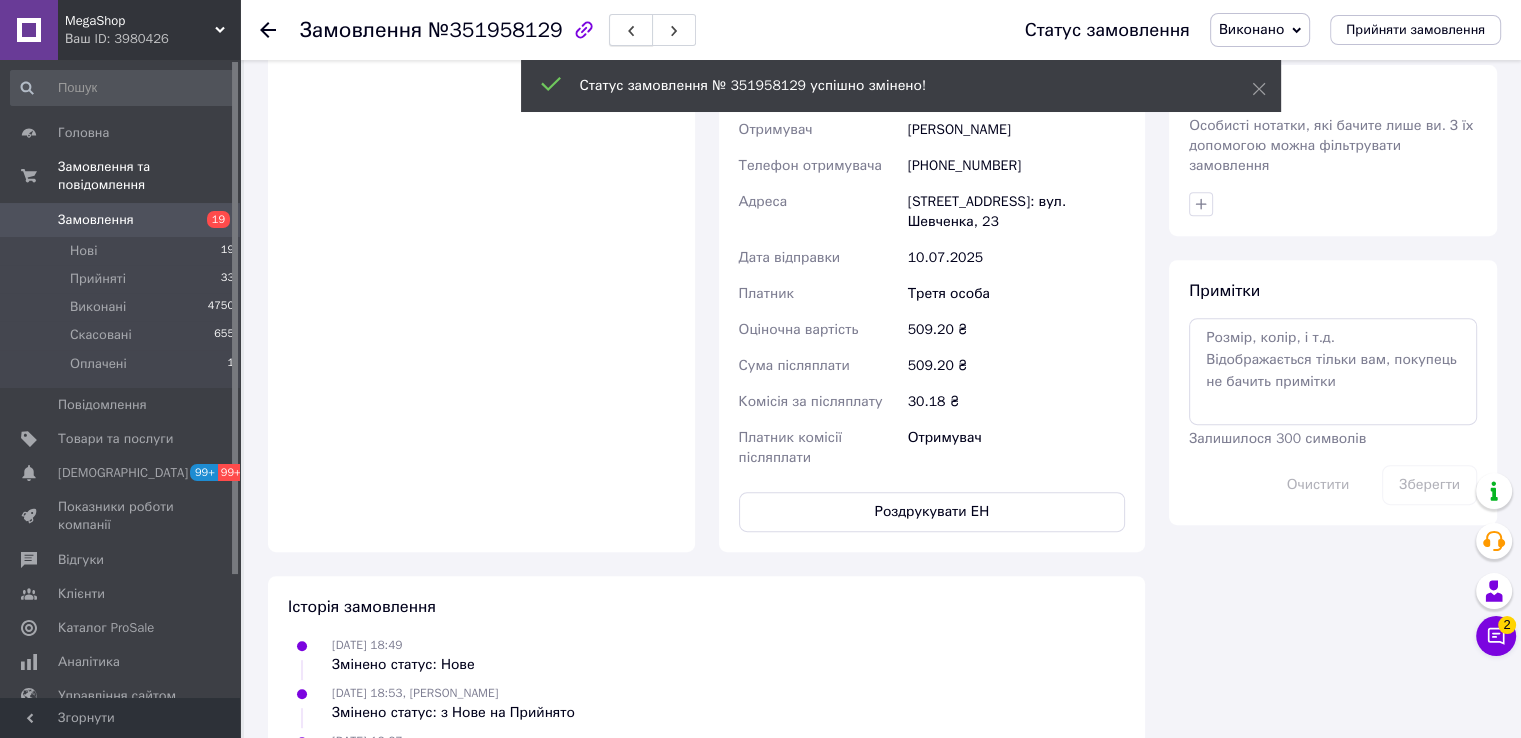scroll, scrollTop: 764, scrollLeft: 0, axis: vertical 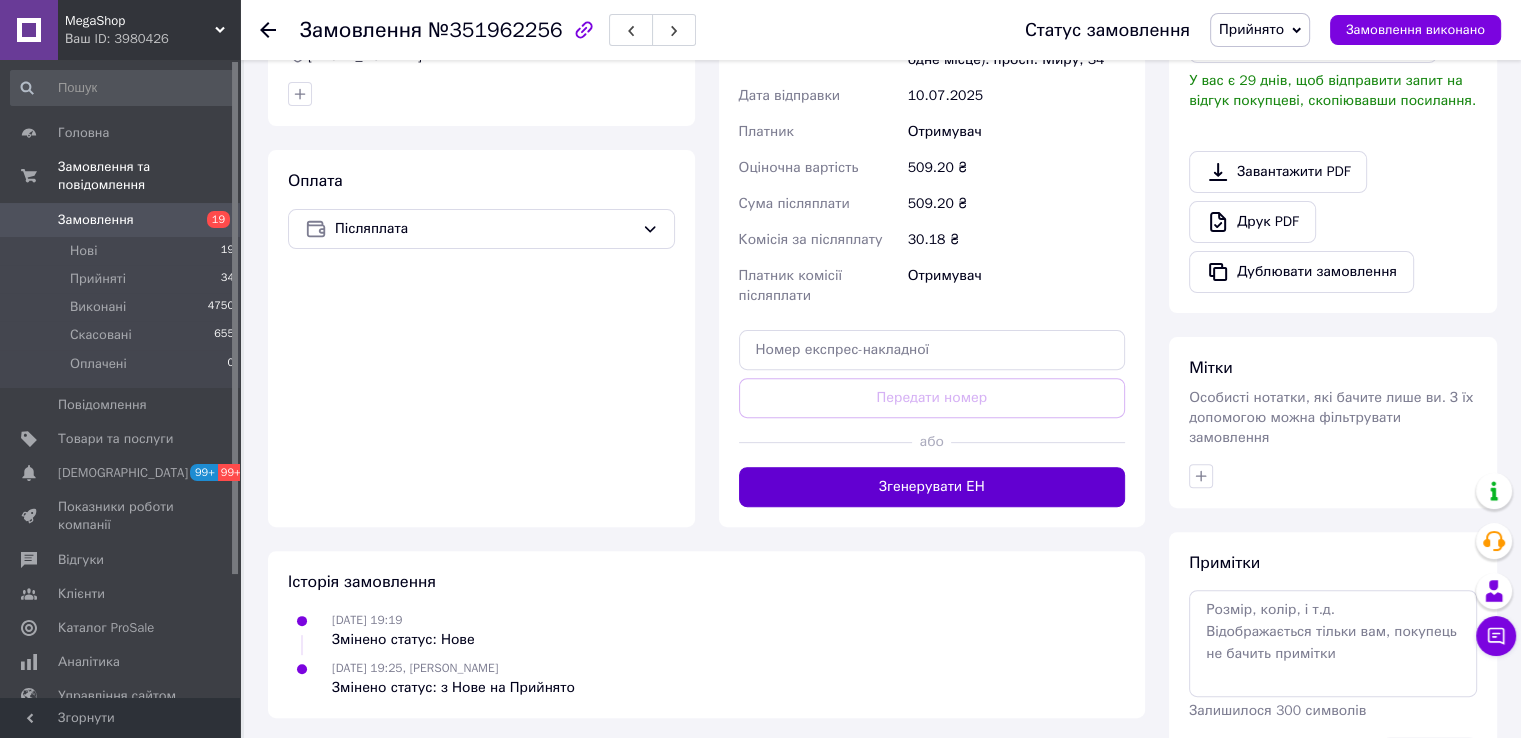 click on "Згенерувати ЕН" at bounding box center [932, 487] 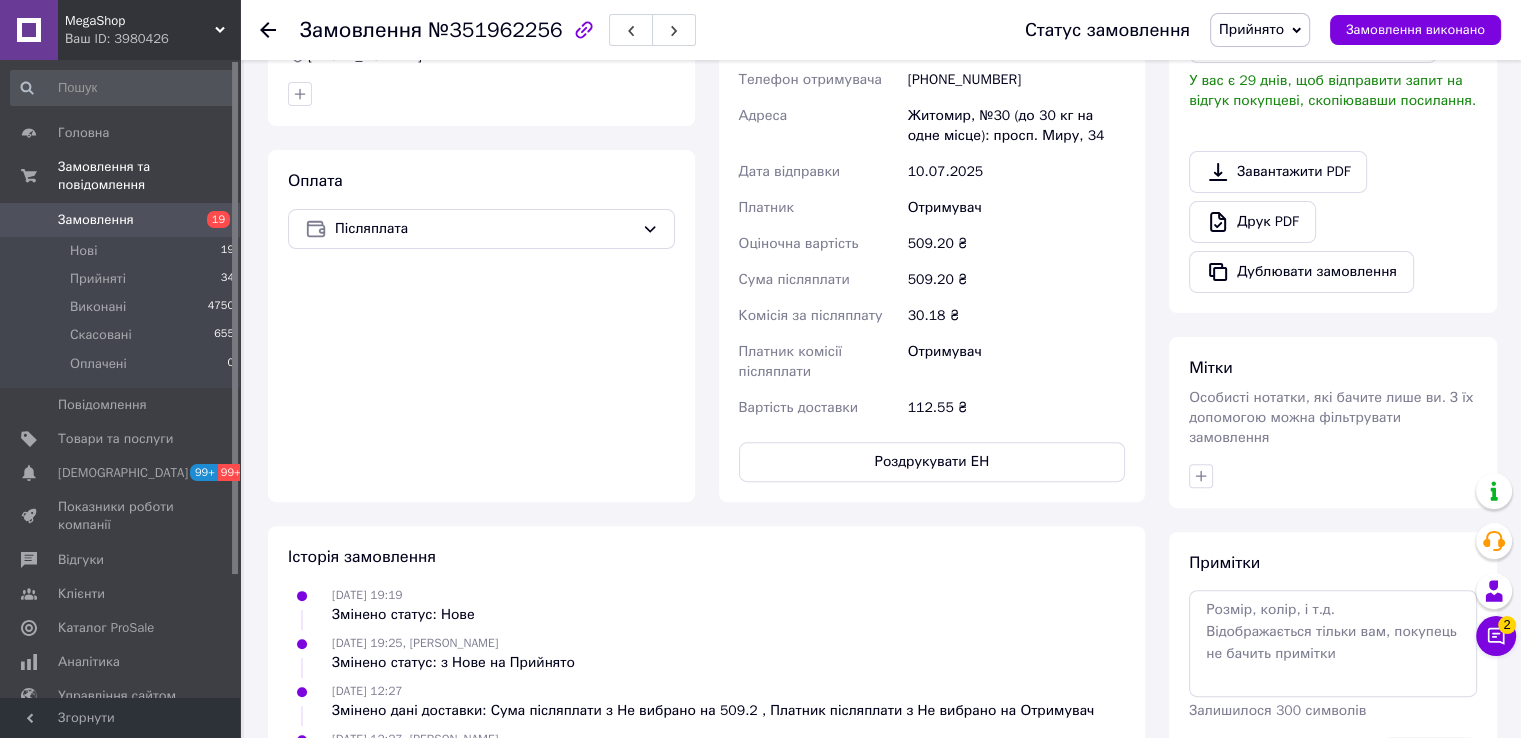 click on "Доставка Редагувати Нова Пошта (платна) Номер накладної 20451202950147 Статус відправлення Заплановано Отримувач Хмарська Татьяна Телефон отримувача +380976725185 Адреса Житомир, №30 (до 30 кг на одне місце): просп. Миру, 34 Дата відправки 10.07.2025 Платник Отримувач Оціночна вартість 509.20 ₴ Сума післяплати 509.20 ₴ Комісія за післяплату 30.18 ₴ Платник комісії післяплати Отримувач Вартість доставки 112.55 ₴ Роздрукувати ЕН" at bounding box center [932, 174] 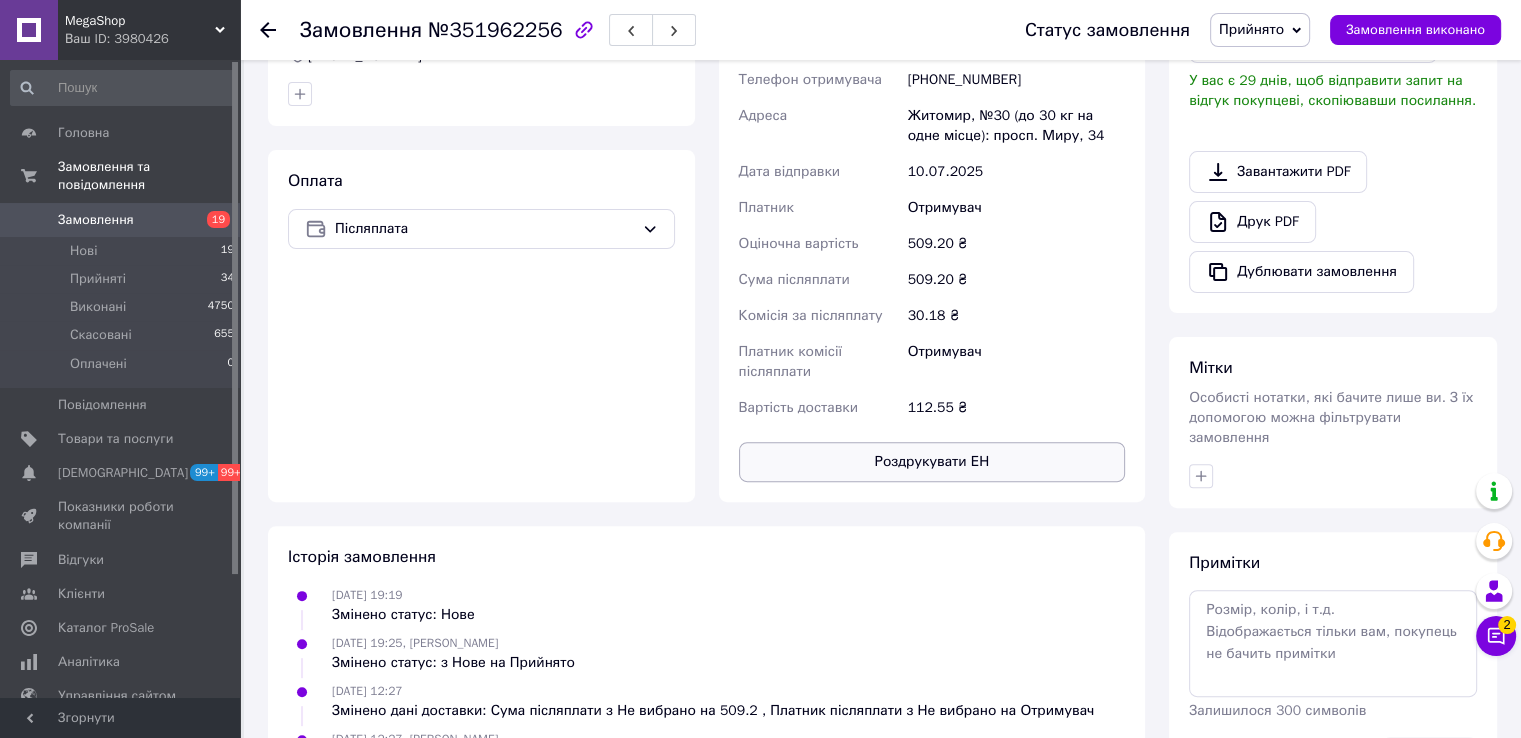 click on "Роздрукувати ЕН" at bounding box center [932, 462] 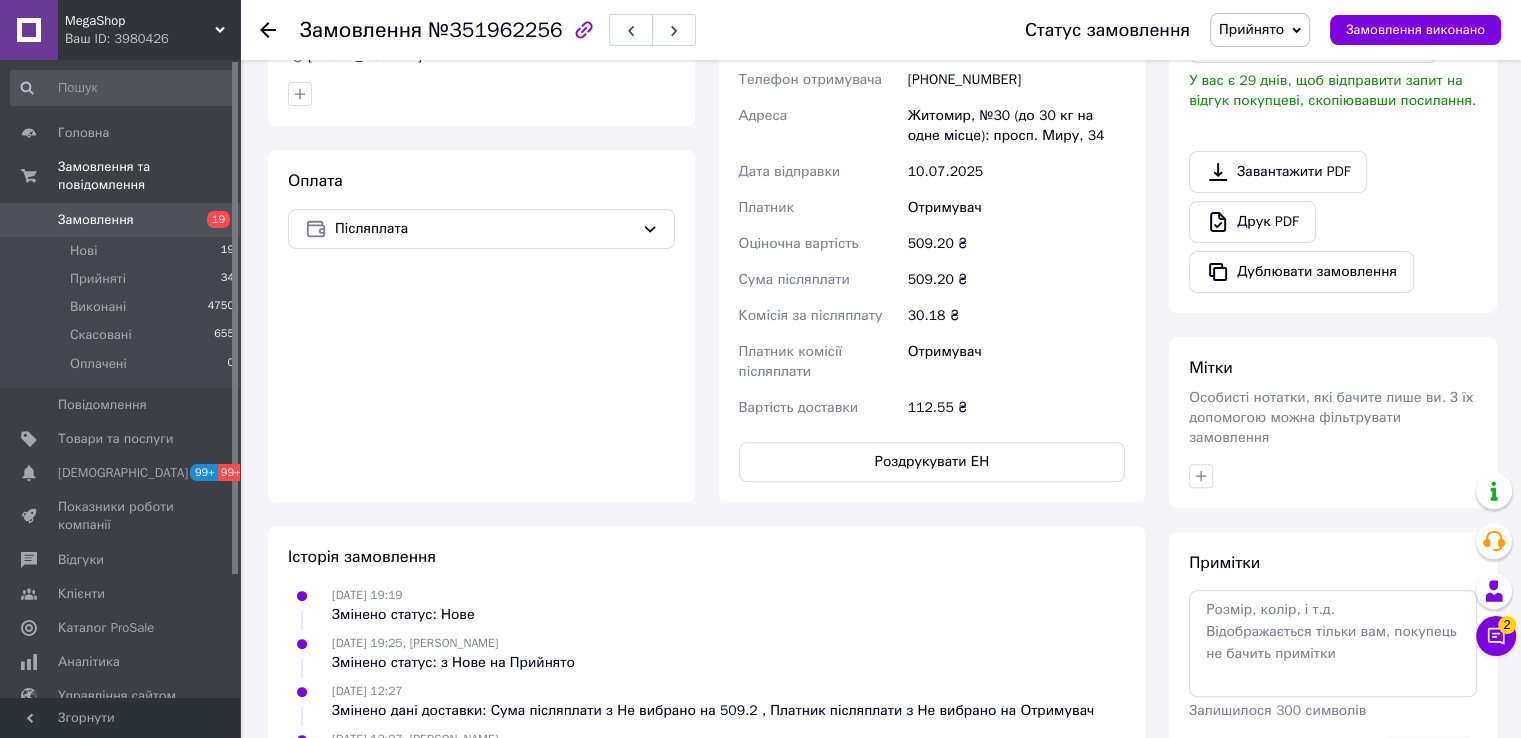 click on "Змінено дані доставки: Сума післяплати з Не вибрано на 509.2 , Платник післяплати з Не вибрано на Отримувач" at bounding box center [713, 711] 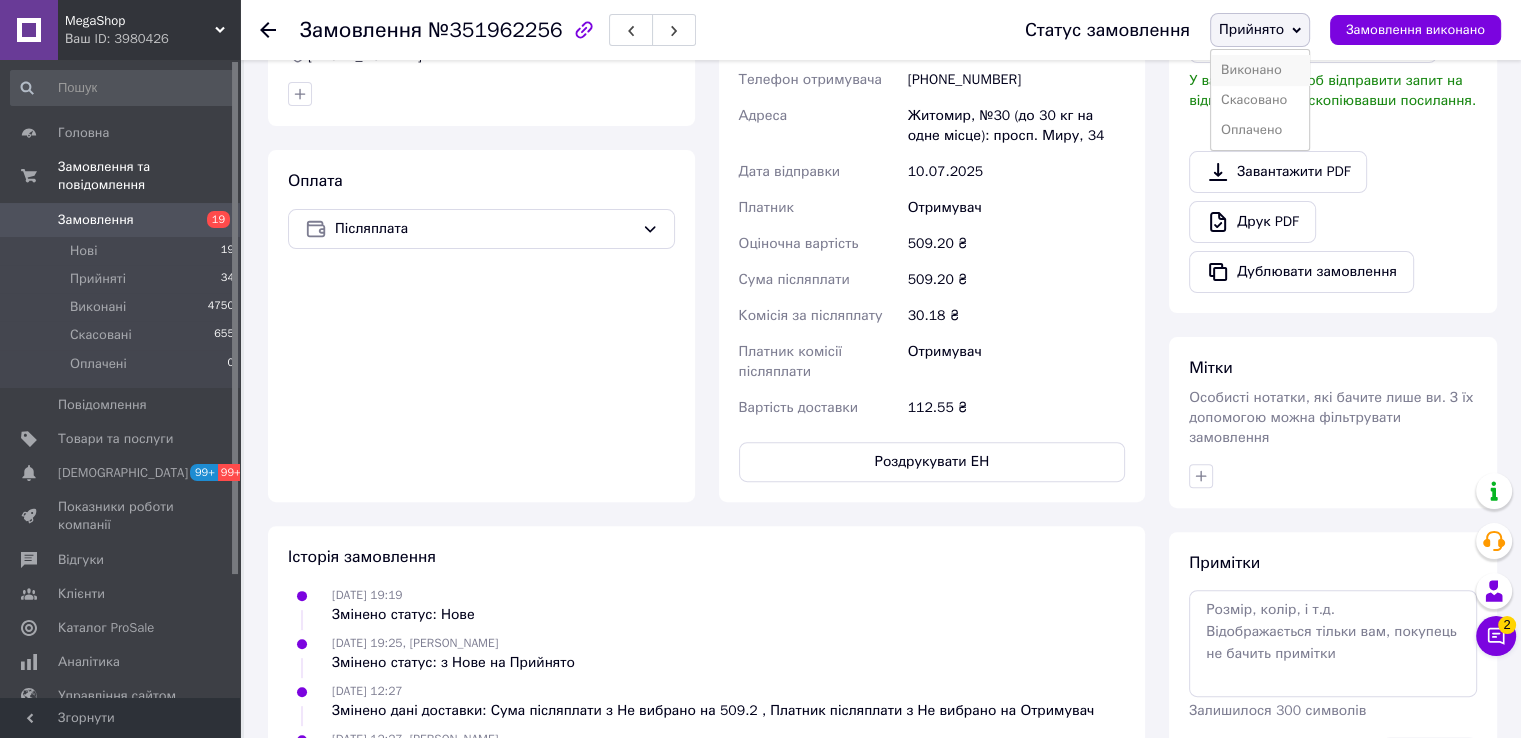 click on "Виконано" at bounding box center (1260, 70) 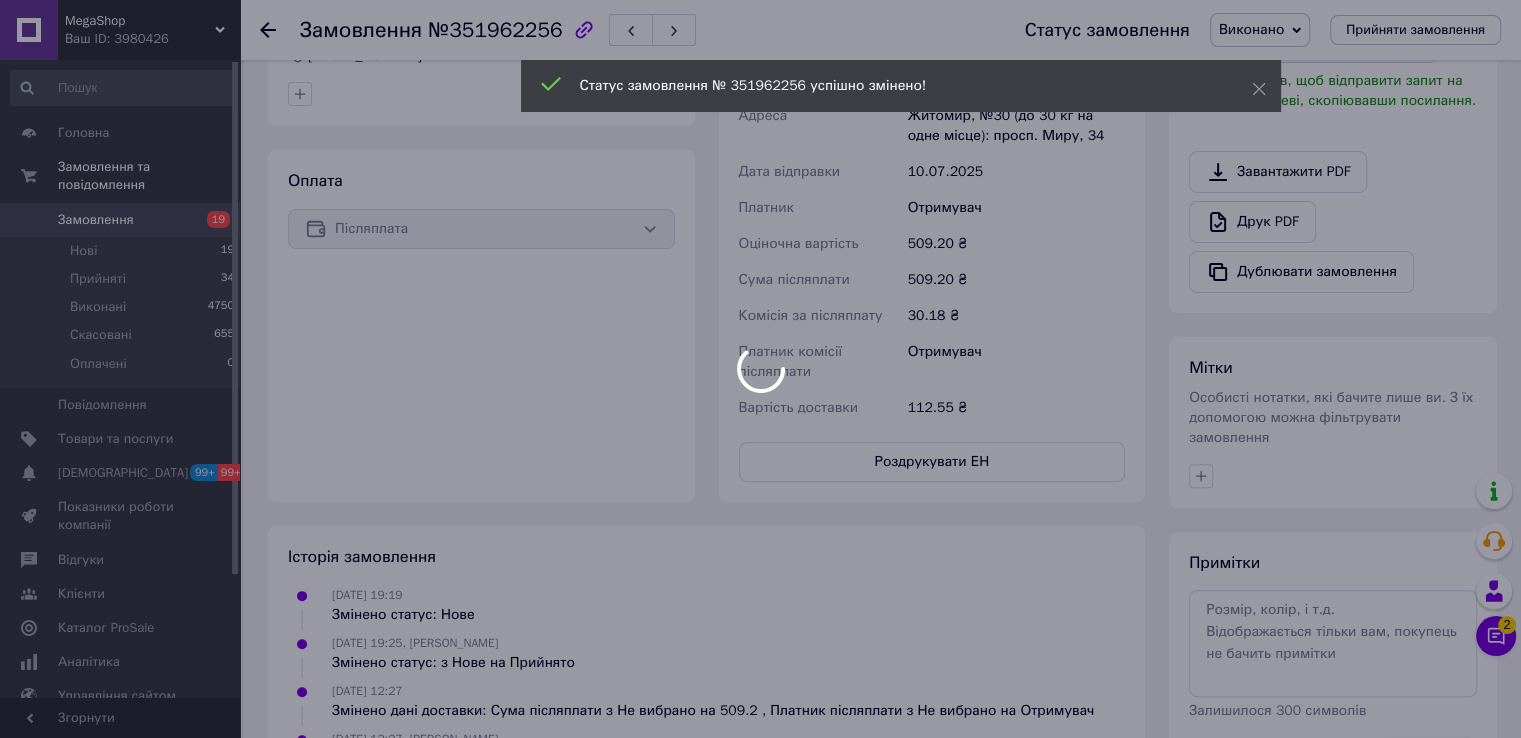 scroll, scrollTop: 564, scrollLeft: 0, axis: vertical 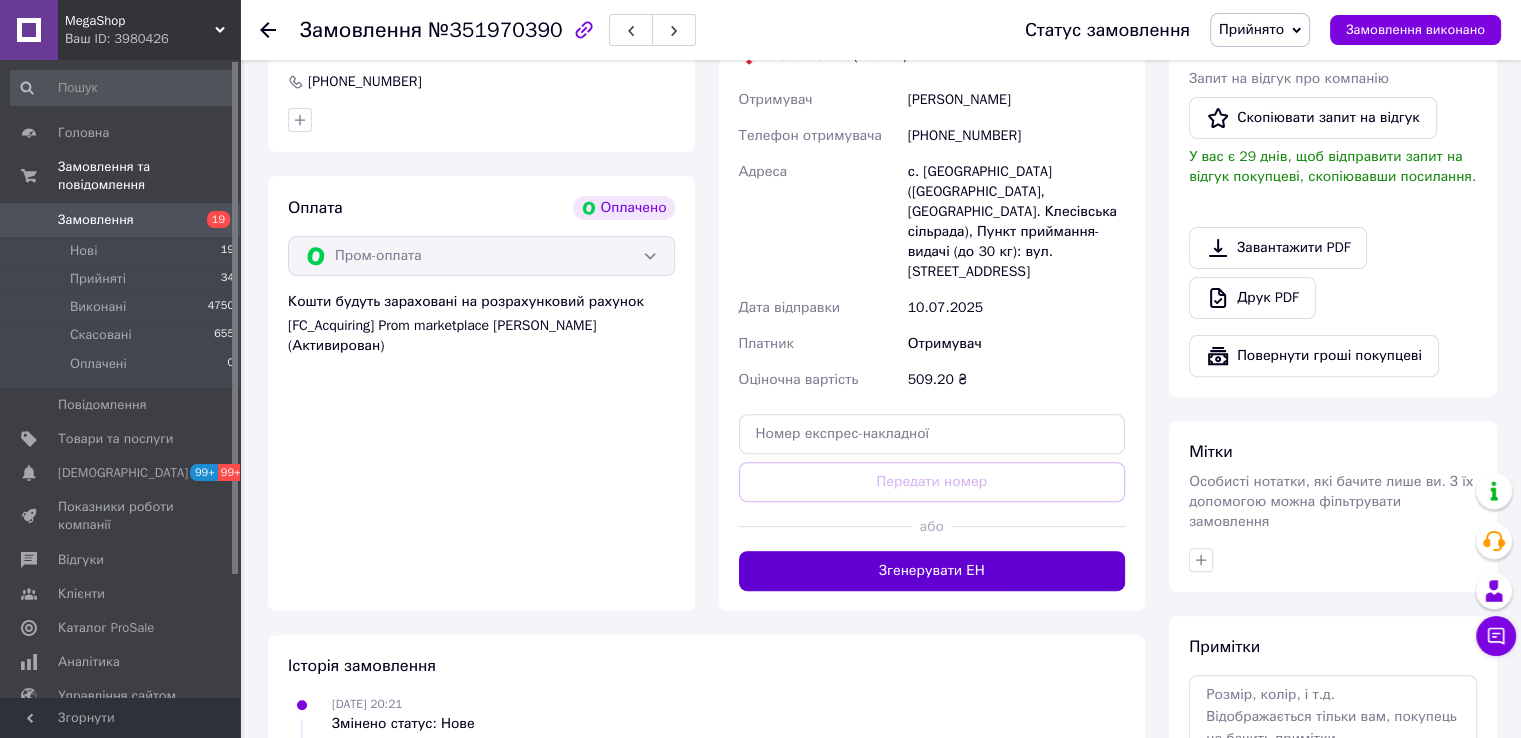 click on "Згенерувати ЕН" at bounding box center [932, 571] 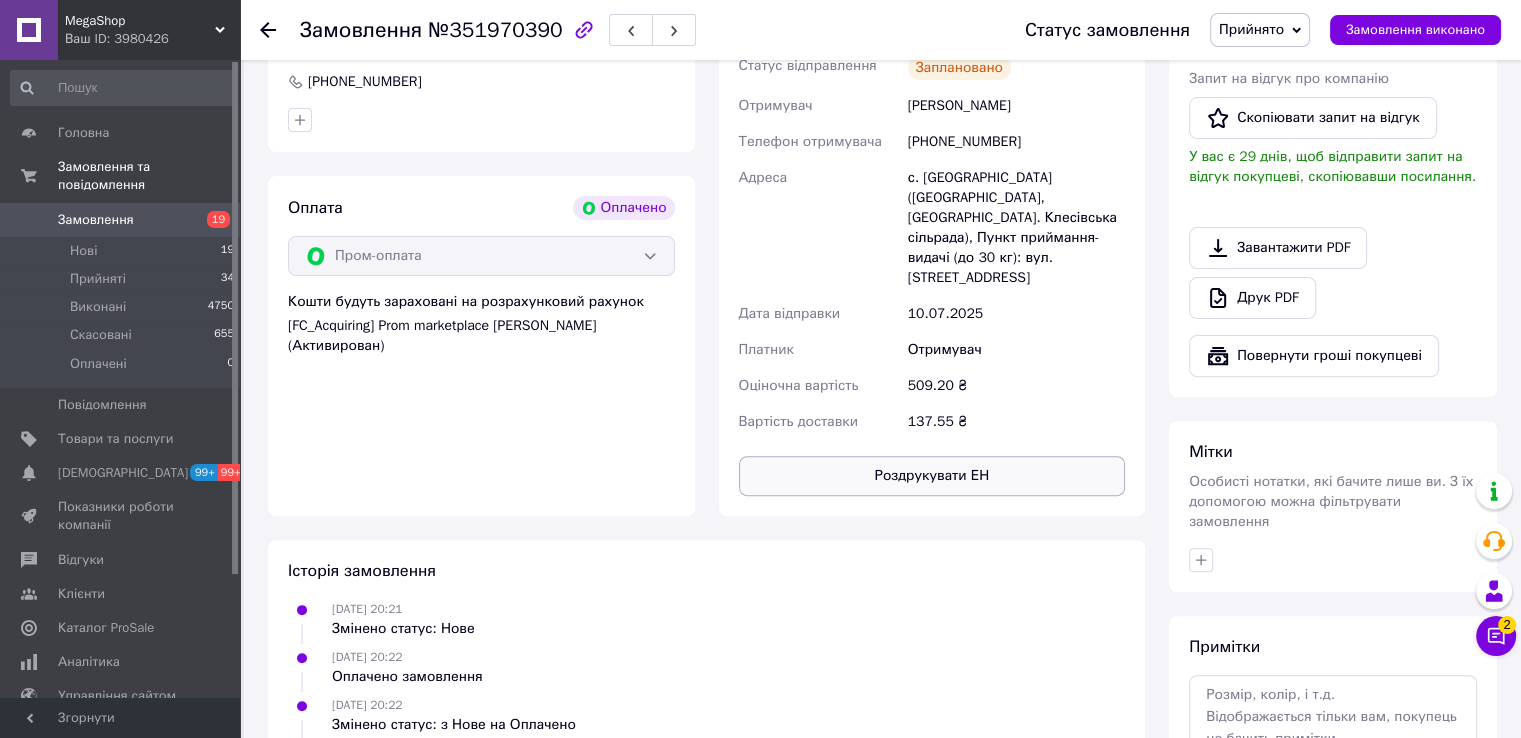 click on "Роздрукувати ЕН" at bounding box center [932, 476] 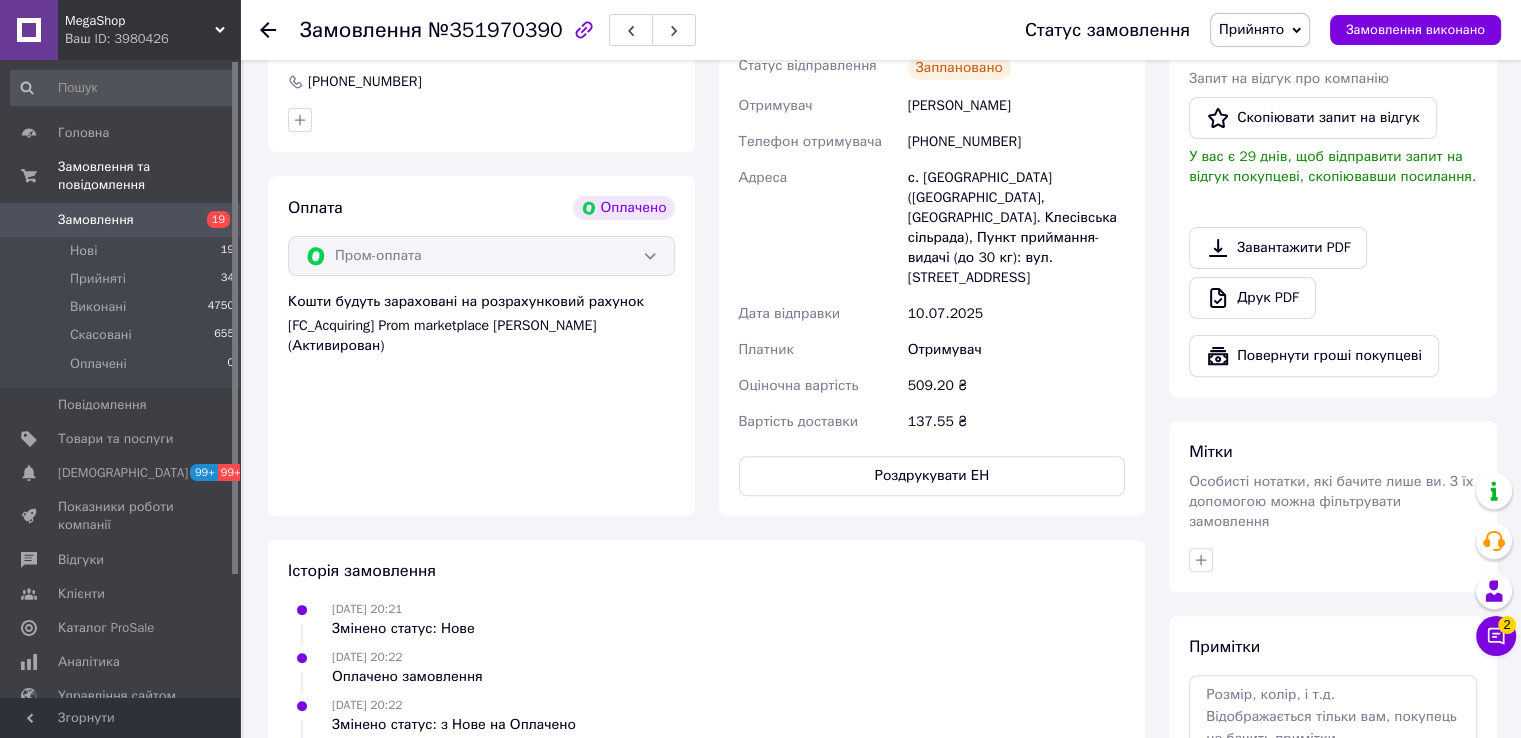 click on "09.07.2025 20:22, Наталія Чудаєва" at bounding box center (415, 753) 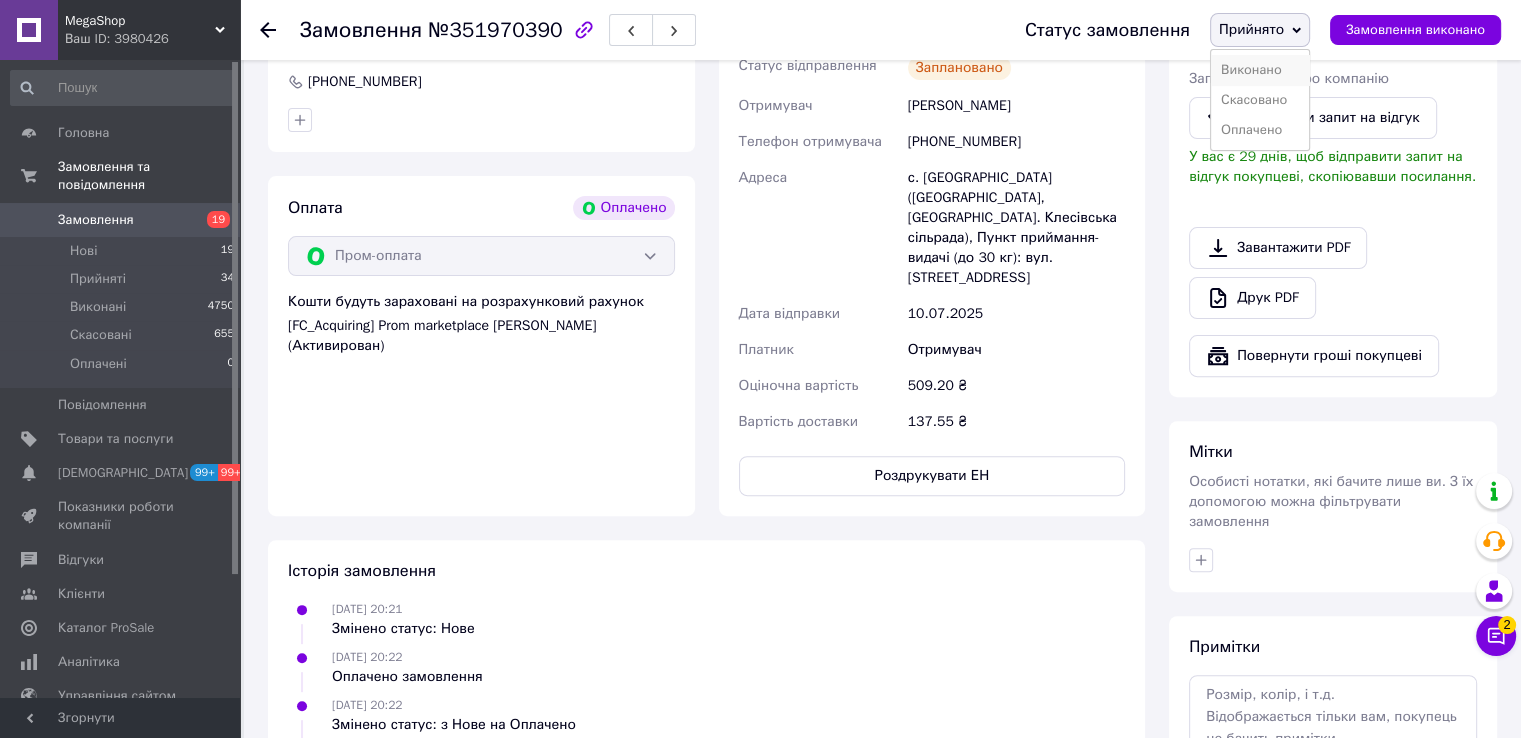 click on "Виконано" at bounding box center (1260, 70) 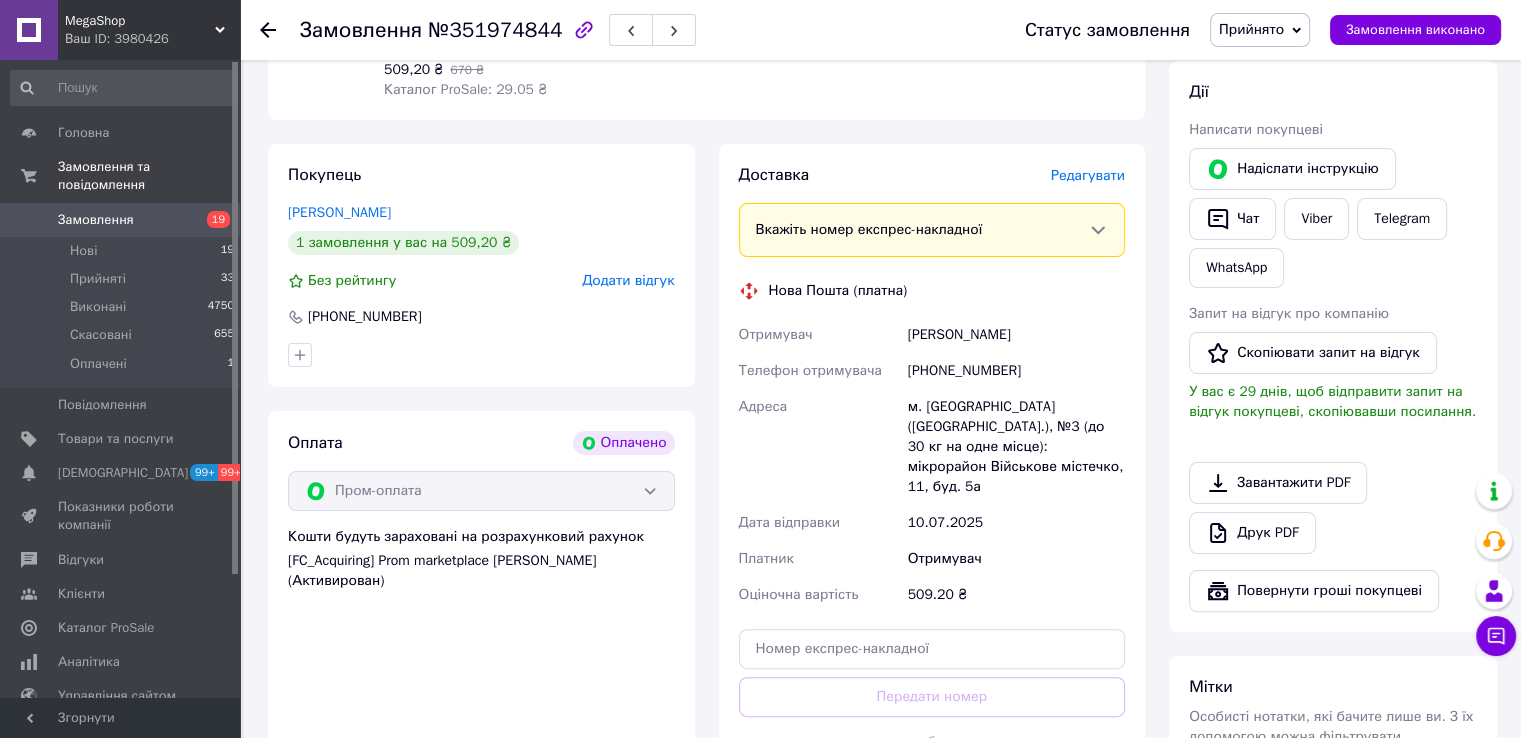 scroll, scrollTop: 500, scrollLeft: 0, axis: vertical 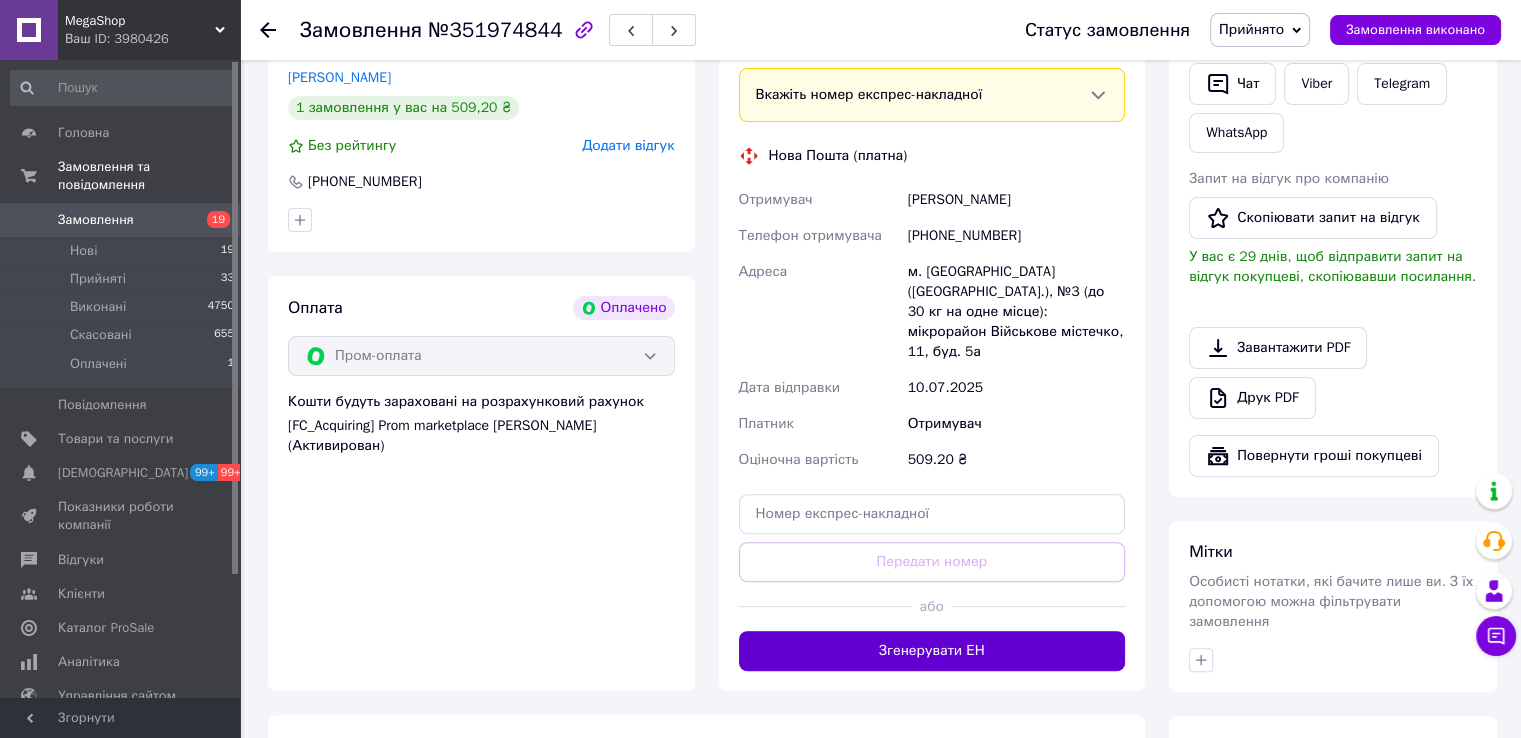 click on "Згенерувати ЕН" at bounding box center [932, 651] 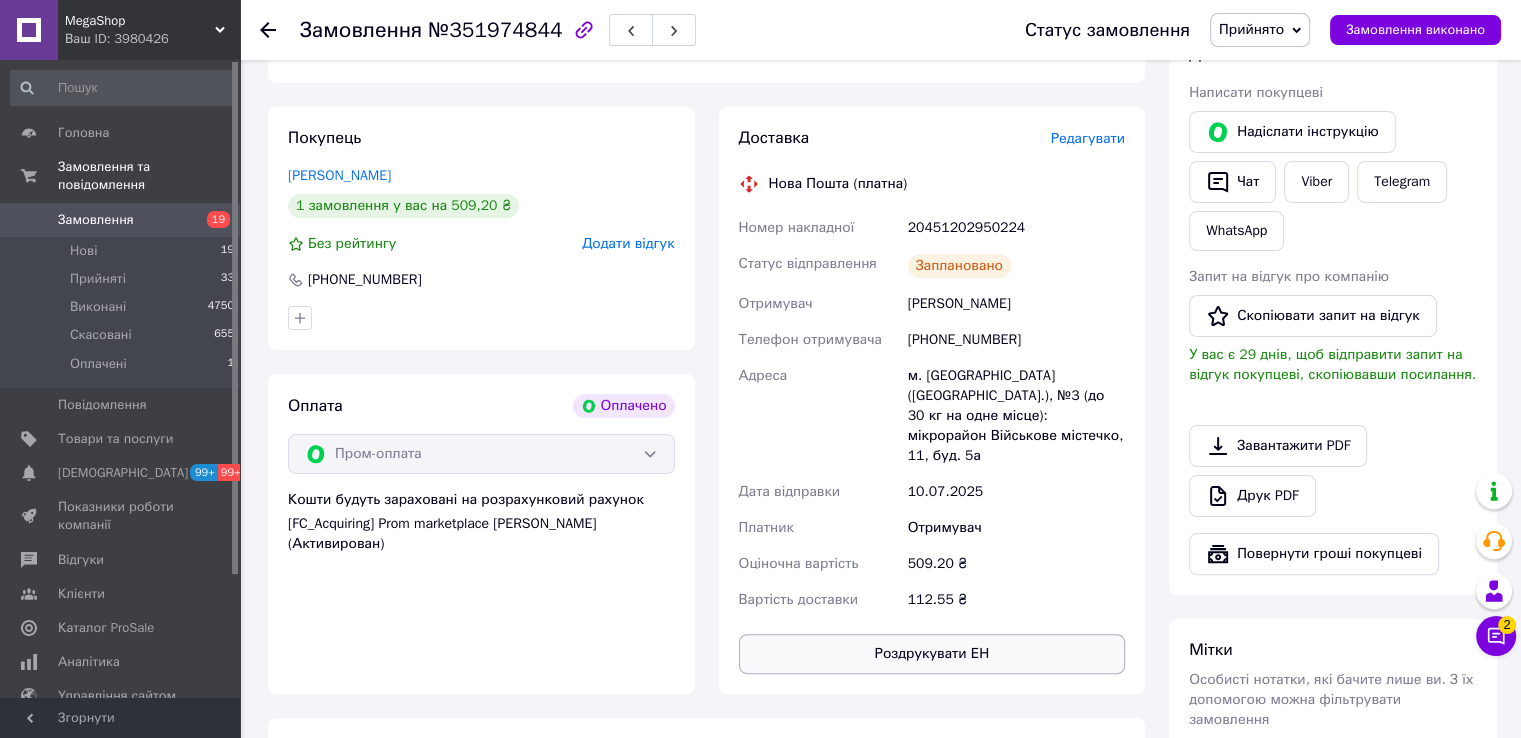 scroll, scrollTop: 600, scrollLeft: 0, axis: vertical 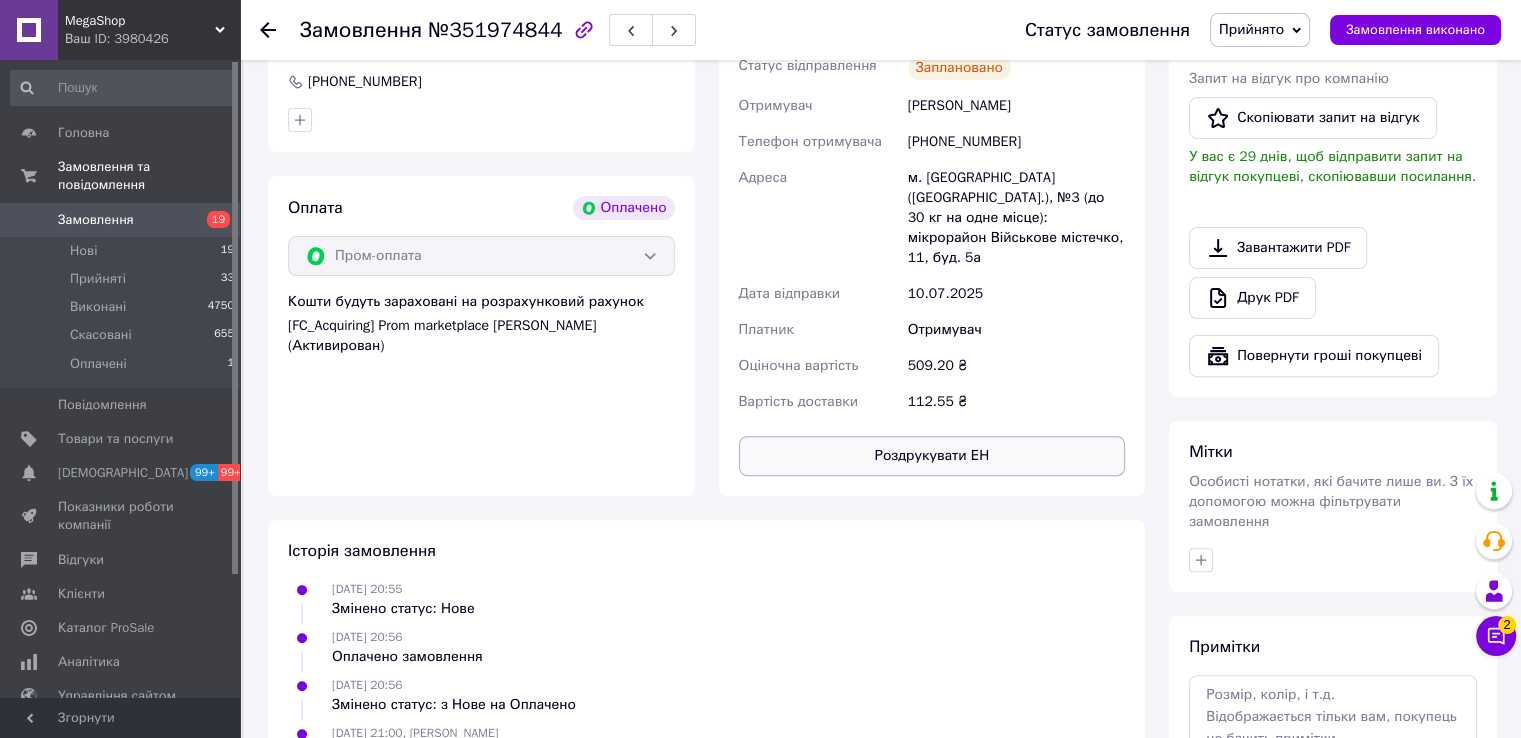 click on "Роздрукувати ЕН" at bounding box center [932, 456] 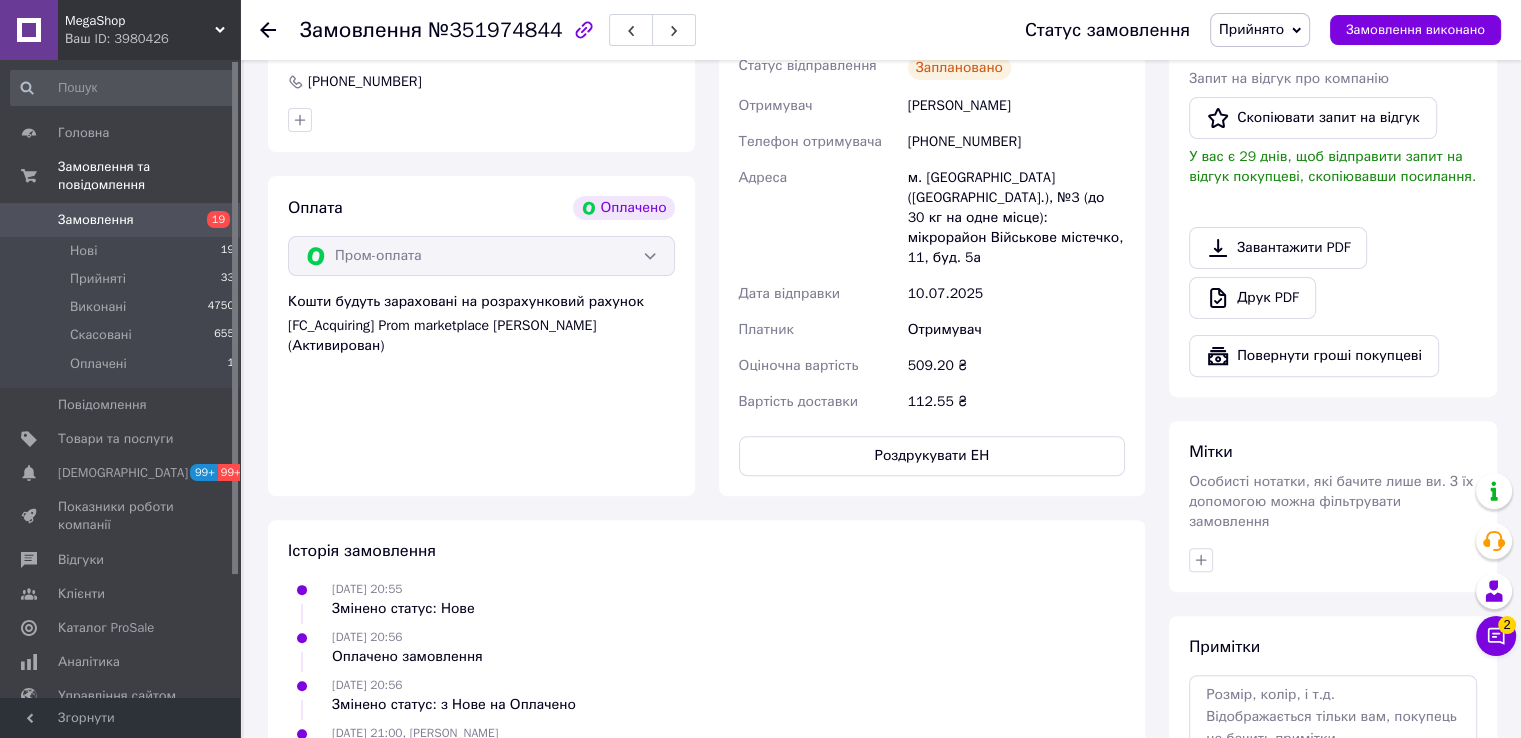 drag, startPoint x: 407, startPoint y: 707, endPoint x: 544, endPoint y: 547, distance: 210.6395 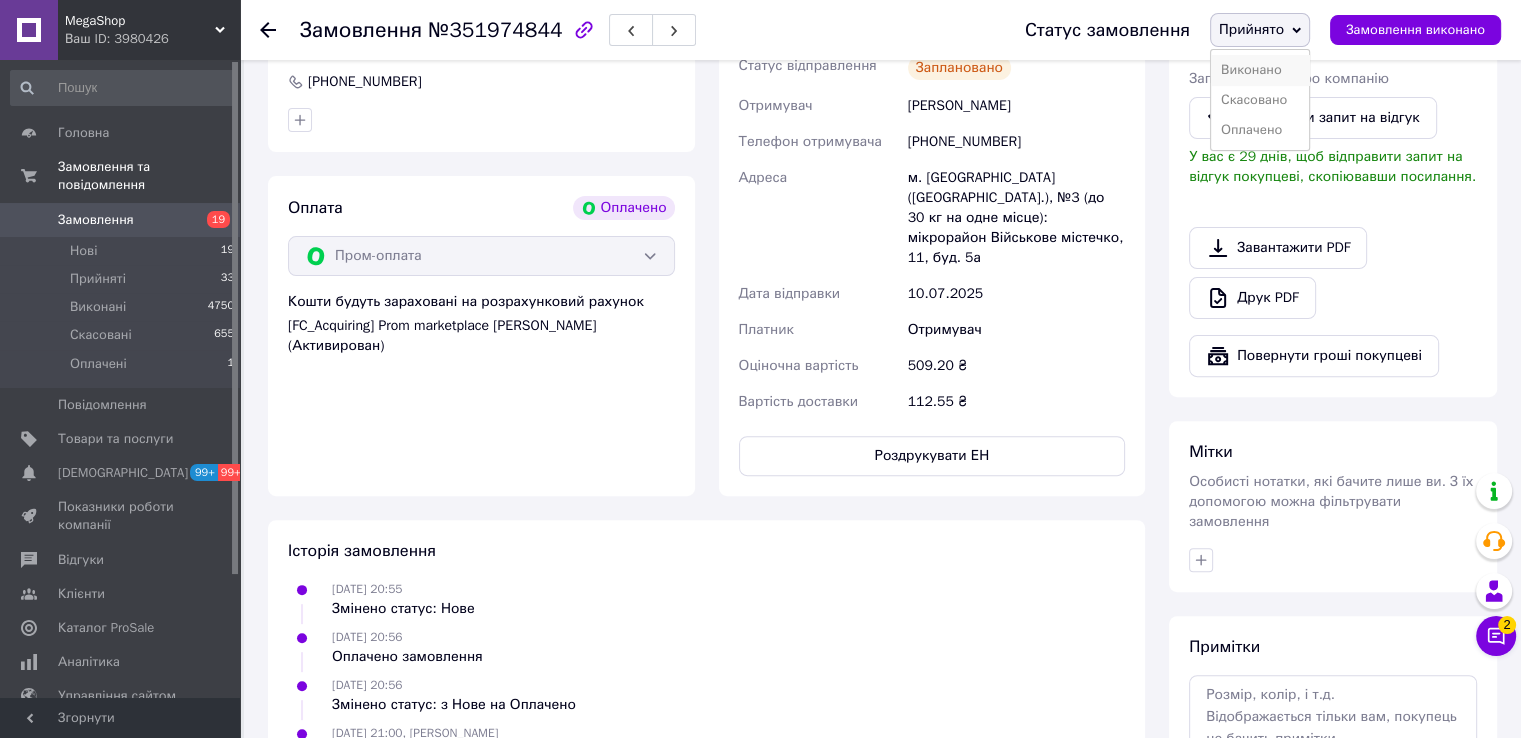 click on "Виконано" at bounding box center [1260, 70] 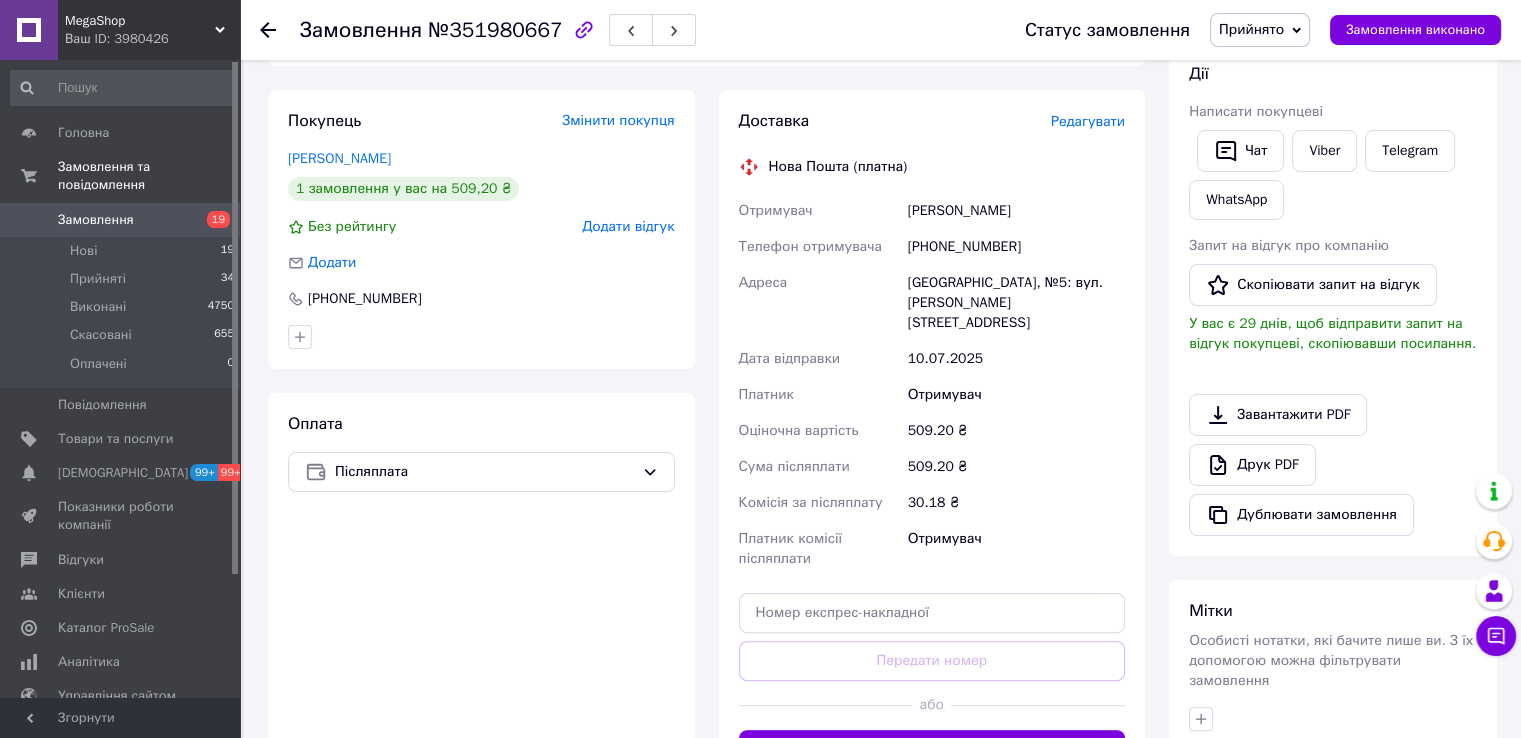scroll, scrollTop: 500, scrollLeft: 0, axis: vertical 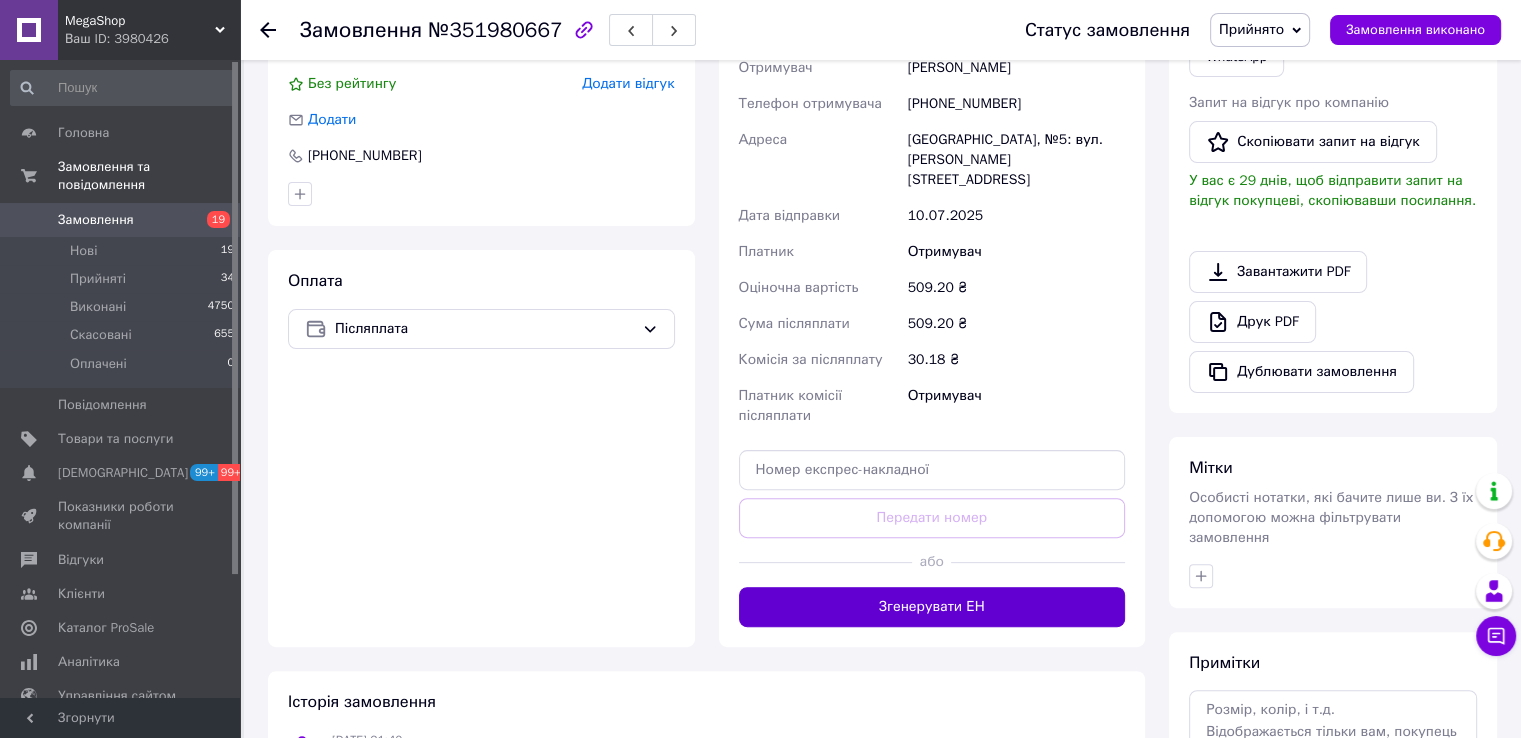 click on "Згенерувати ЕН" at bounding box center (932, 607) 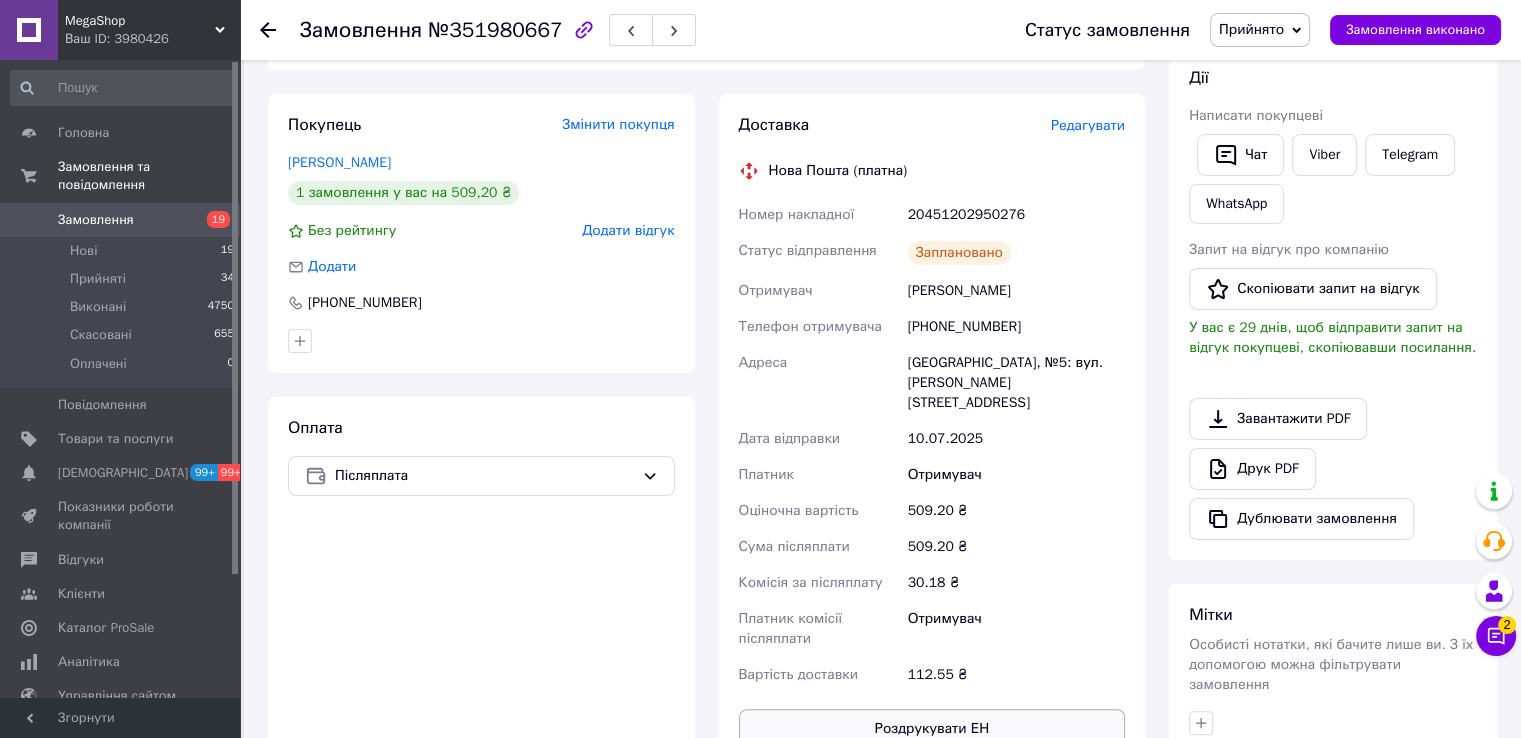 scroll, scrollTop: 660, scrollLeft: 0, axis: vertical 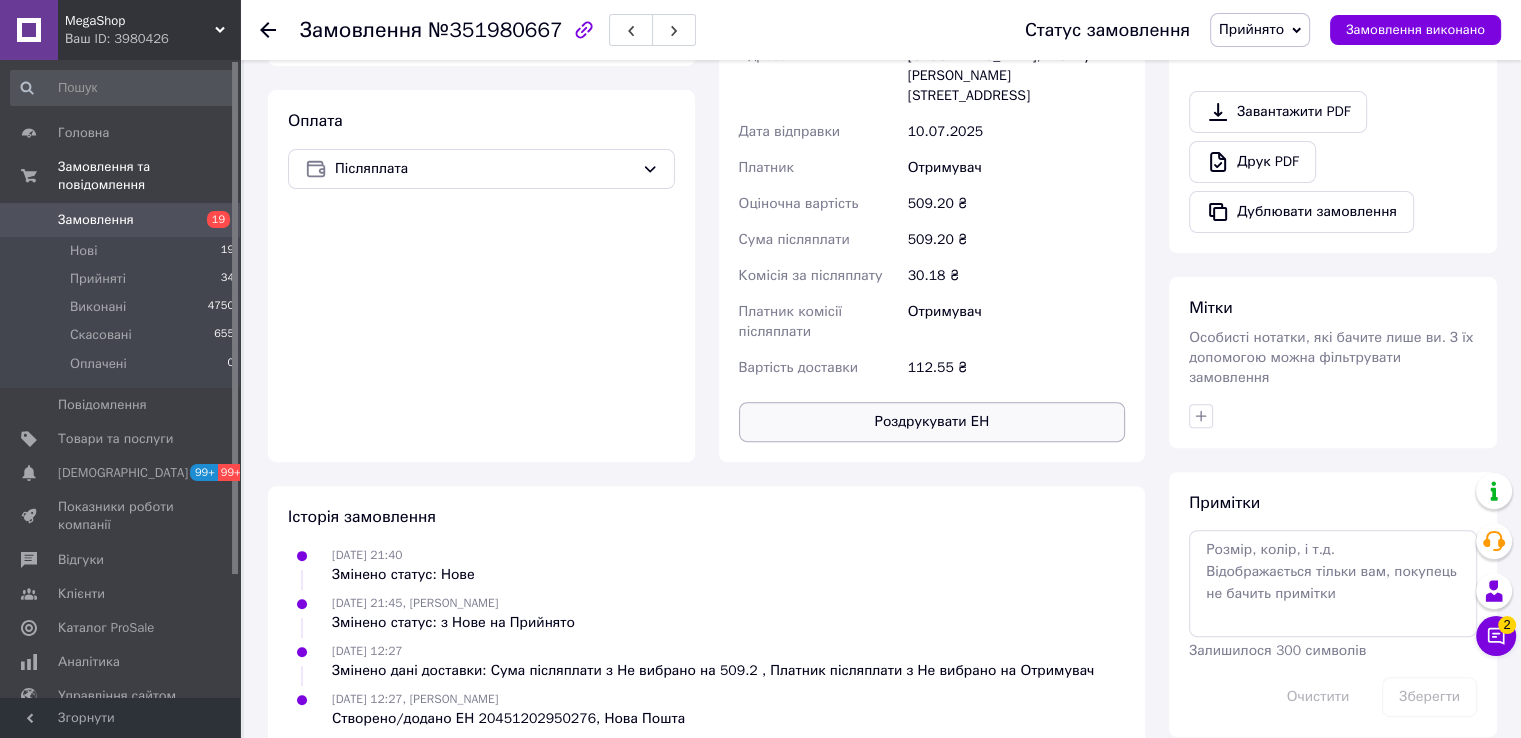 click on "Роздрукувати ЕН" at bounding box center (932, 422) 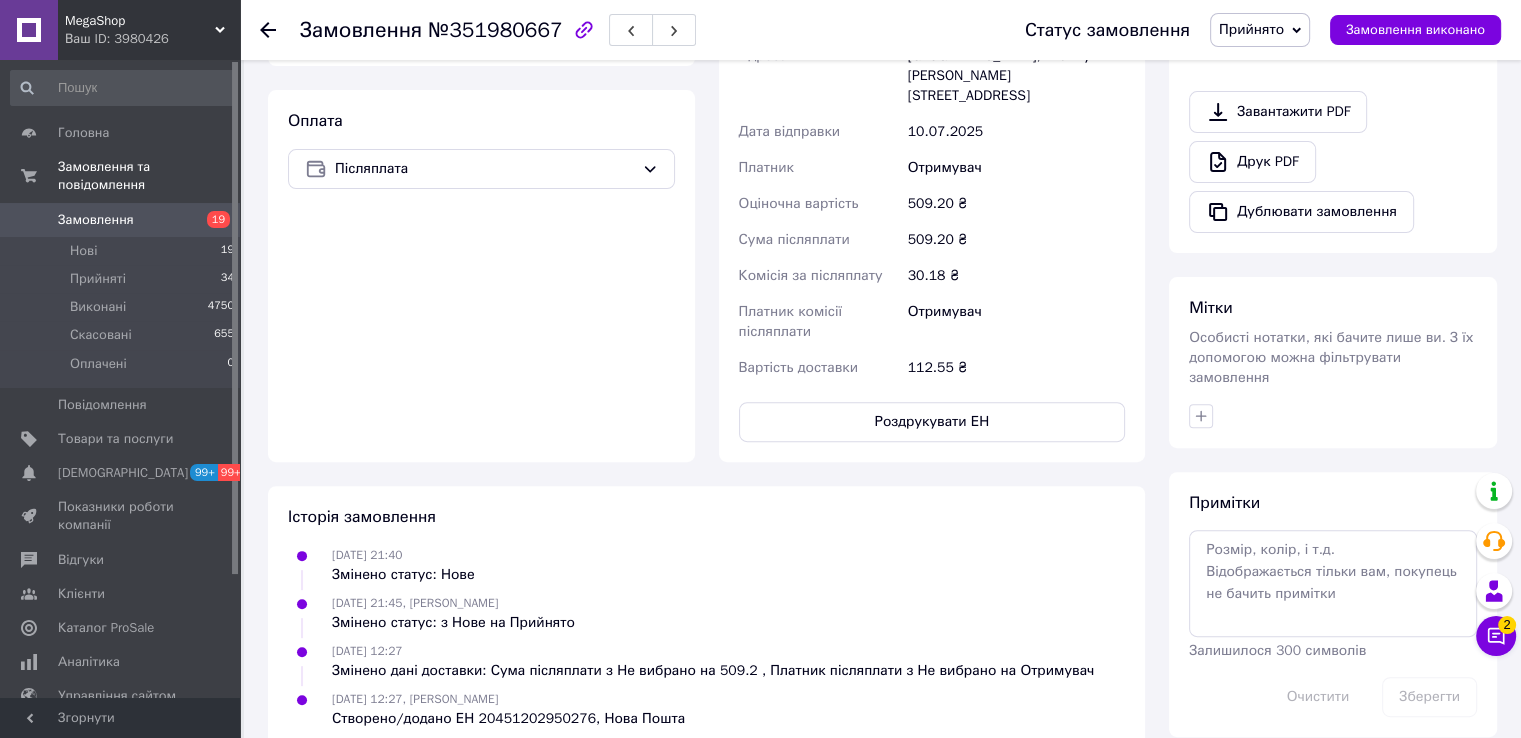 drag, startPoint x: 368, startPoint y: 713, endPoint x: 677, endPoint y: 329, distance: 492.88638 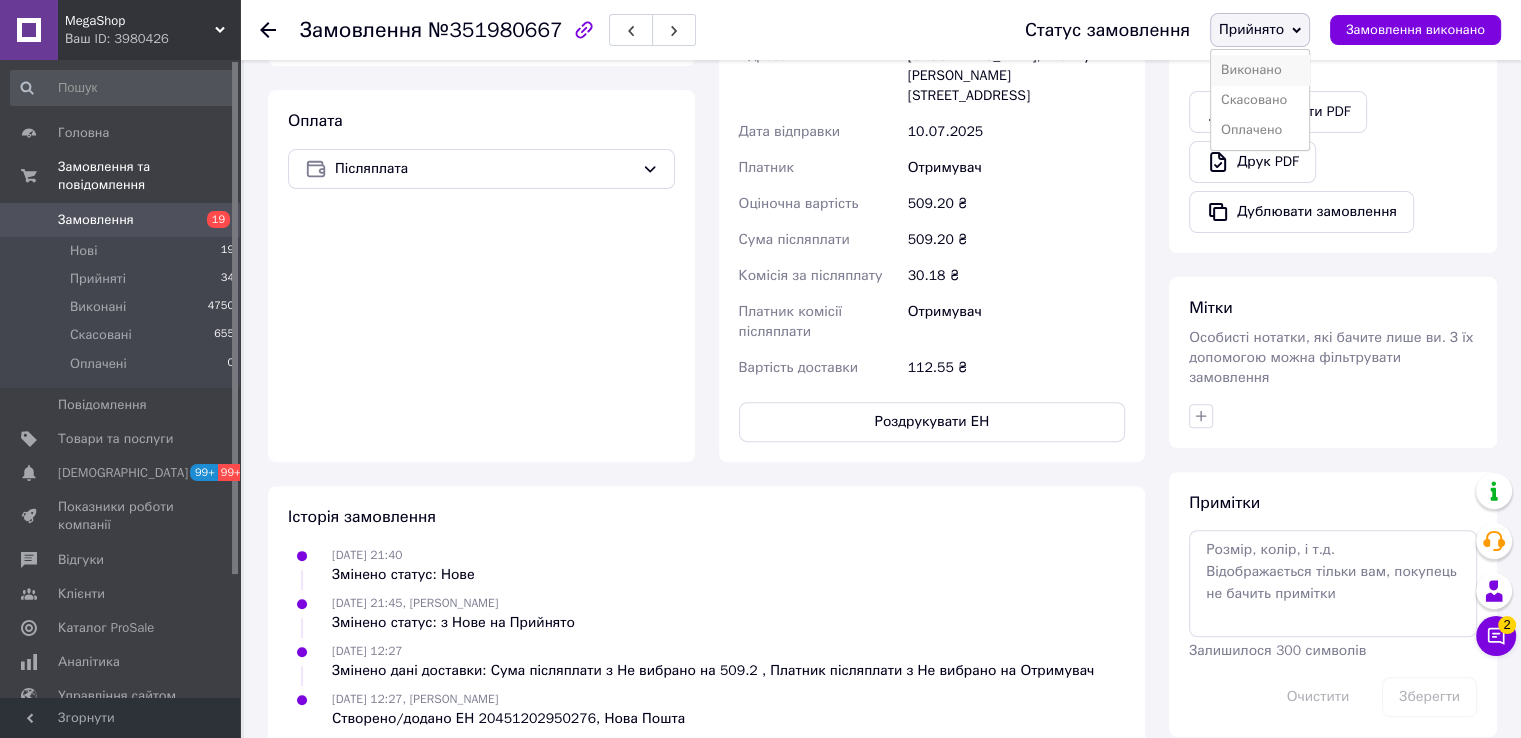 click on "Виконано" at bounding box center [1260, 70] 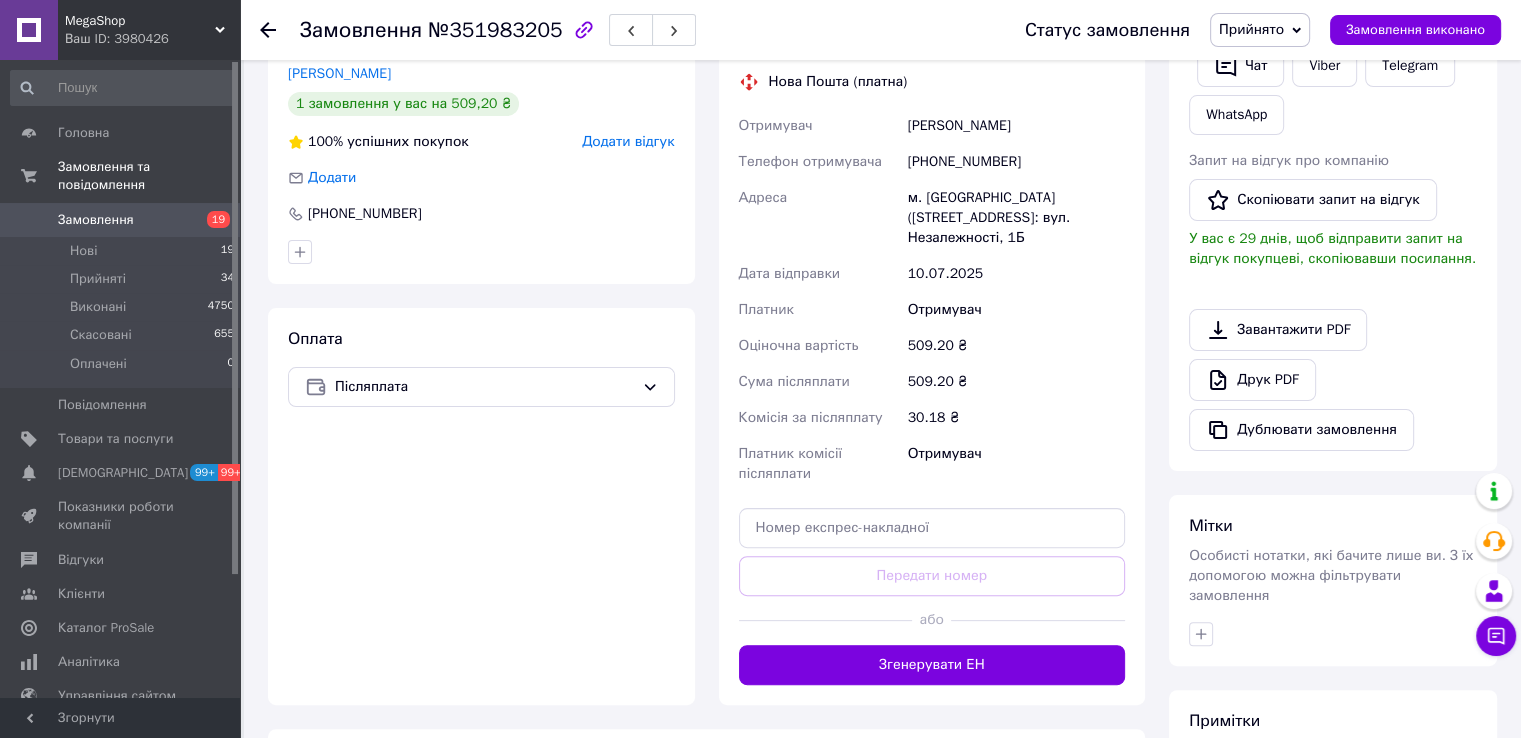 scroll, scrollTop: 600, scrollLeft: 0, axis: vertical 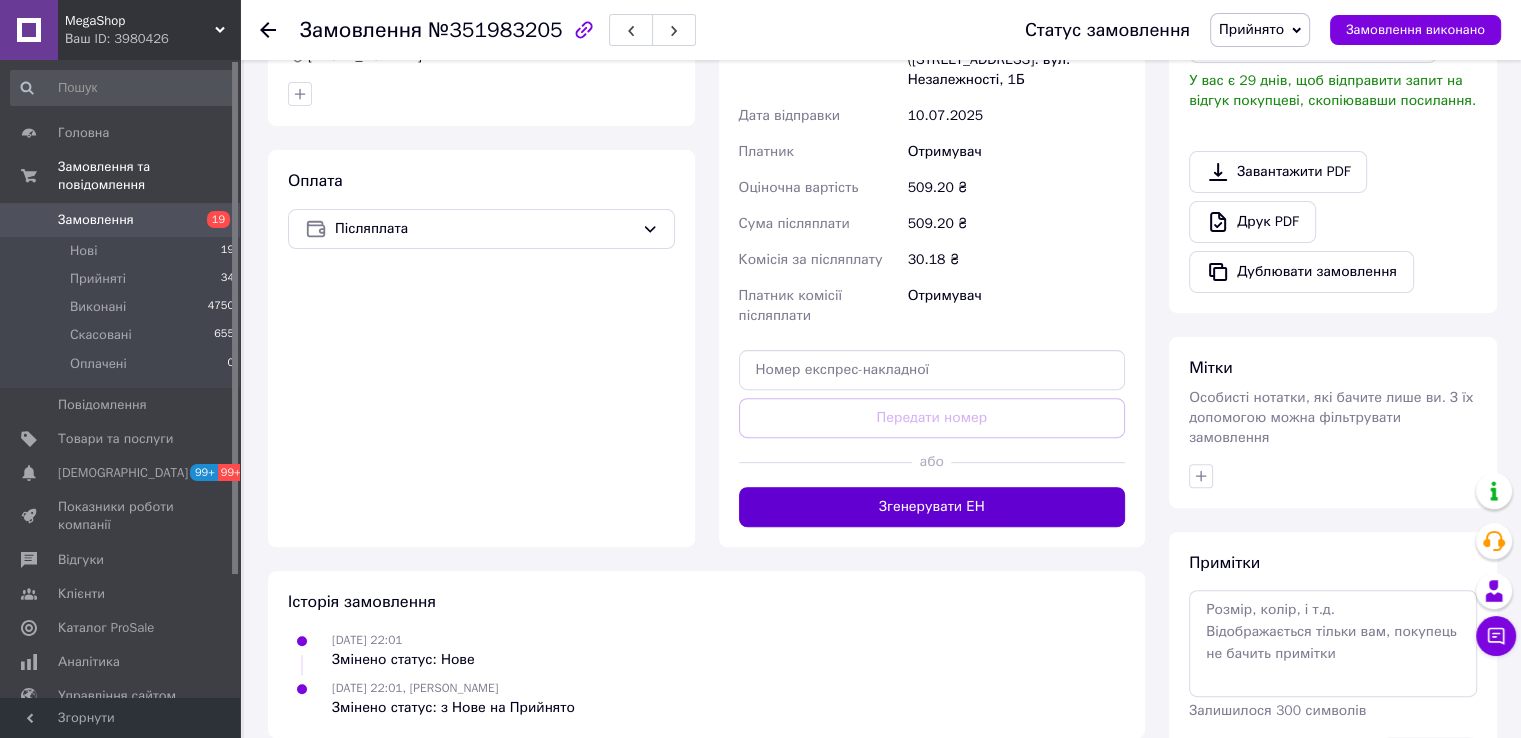 click on "Згенерувати ЕН" at bounding box center (932, 507) 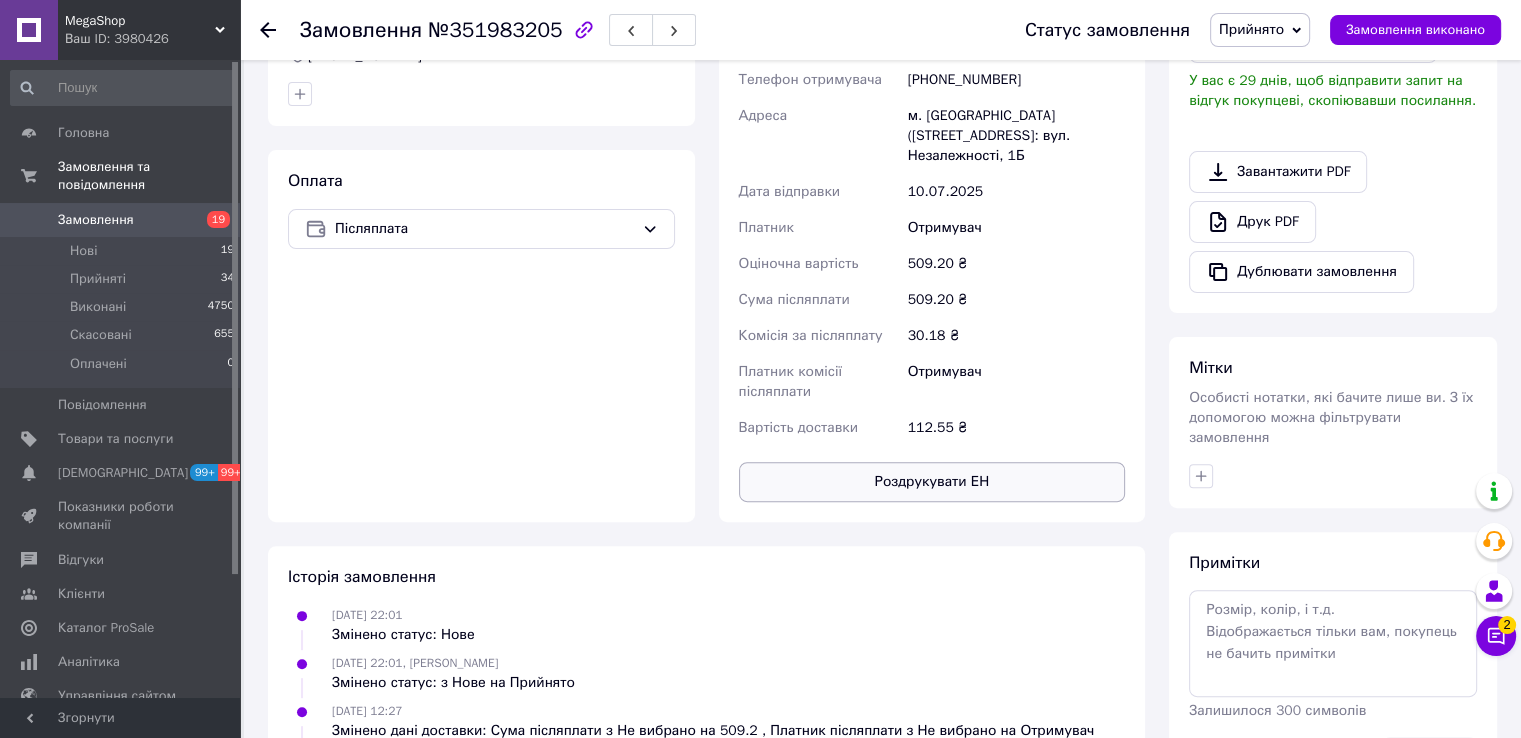 click on "Роздрукувати ЕН" at bounding box center (932, 482) 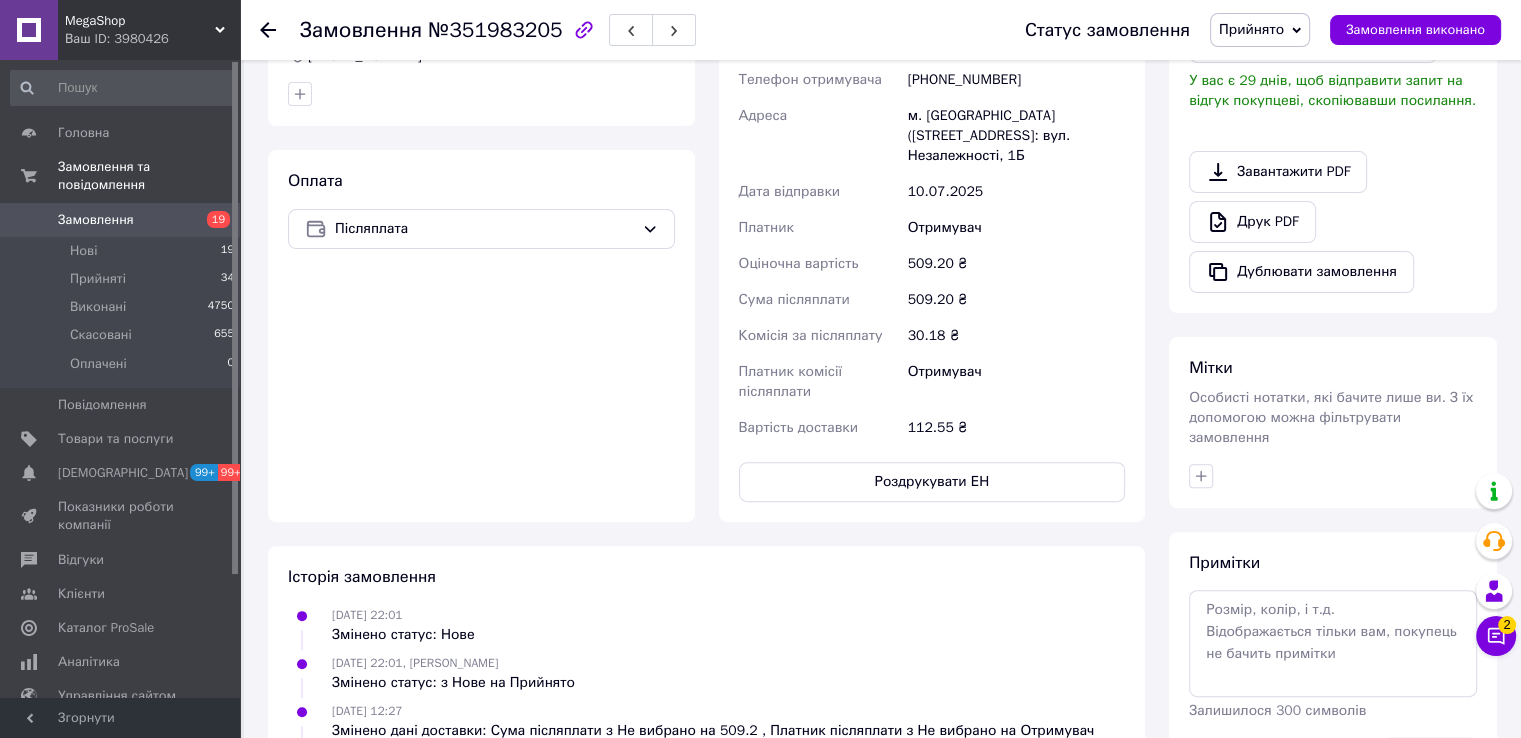 click on "10.07.2025 12:27 Змінено дані доставки: Сума післяплати з Не вибрано на 509.2 , Платник післяплати з Не вибрано на Отримувач" at bounding box center (713, 721) 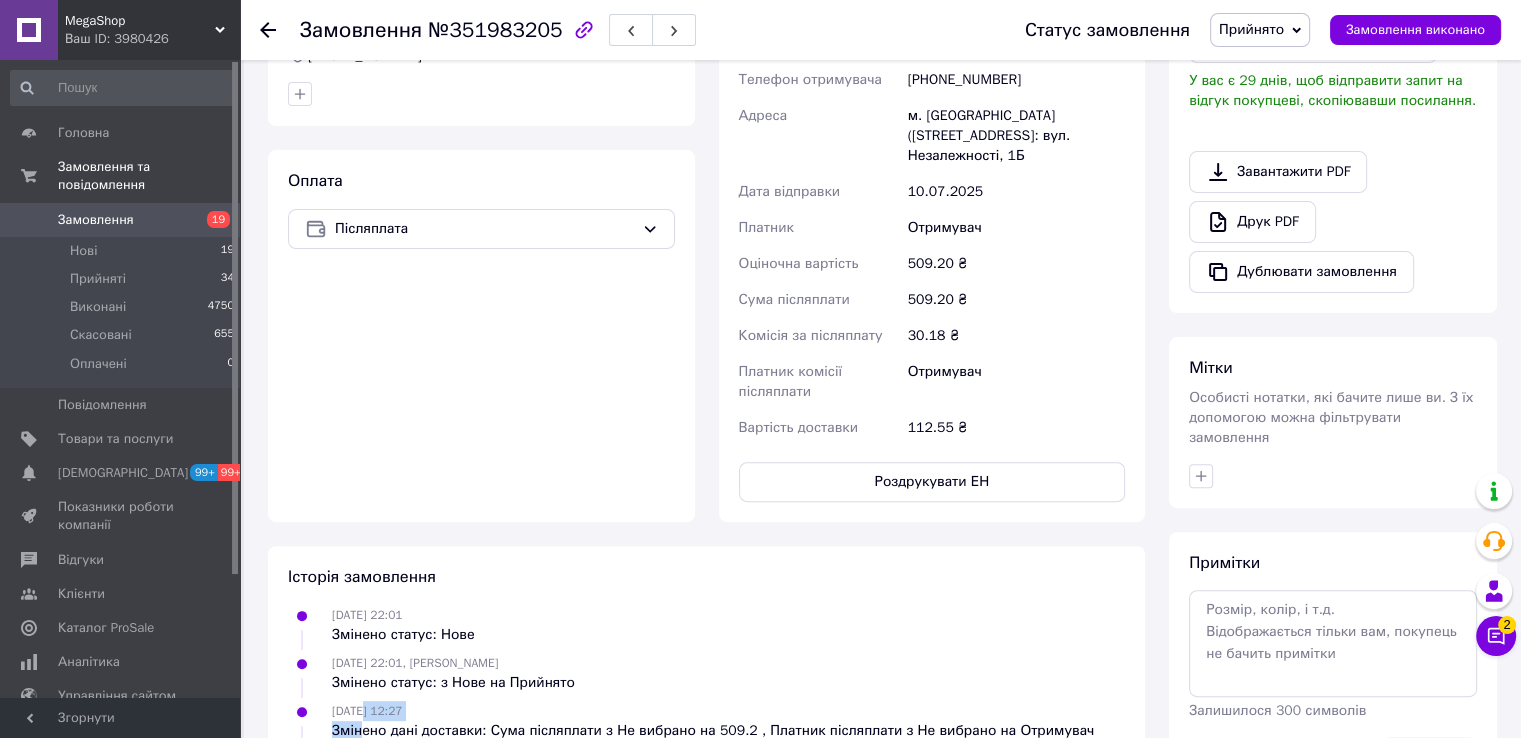 drag, startPoint x: 1228, startPoint y: 21, endPoint x: 1243, endPoint y: 36, distance: 21.213203 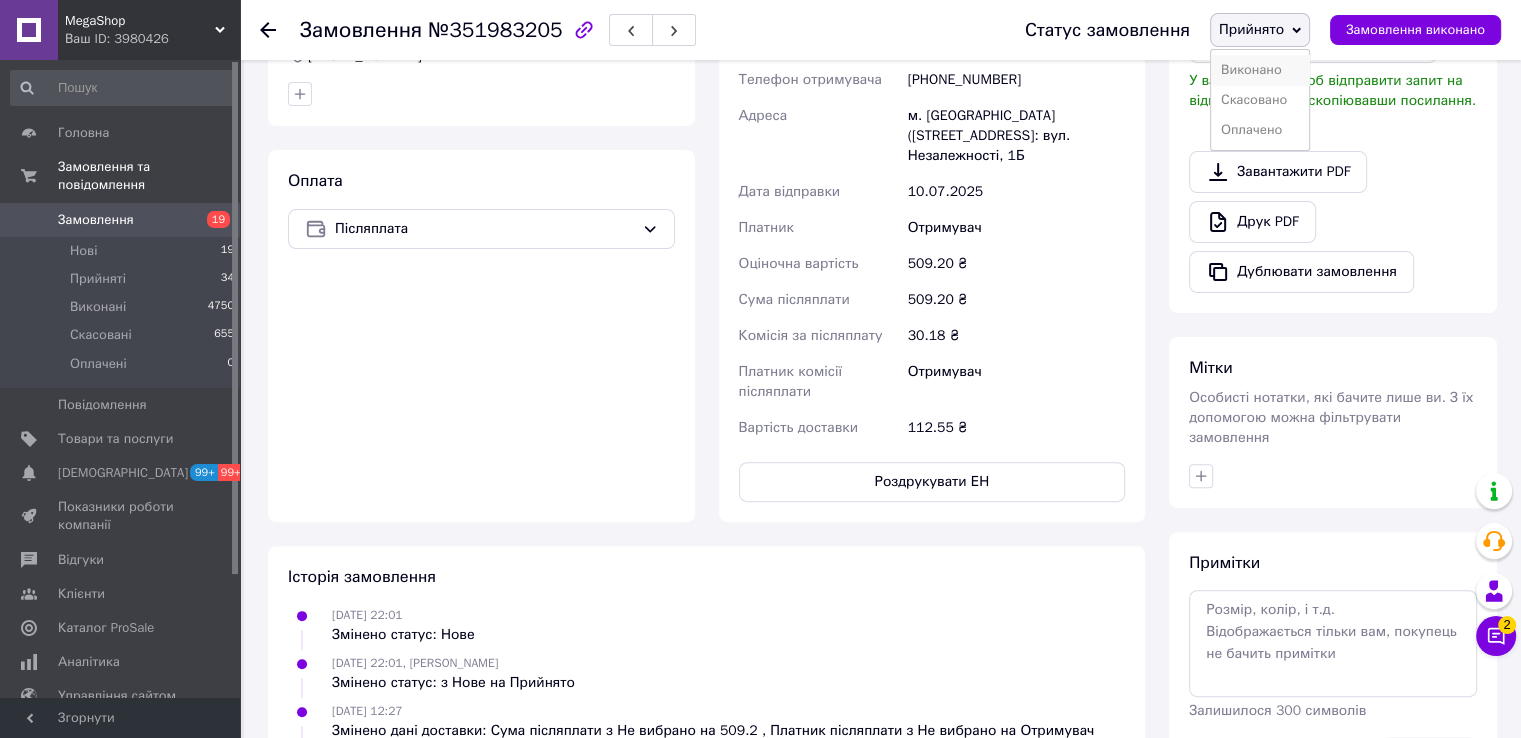 click on "Виконано" at bounding box center (1260, 70) 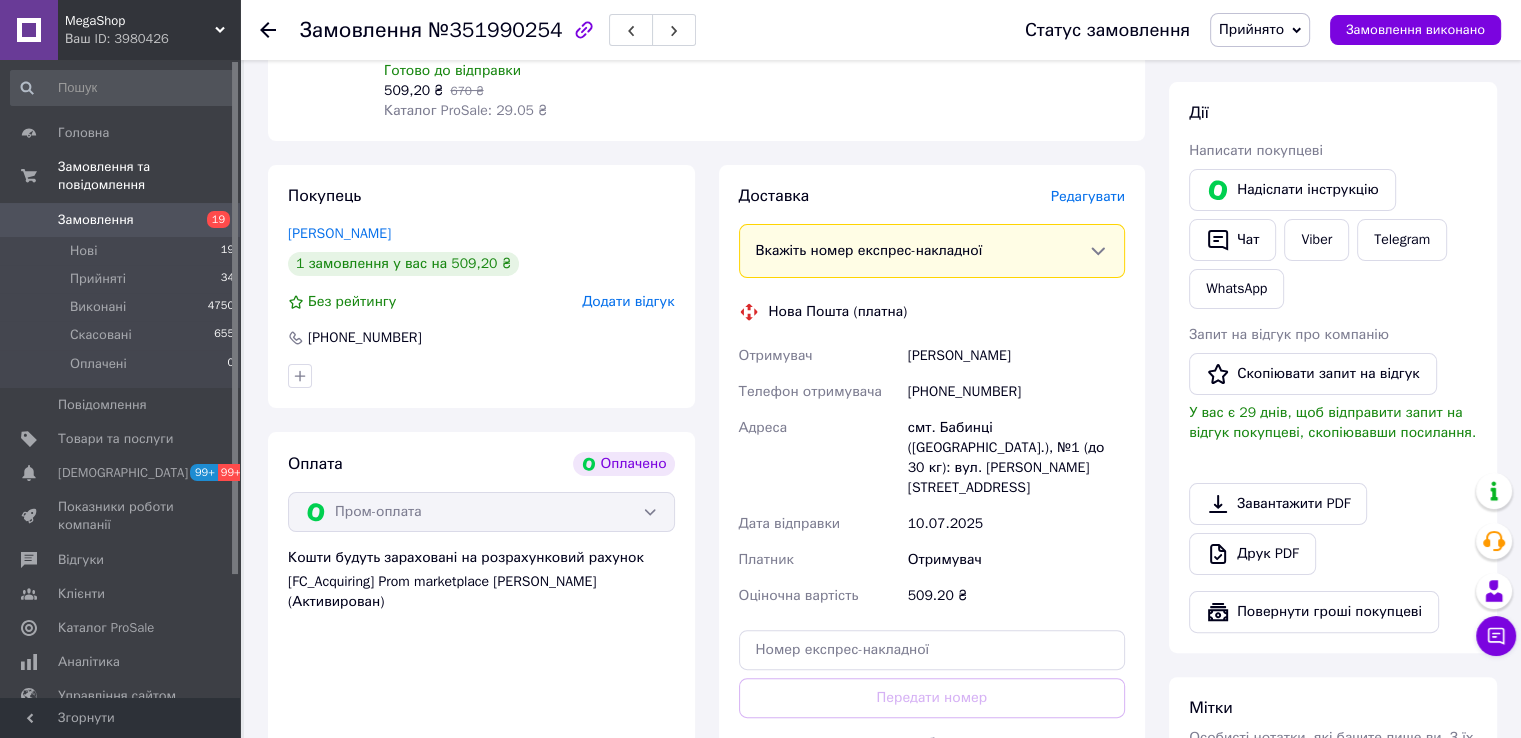 scroll, scrollTop: 600, scrollLeft: 0, axis: vertical 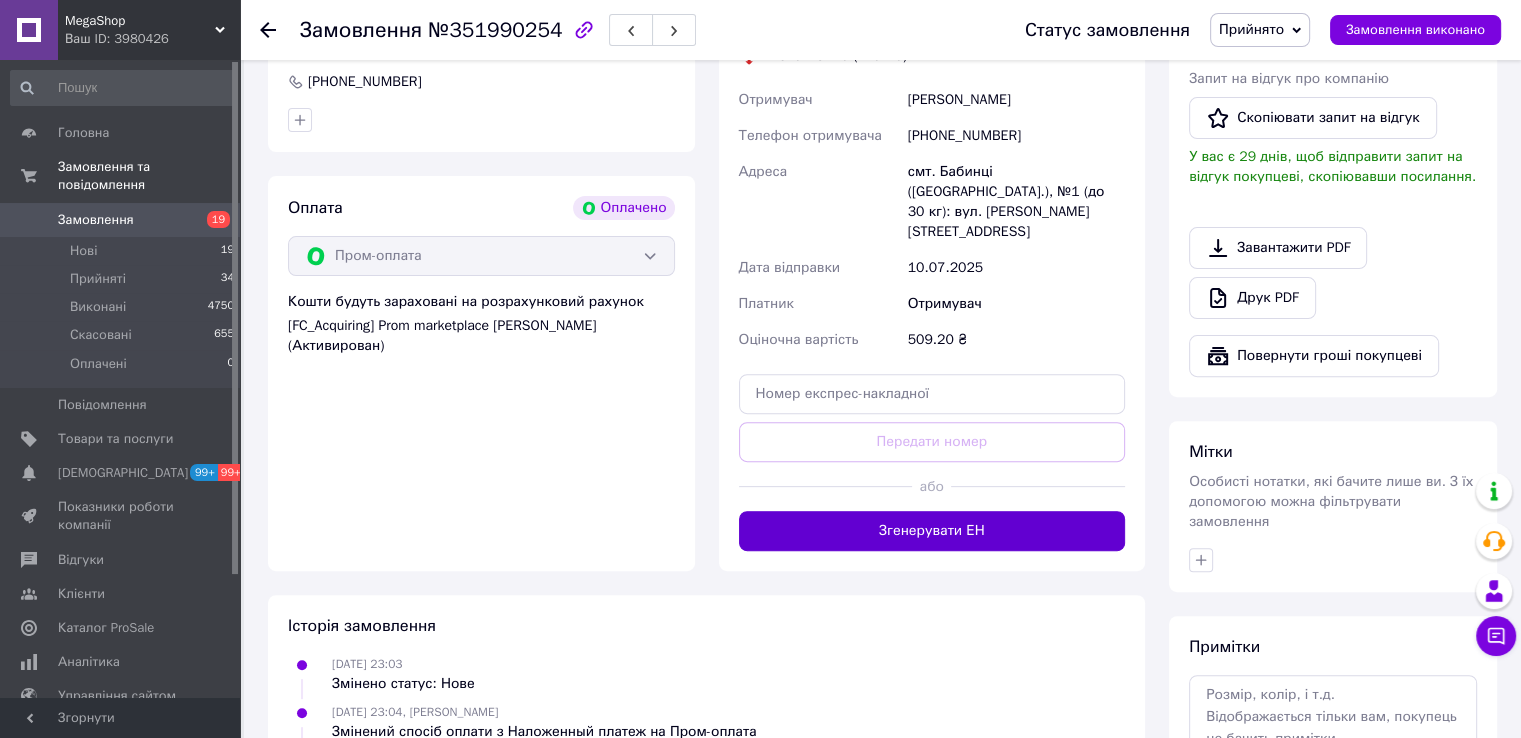 click on "Згенерувати ЕН" at bounding box center (932, 531) 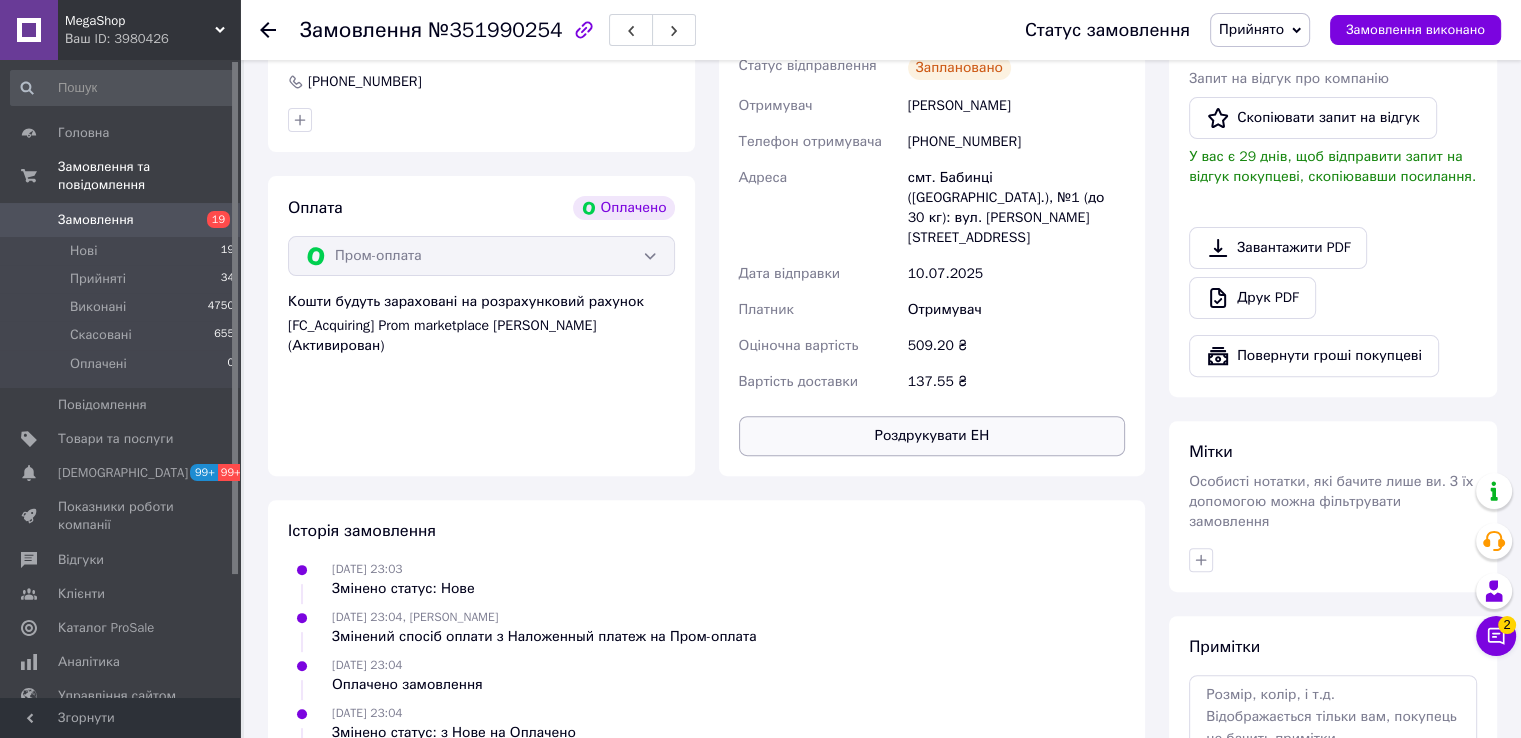 click on "Роздрукувати ЕН" at bounding box center [932, 436] 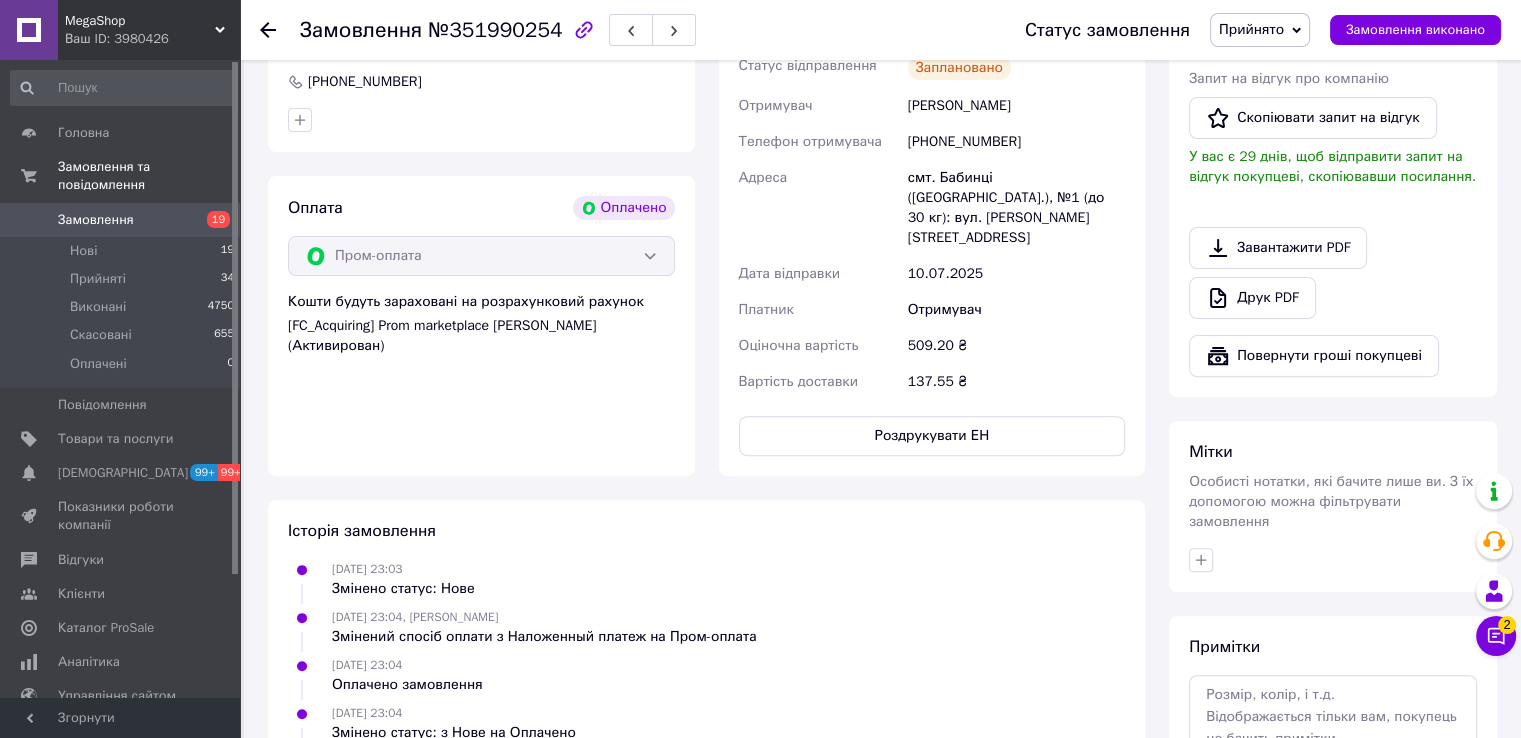 drag, startPoint x: 388, startPoint y: 698, endPoint x: 399, endPoint y: 685, distance: 17.029387 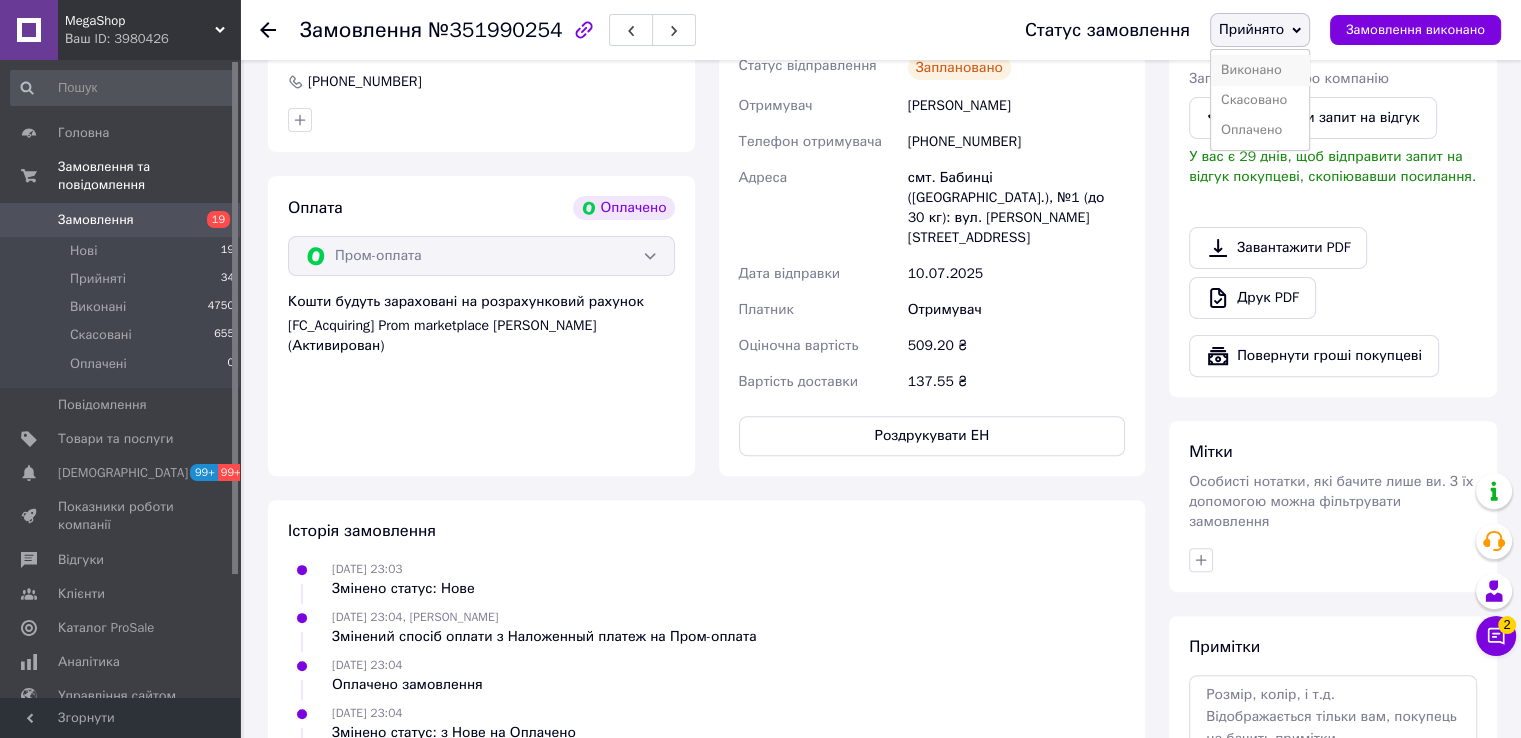 click on "Виконано" at bounding box center (1260, 70) 